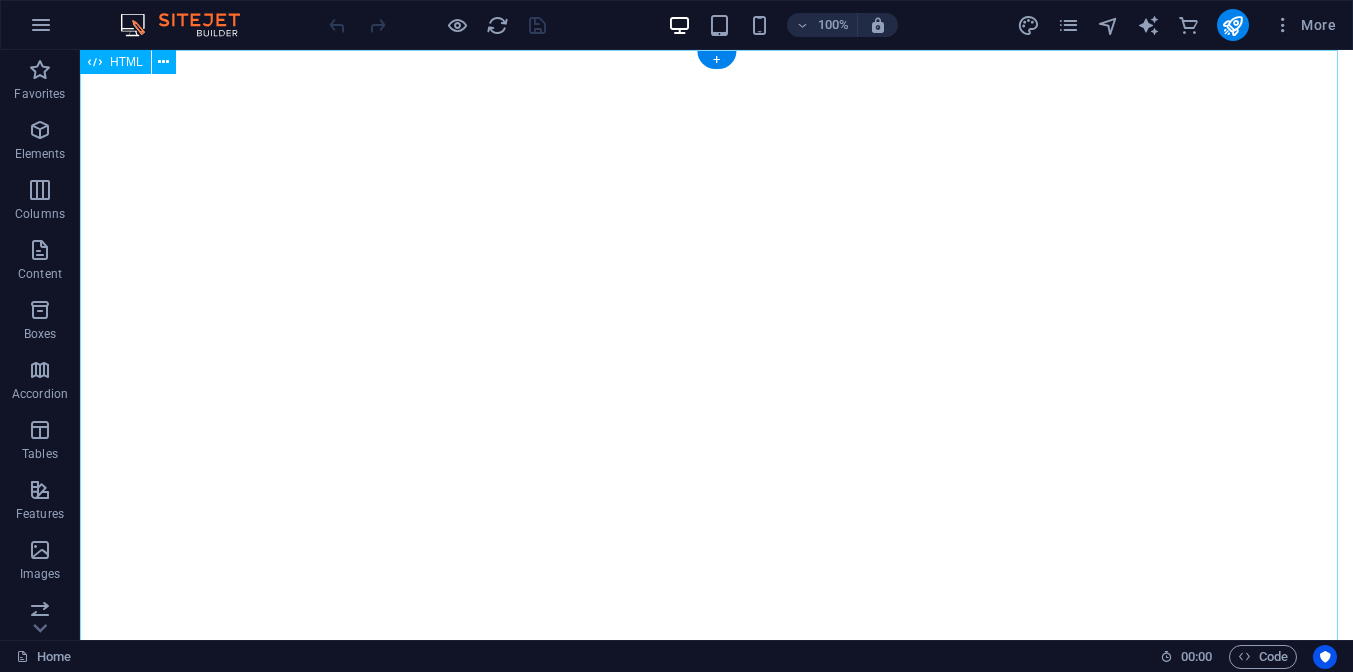 scroll, scrollTop: 0, scrollLeft: 0, axis: both 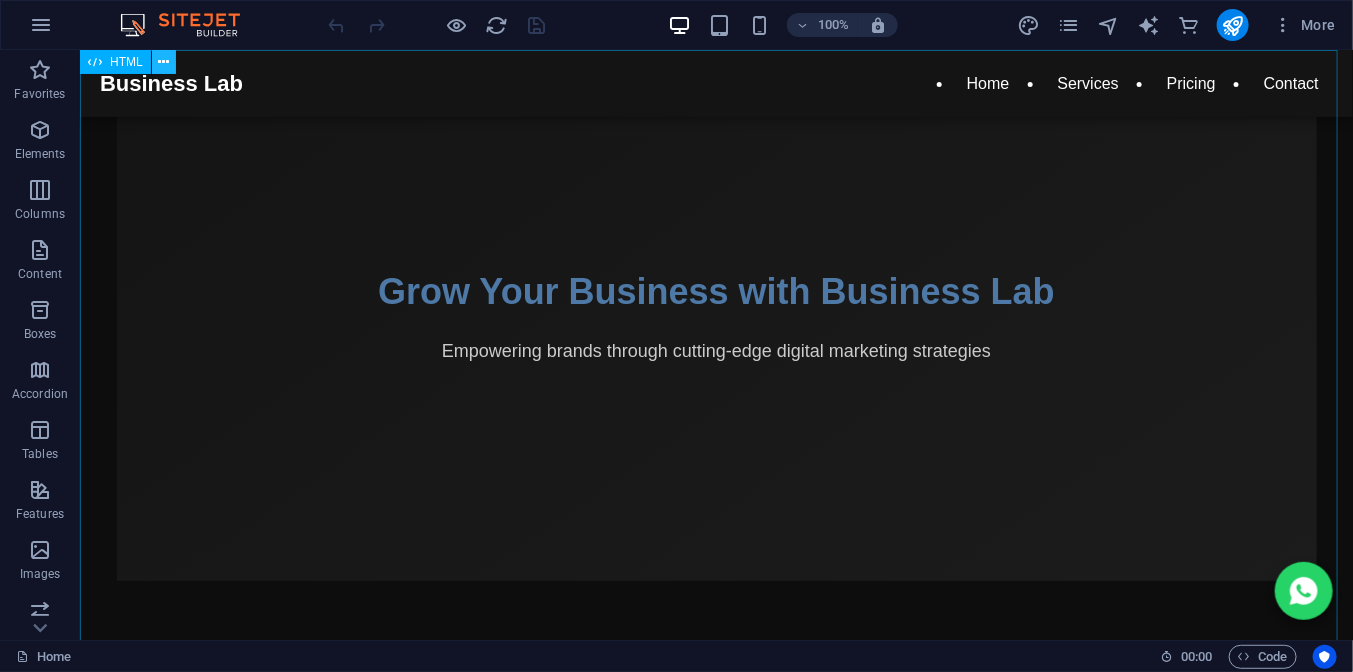 drag, startPoint x: 97, startPoint y: 1, endPoint x: 167, endPoint y: 50, distance: 85.44589 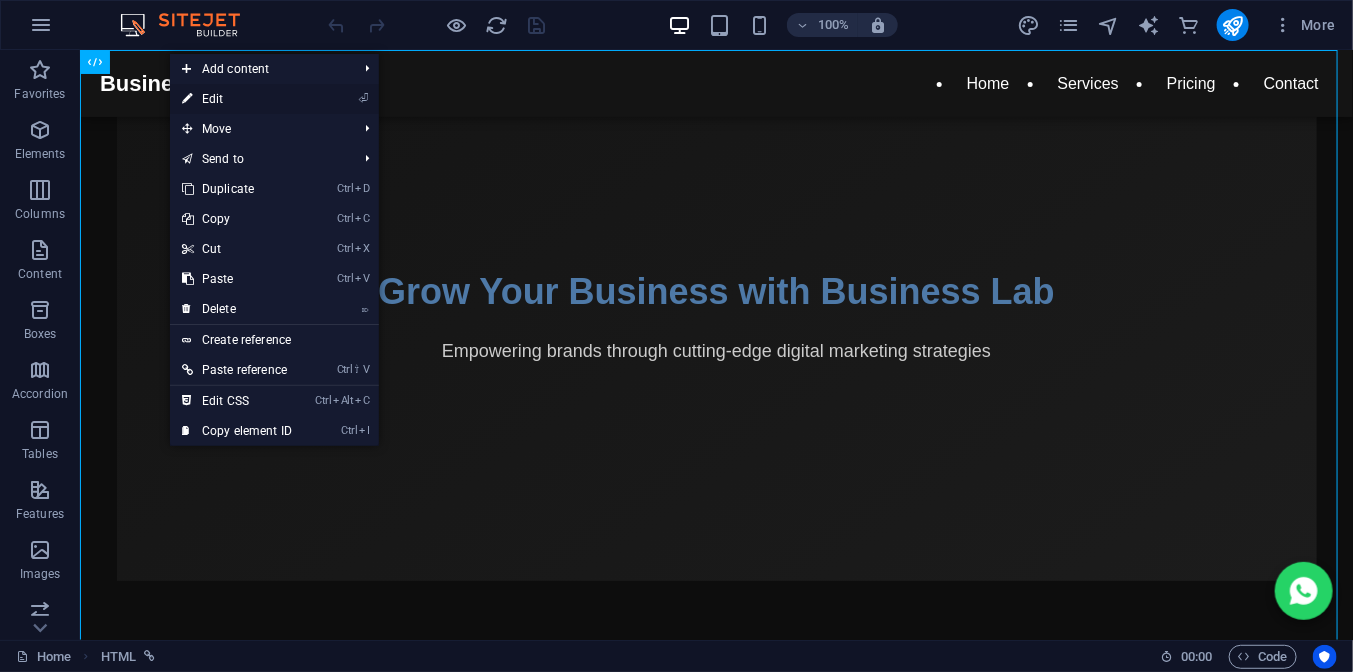 click on "⏎  Edit" at bounding box center [237, 99] 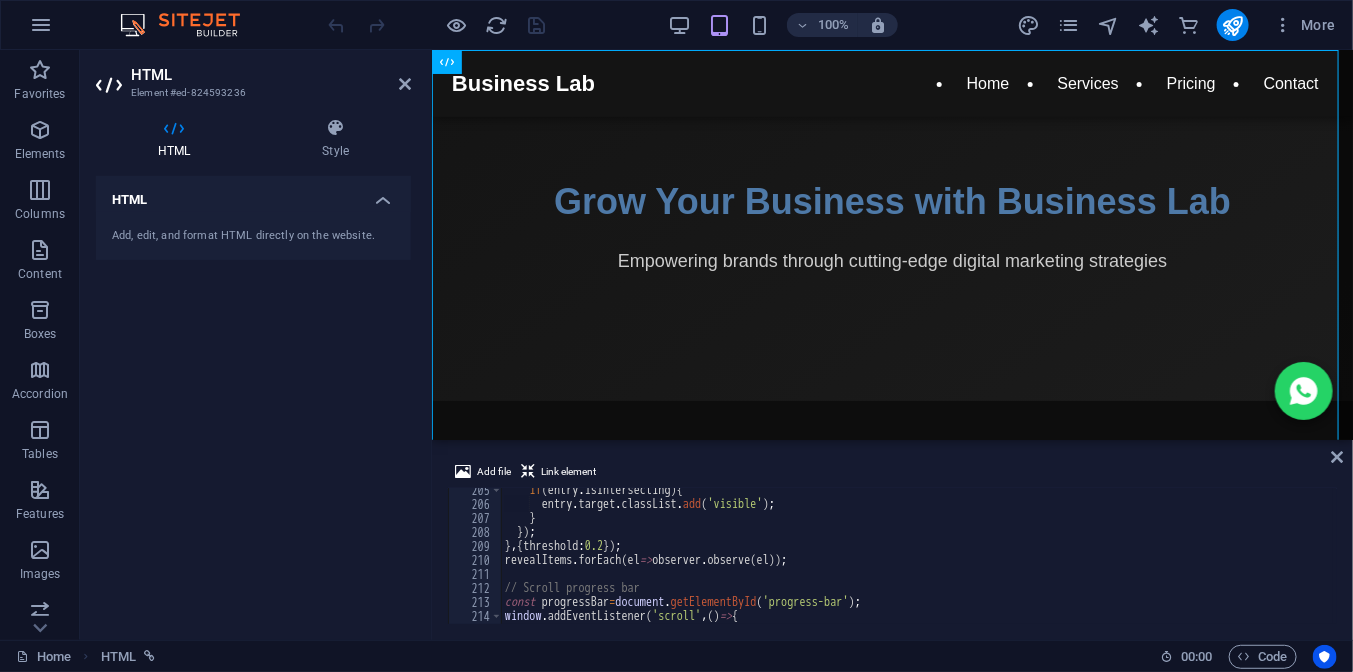 scroll, scrollTop: 2990, scrollLeft: 0, axis: vertical 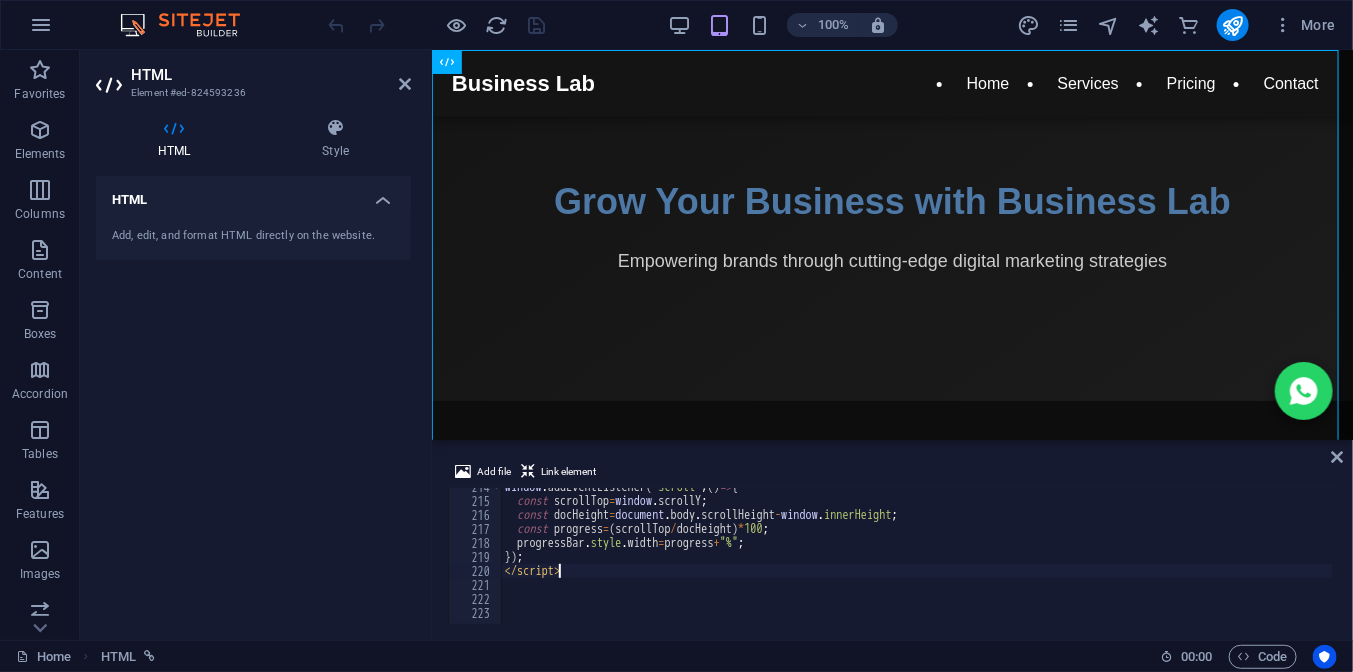 click on "window . addEventListener ( 'scroll' , ( ) => {    const   scrollTop = window . scrollY ;    const   docHeight = document . body . scrollHeight - window . innerHeight ;    const   progress = ( scrollTop / docHeight ) * 100 ;    progressBar . style . width = progress + "%" ; }) ; </ script >" at bounding box center [1094, 560] 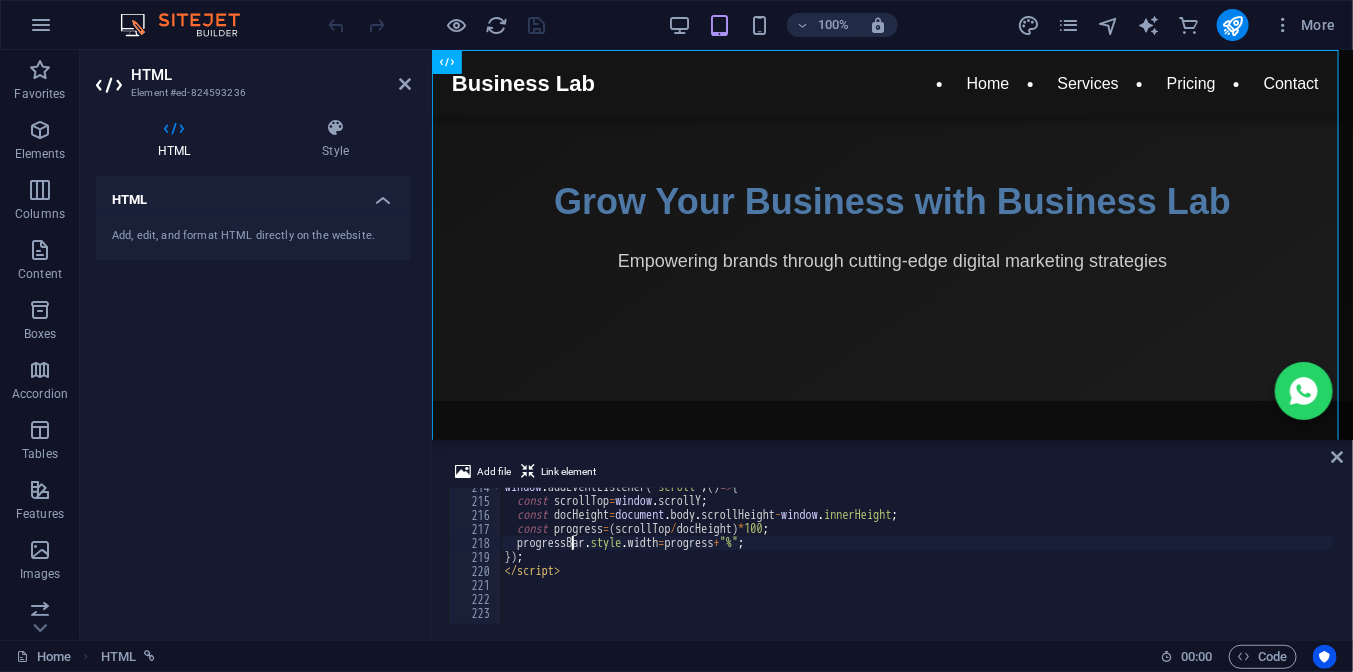 click on "window . addEventListener ( 'scroll' , ( ) => {    const   scrollTop = window . scrollY ;    const   docHeight = document . body . scrollHeight - window . innerHeight ;    const   progress = ( scrollTop / docHeight ) * 100 ;    progressBar . style . width = progress + "%" ; }) ; </ script >" at bounding box center [1094, 560] 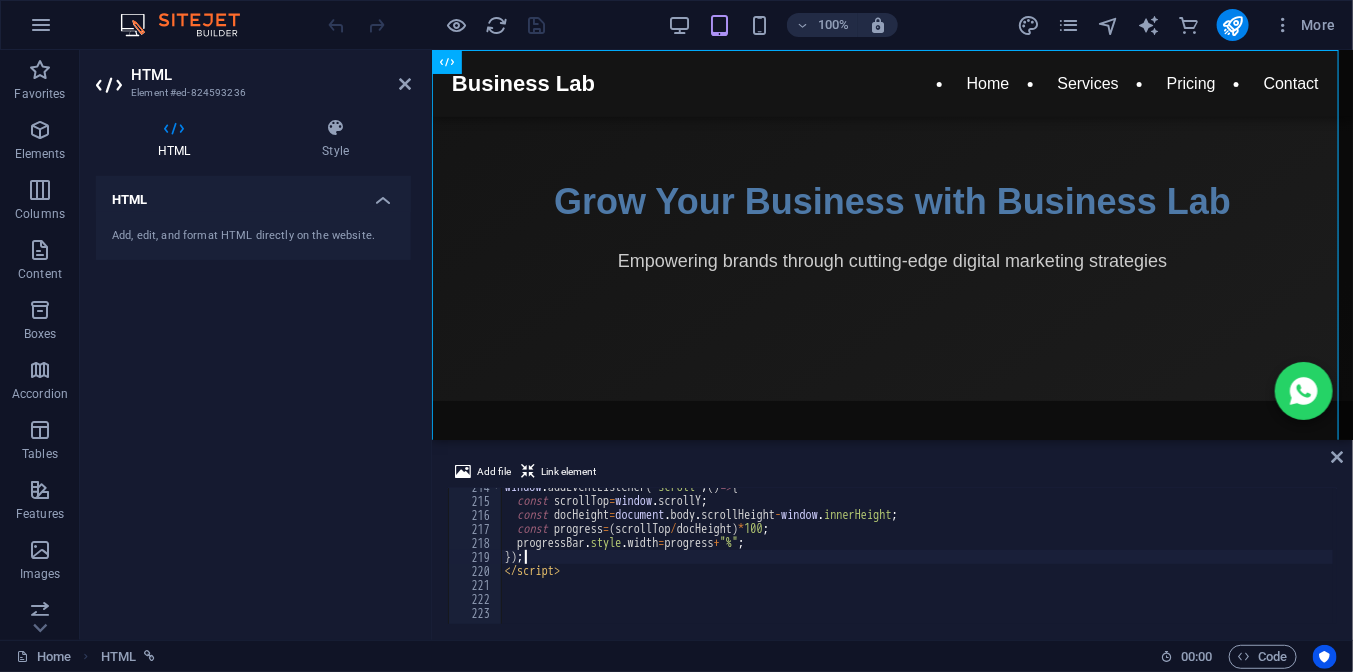 click on "window . addEventListener ( 'scroll' , ( ) => {    const   scrollTop = window . scrollY ;    const   docHeight = document . body . scrollHeight - window . innerHeight ;    const   progress = ( scrollTop / docHeight ) * 100 ;    progressBar . style . width = progress + "%" ; }) ; </ script >" at bounding box center [1094, 560] 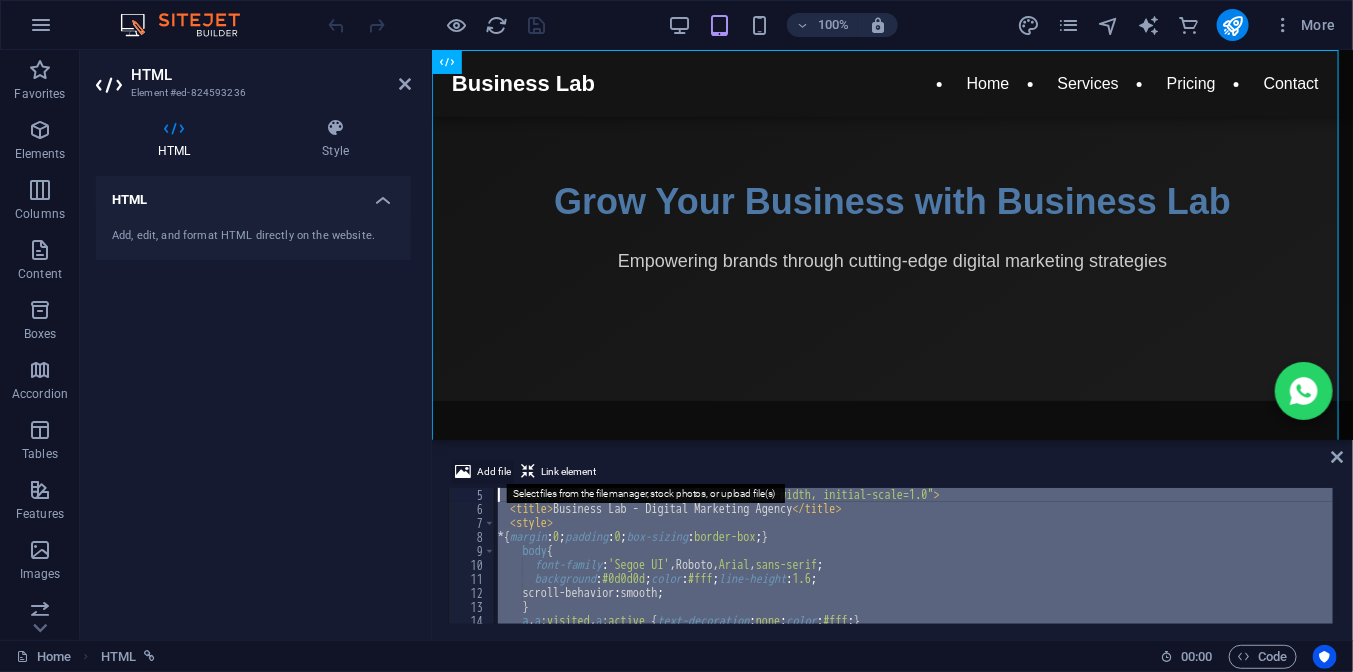scroll, scrollTop: 0, scrollLeft: 0, axis: both 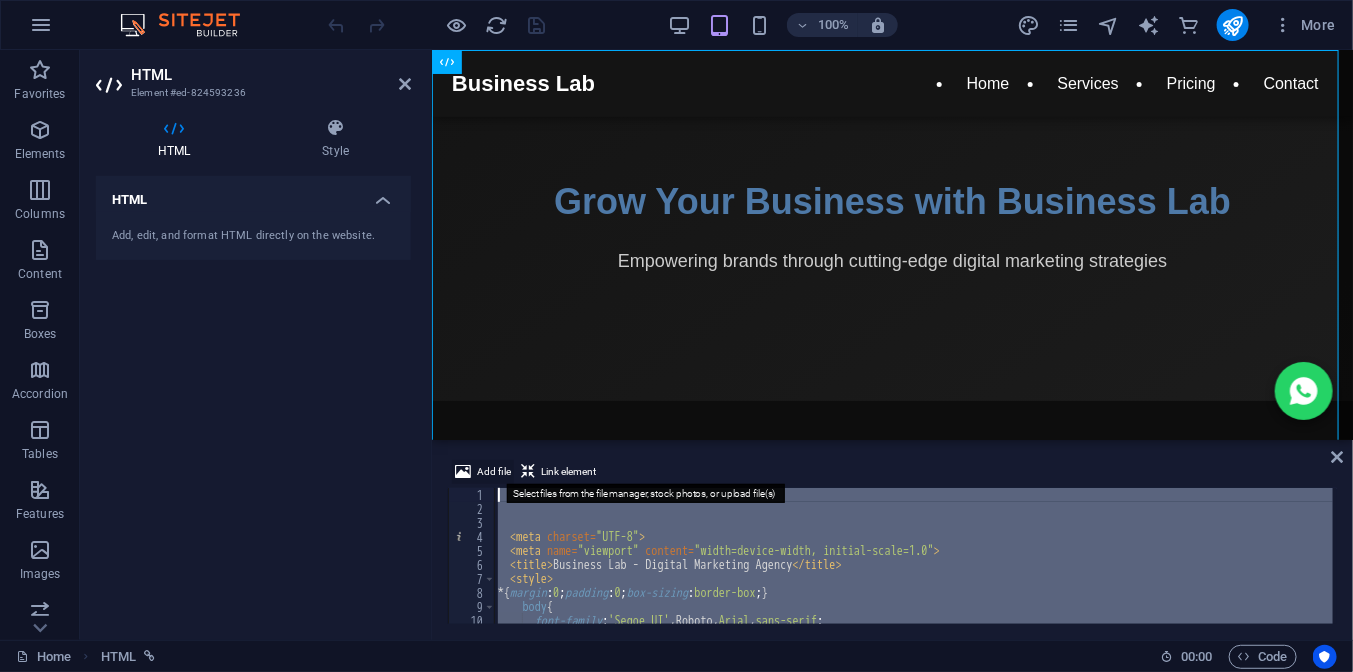 drag, startPoint x: 566, startPoint y: 563, endPoint x: 511, endPoint y: 477, distance: 102.0833 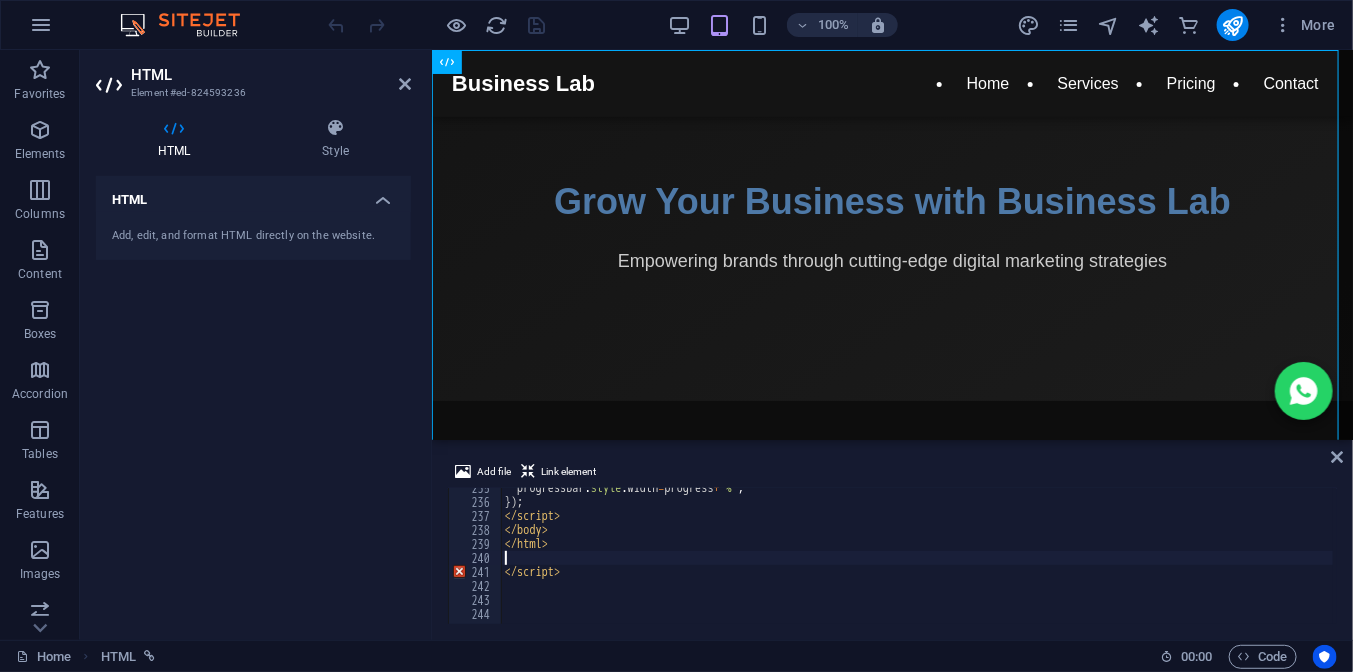scroll, scrollTop: 3283, scrollLeft: 0, axis: vertical 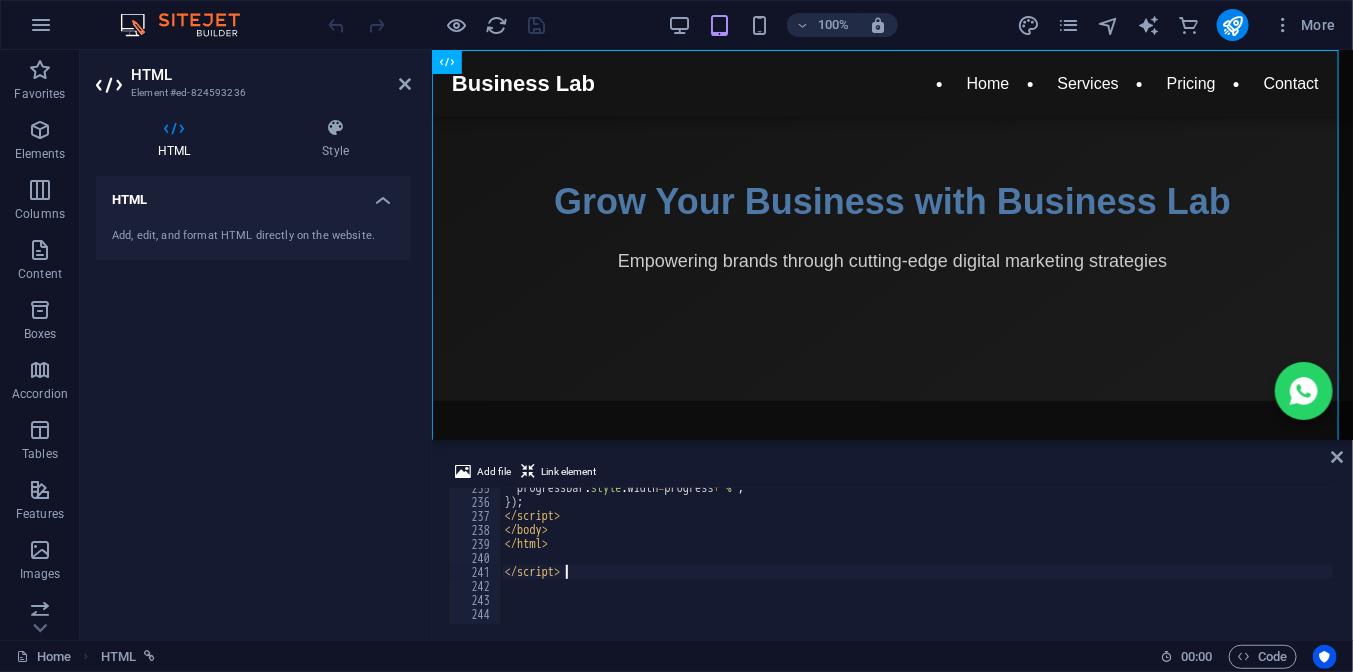 click on "progressBar . style . width = progress + "%" ; }); </ script > </ body > </ html > </ script >" at bounding box center [1162, 561] 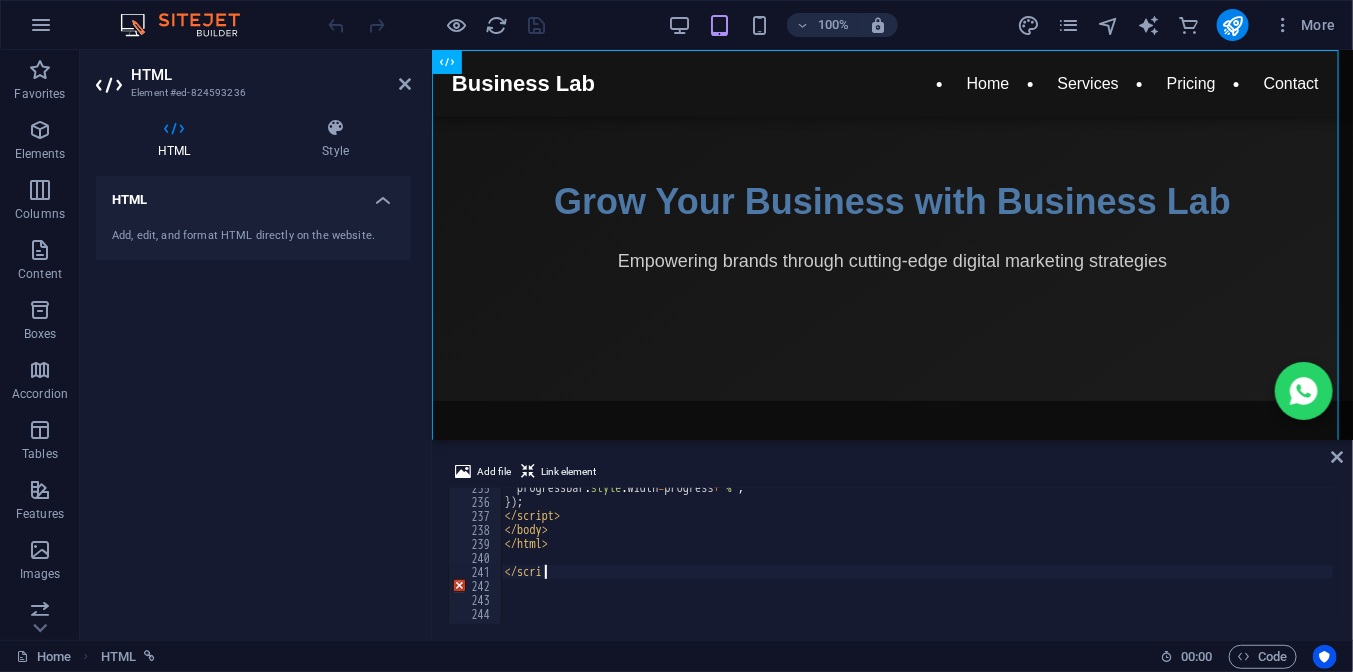 type on "<" 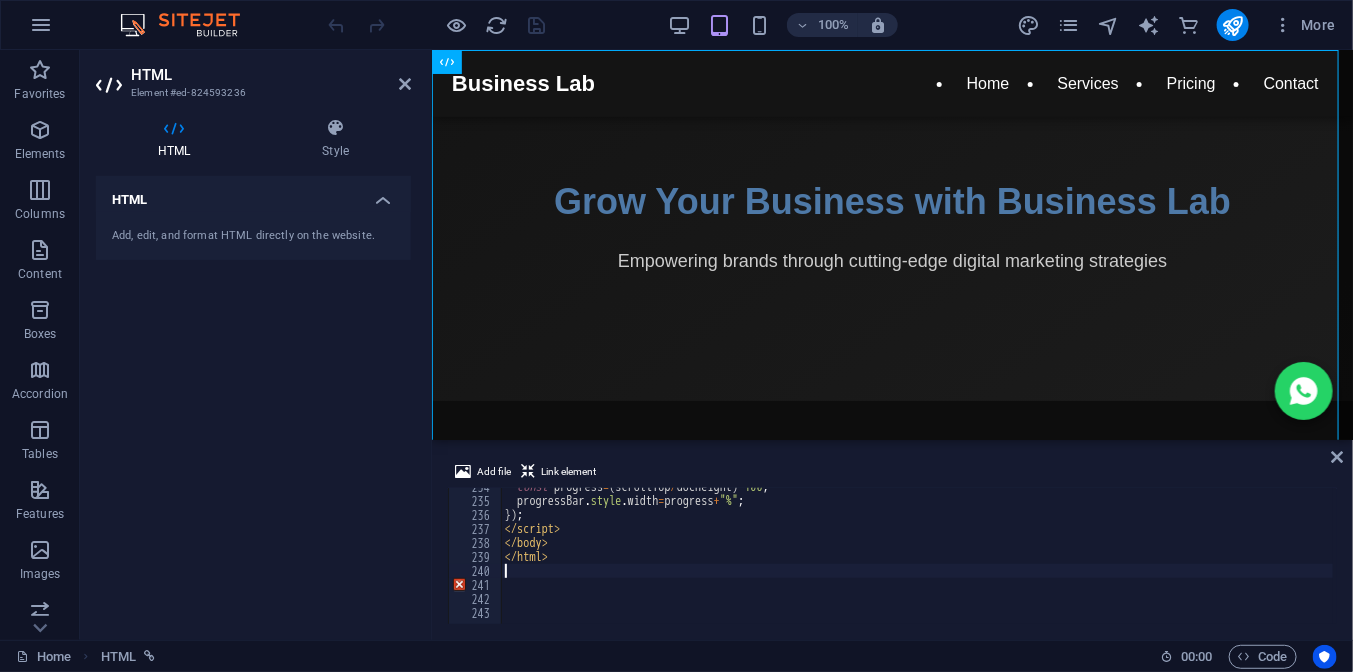 scroll, scrollTop: 3256, scrollLeft: 0, axis: vertical 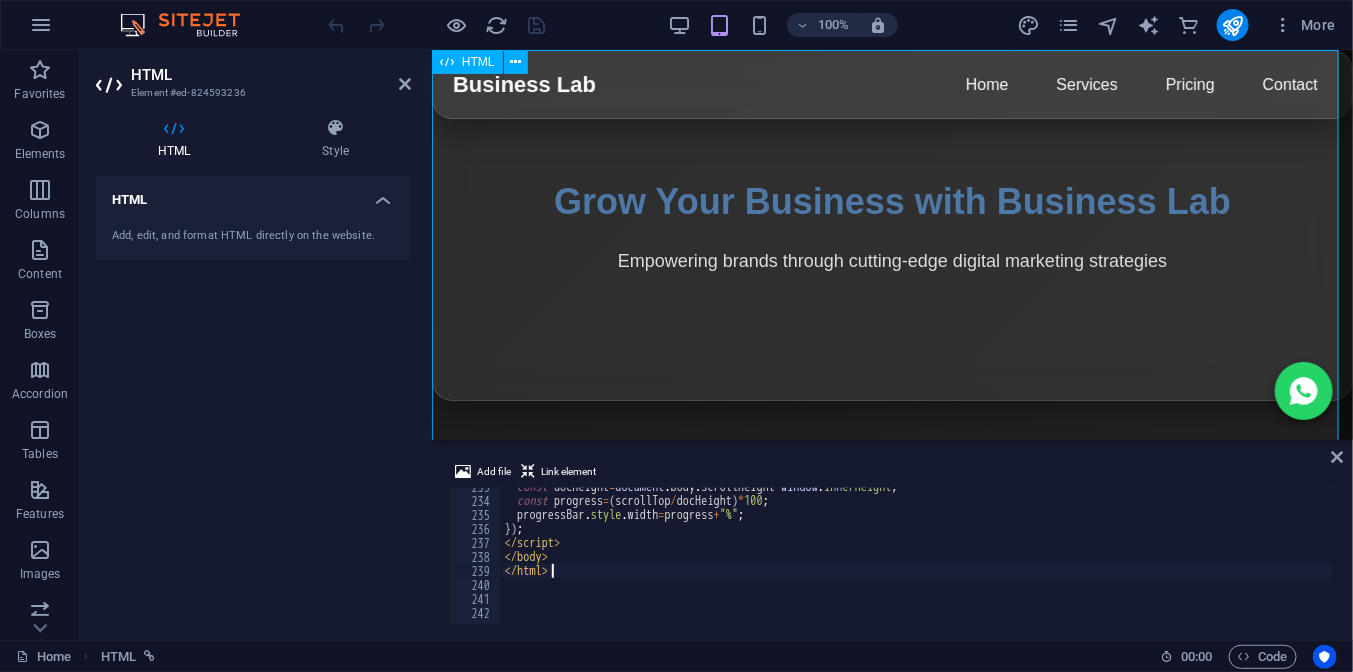type on "</html>" 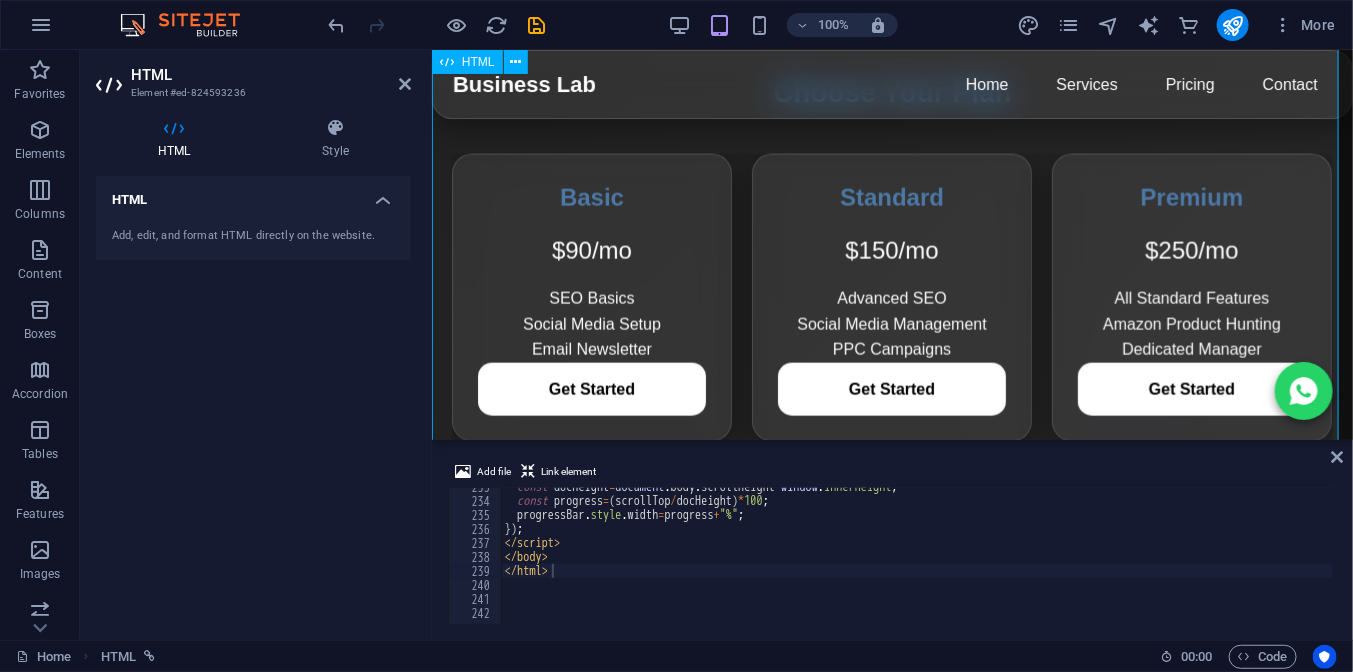 scroll, scrollTop: 1224, scrollLeft: 0, axis: vertical 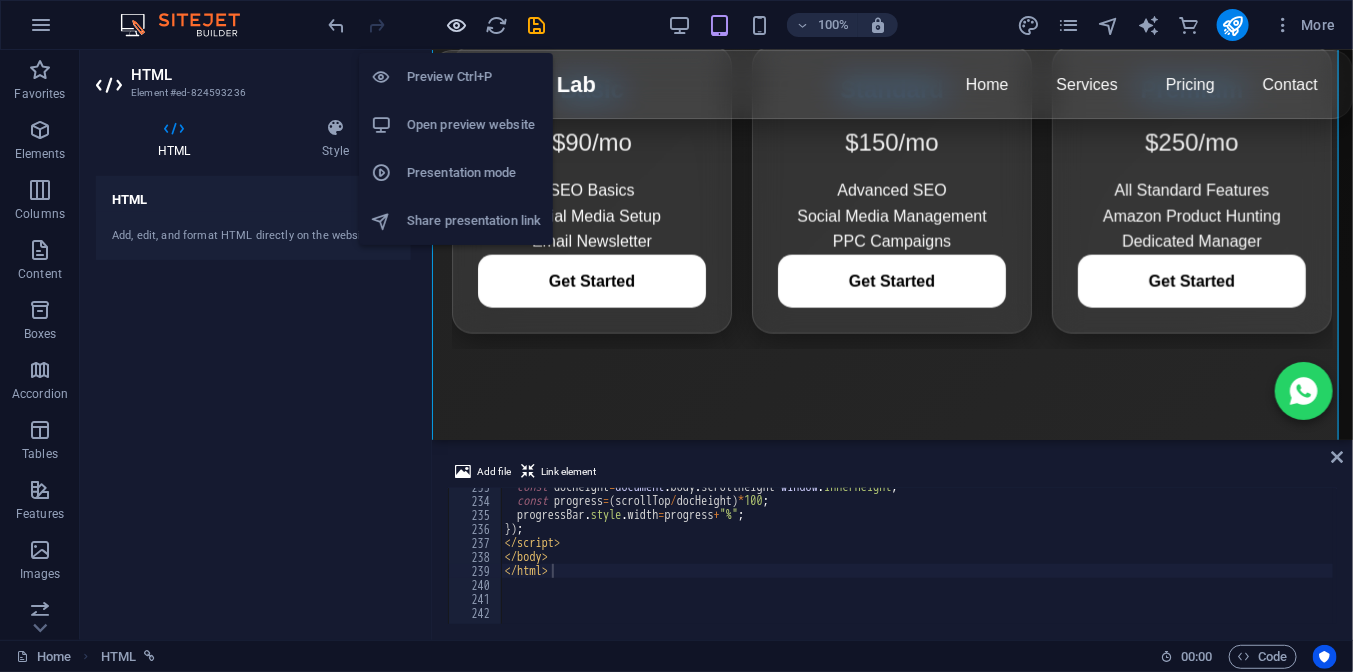 click at bounding box center (457, 25) 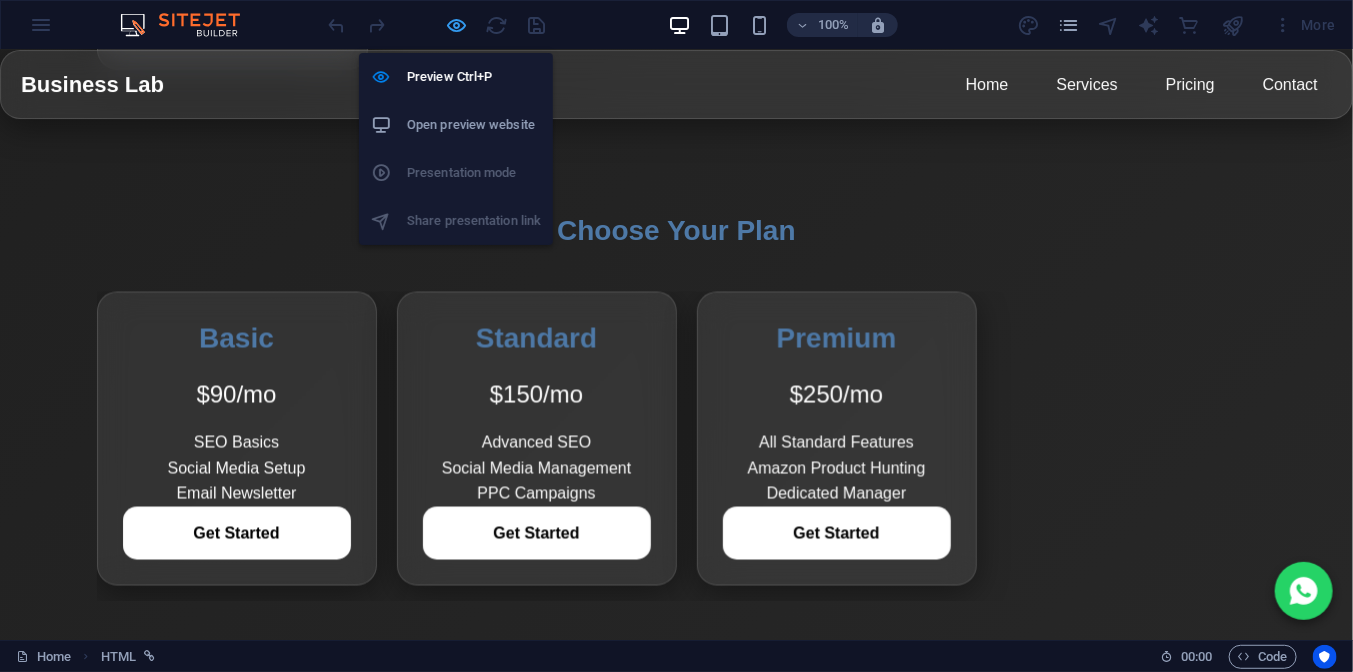 scroll, scrollTop: 1470, scrollLeft: 0, axis: vertical 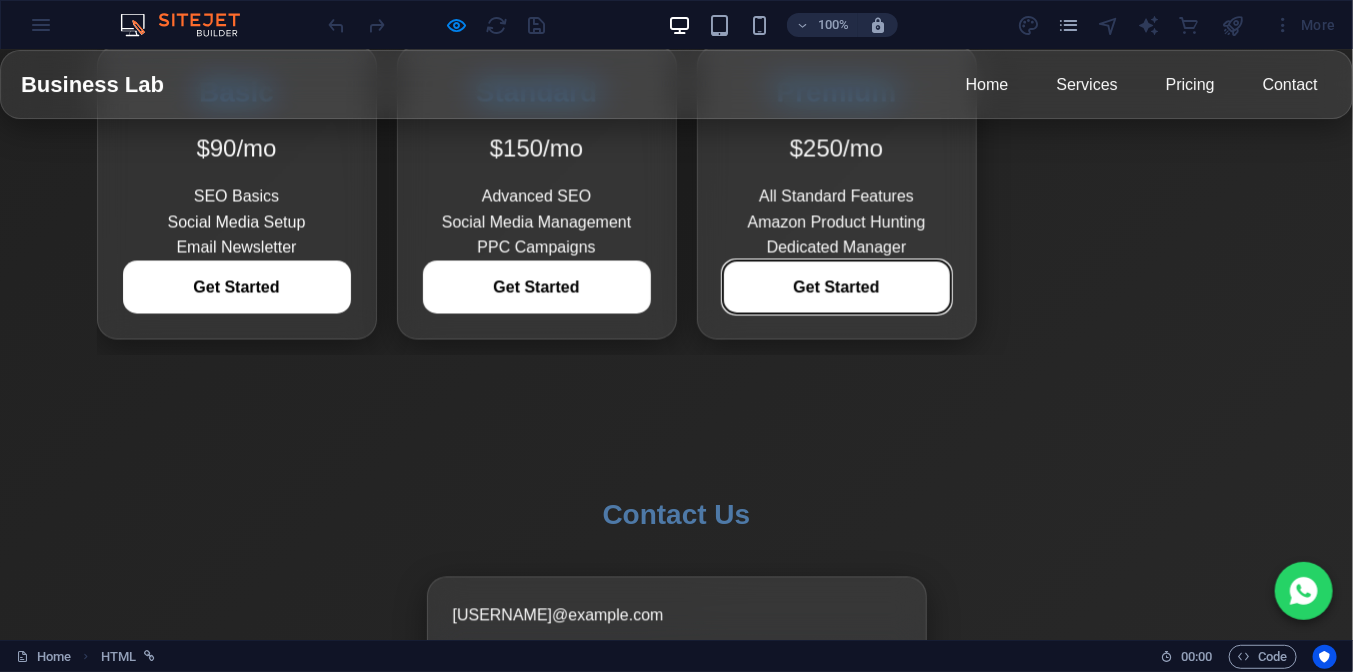 click on "Get Started" at bounding box center (837, 287) 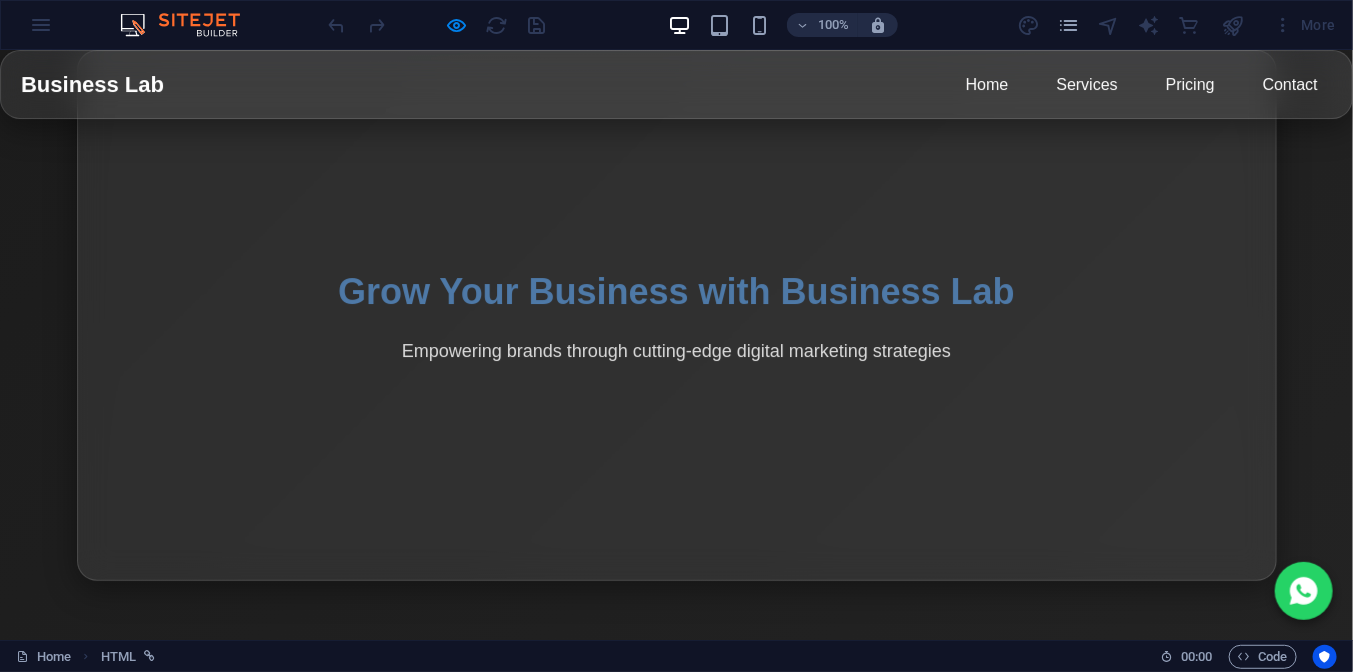 scroll, scrollTop: 0, scrollLeft: 0, axis: both 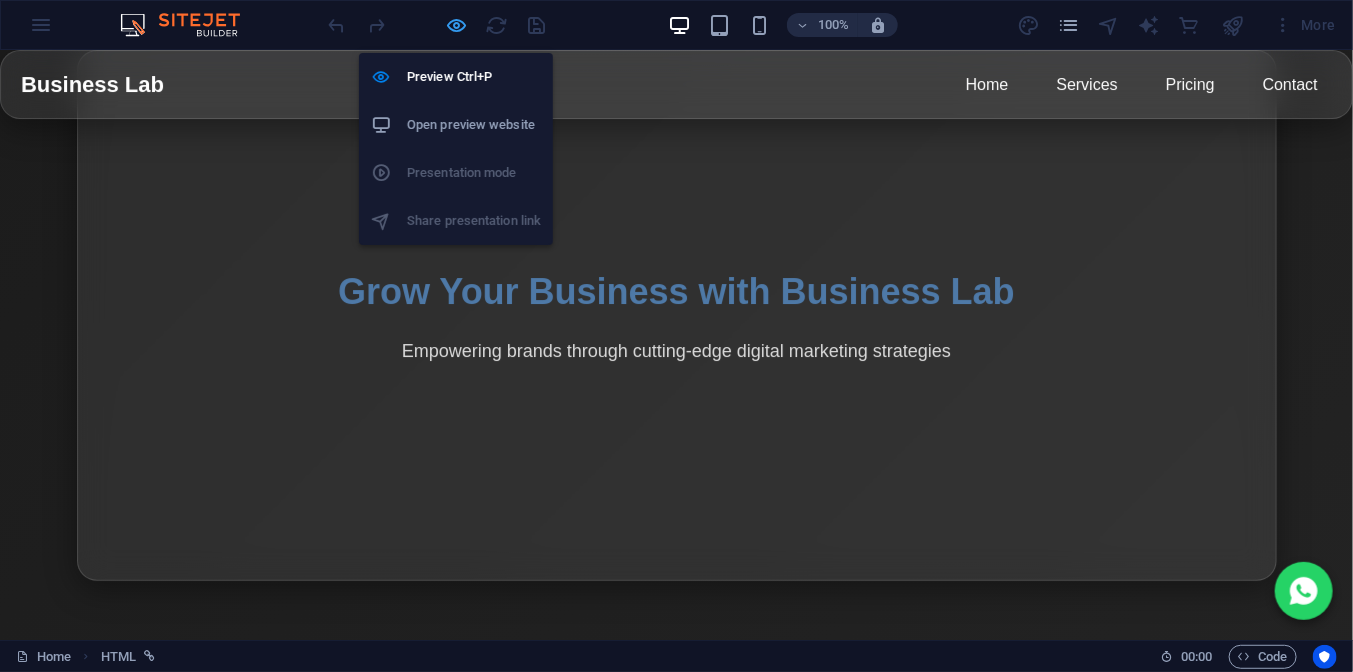click at bounding box center [457, 25] 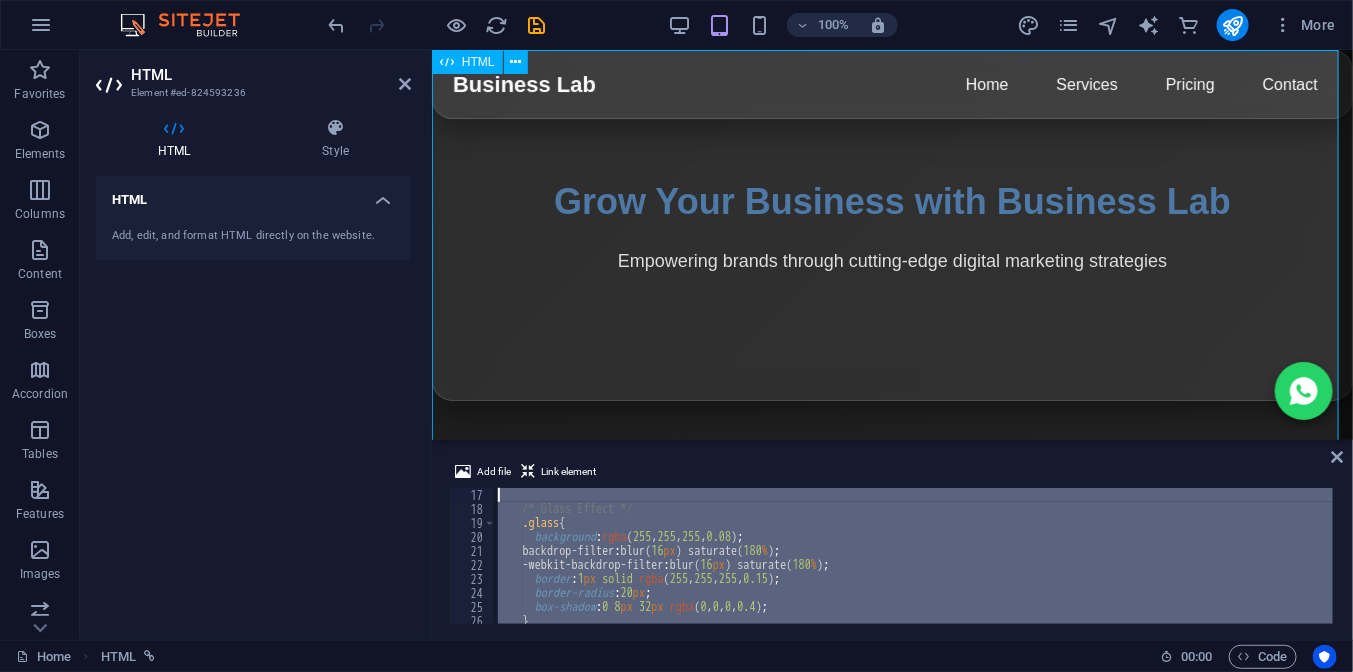 scroll, scrollTop: 0, scrollLeft: 0, axis: both 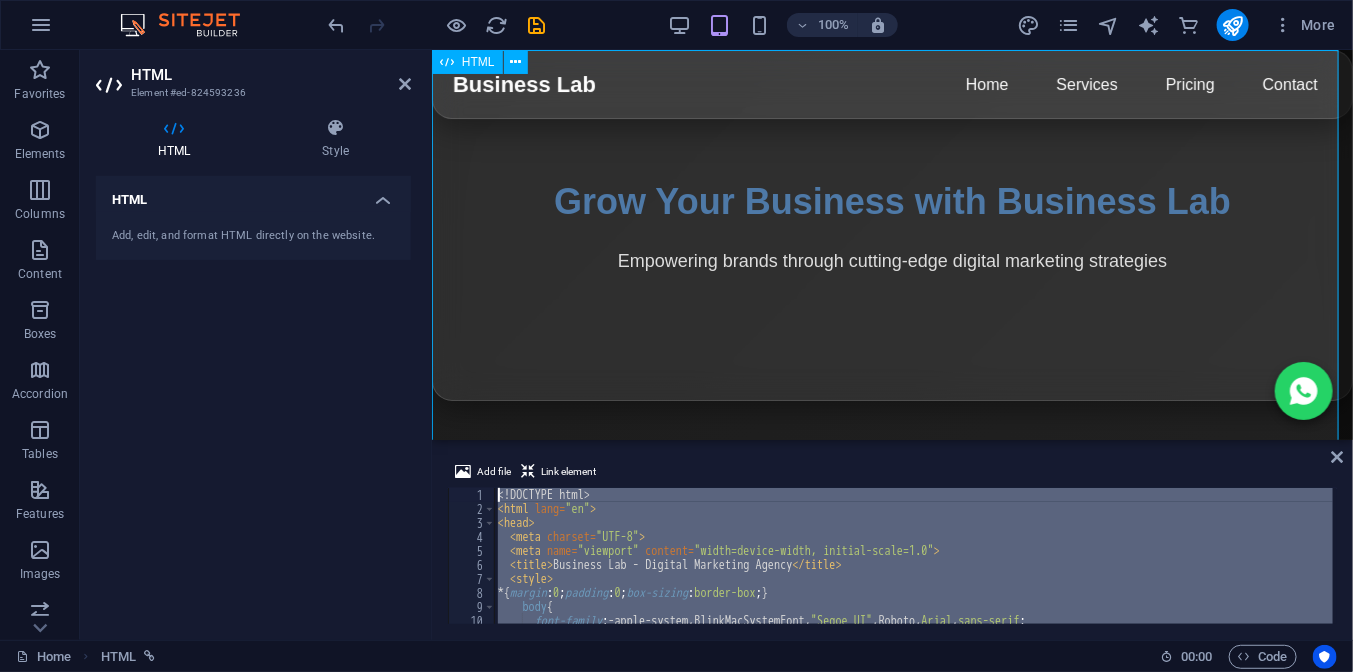 drag, startPoint x: 988, startPoint y: 615, endPoint x: 512, endPoint y: 400, distance: 522.3035 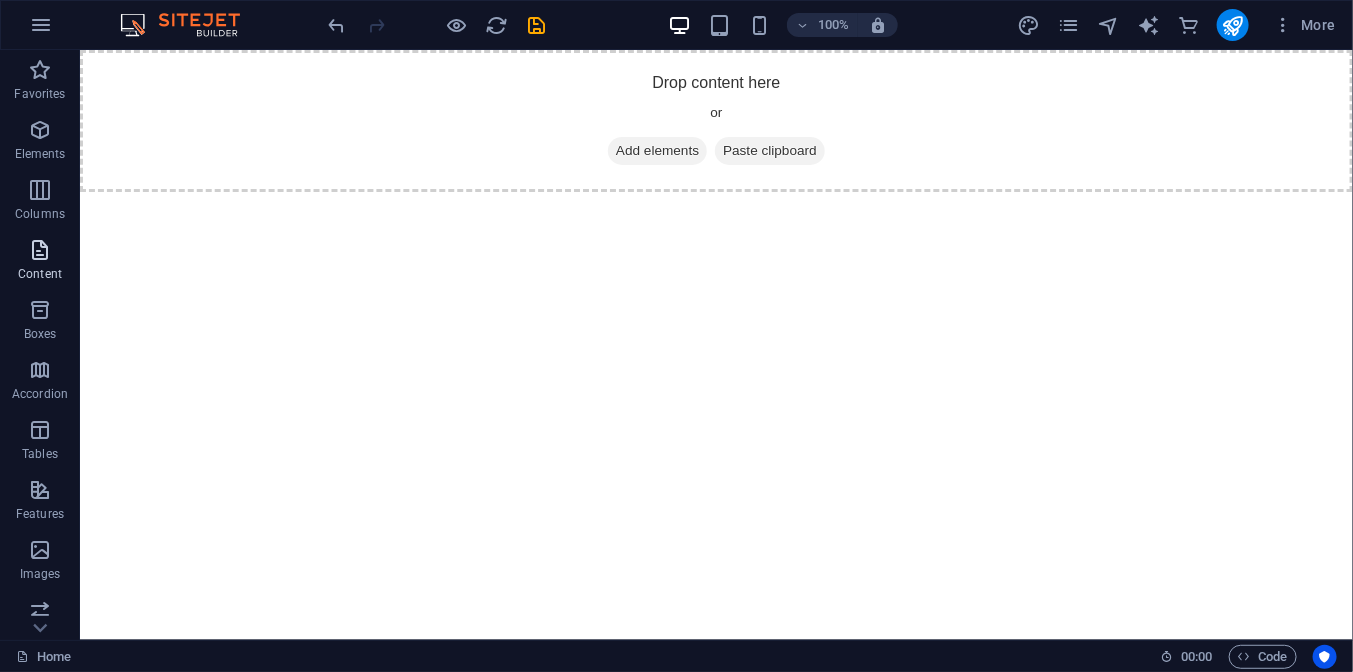 click at bounding box center (40, 250) 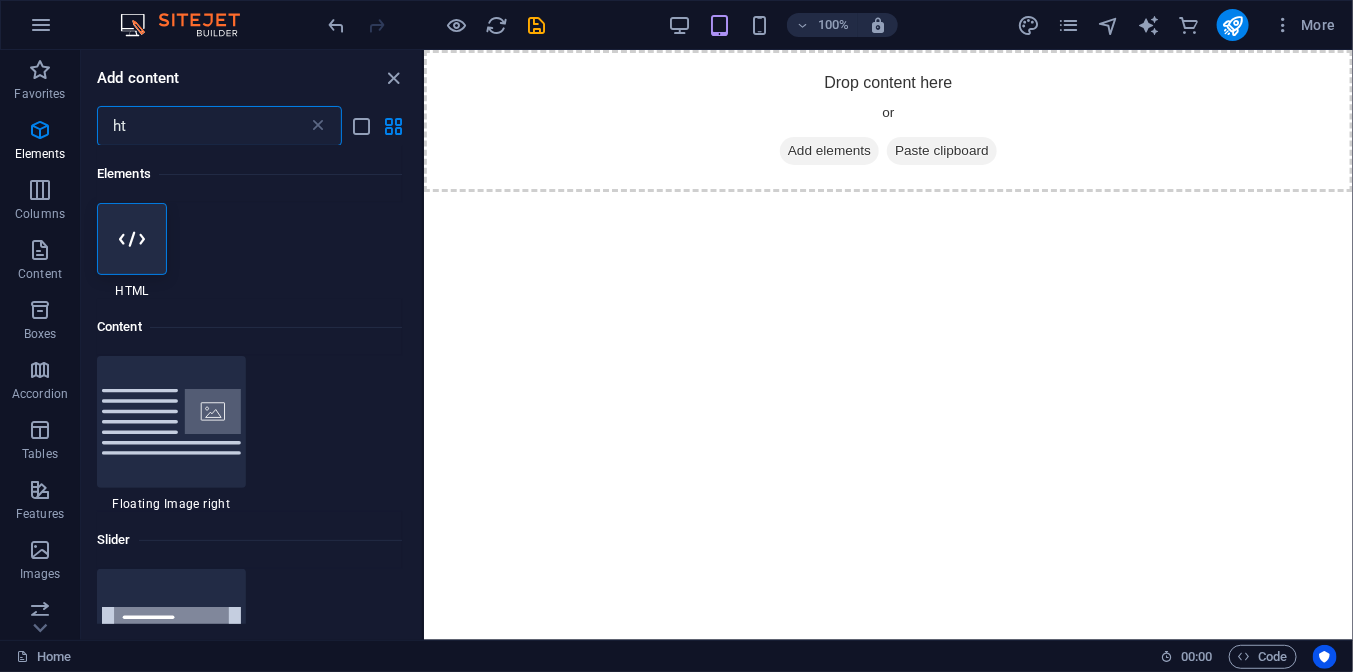 scroll, scrollTop: 0, scrollLeft: 0, axis: both 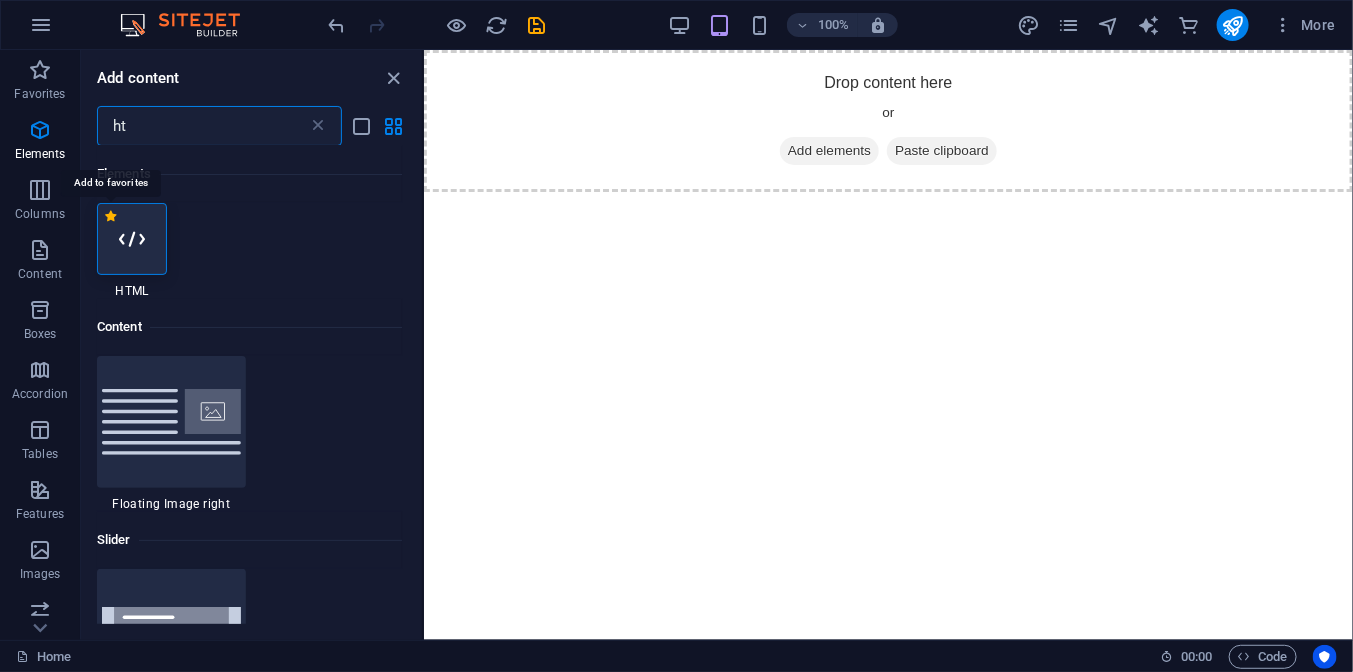 type on "ht" 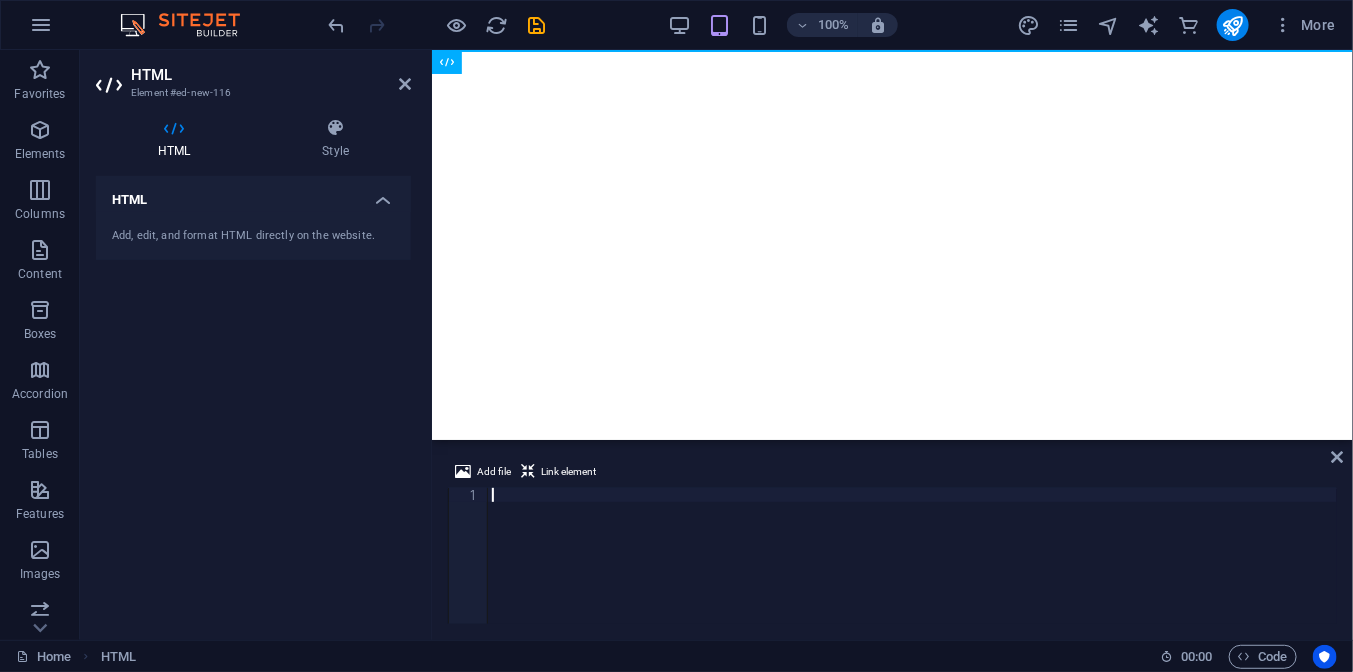 scroll, scrollTop: 3490, scrollLeft: 0, axis: vertical 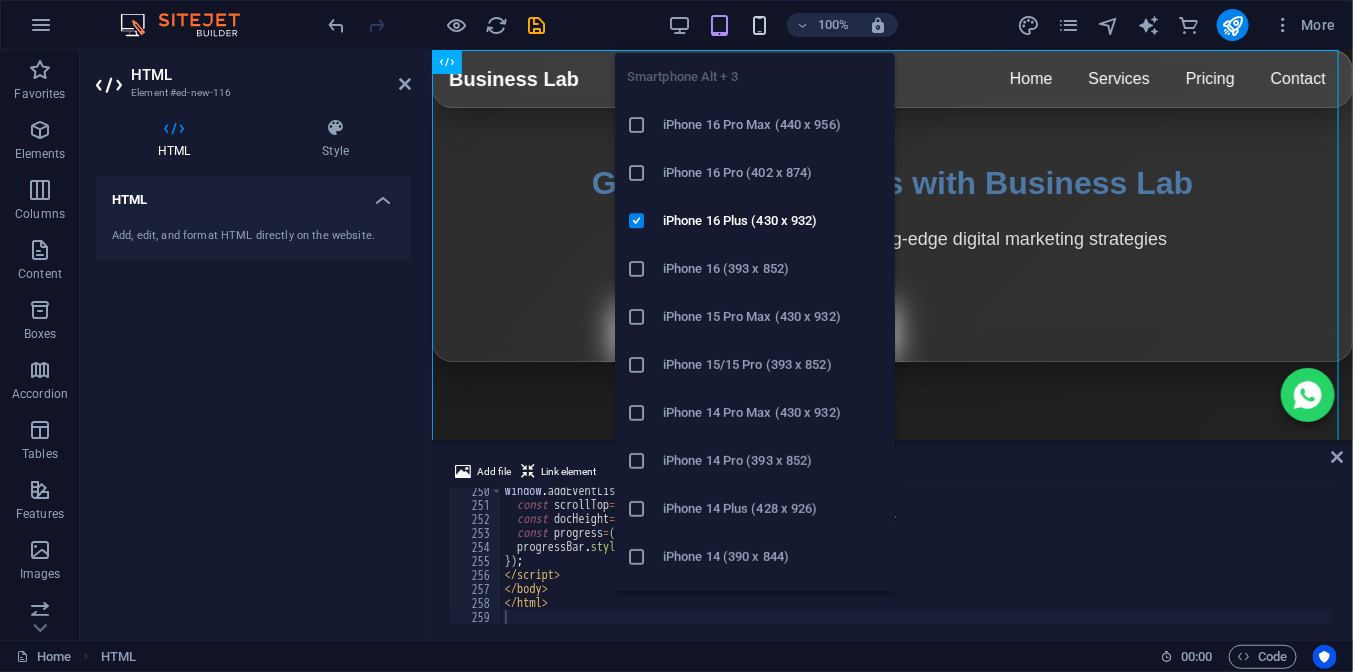 click at bounding box center [759, 25] 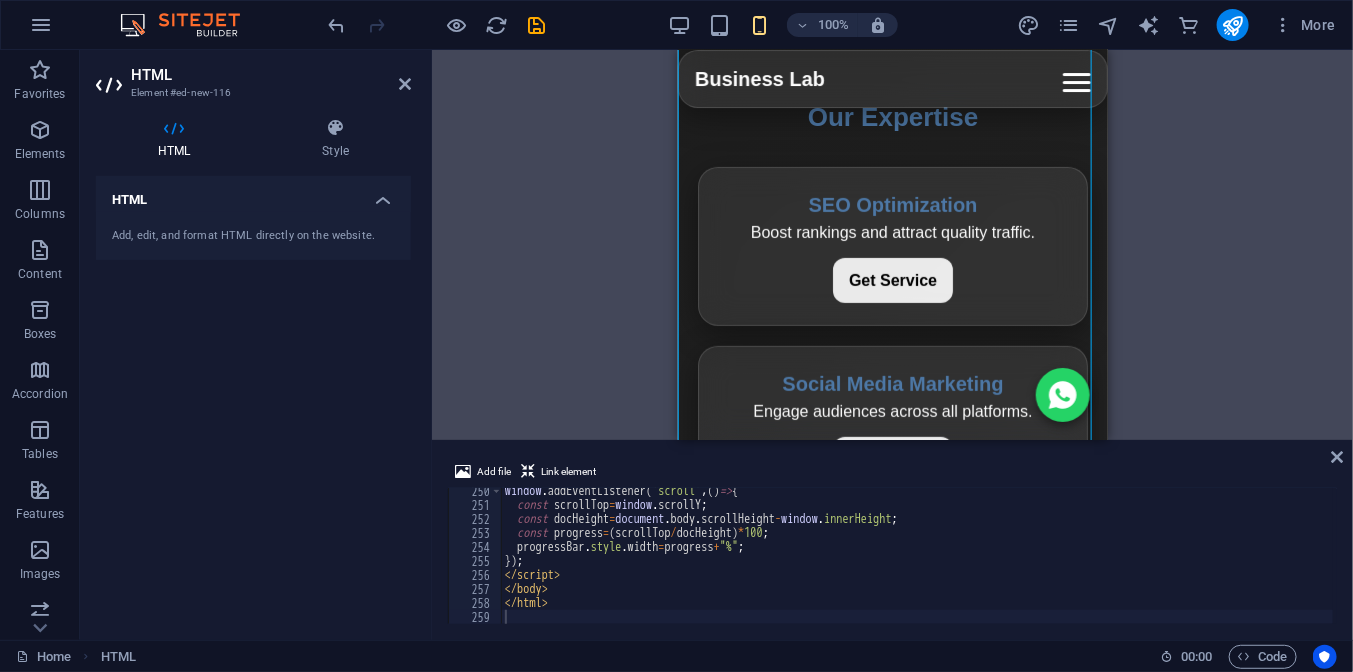 scroll, scrollTop: 0, scrollLeft: 0, axis: both 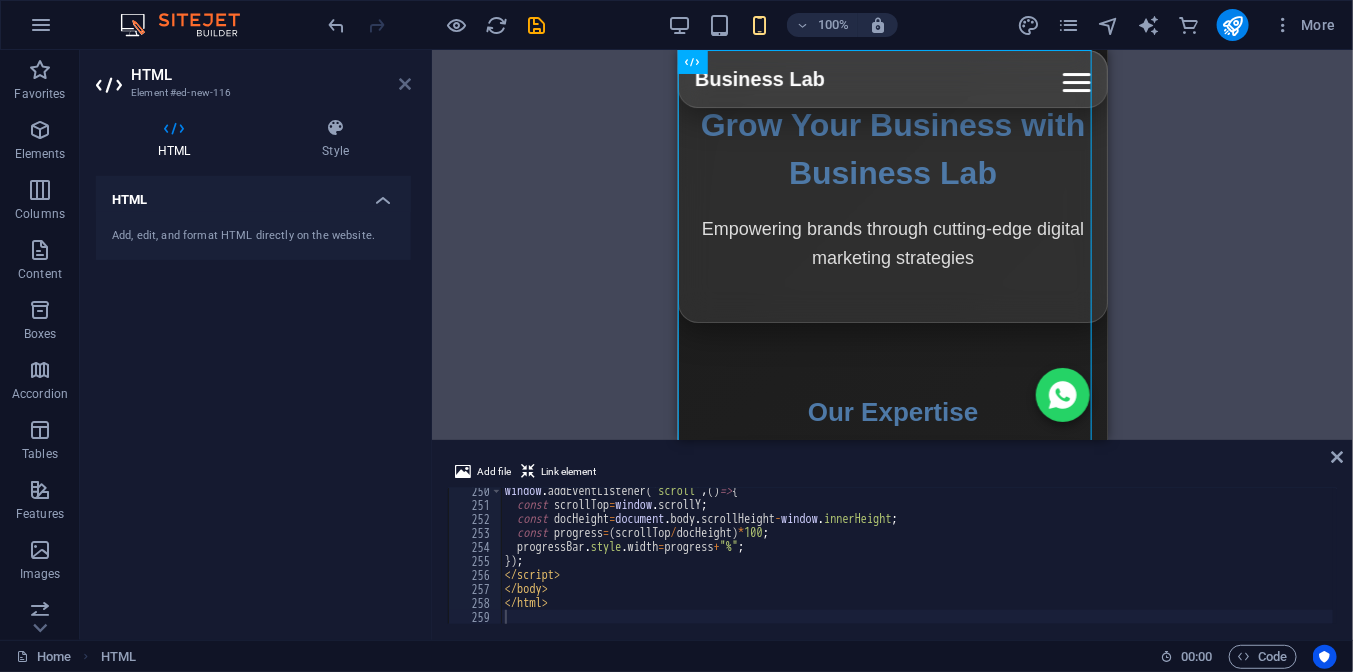 click at bounding box center [405, 84] 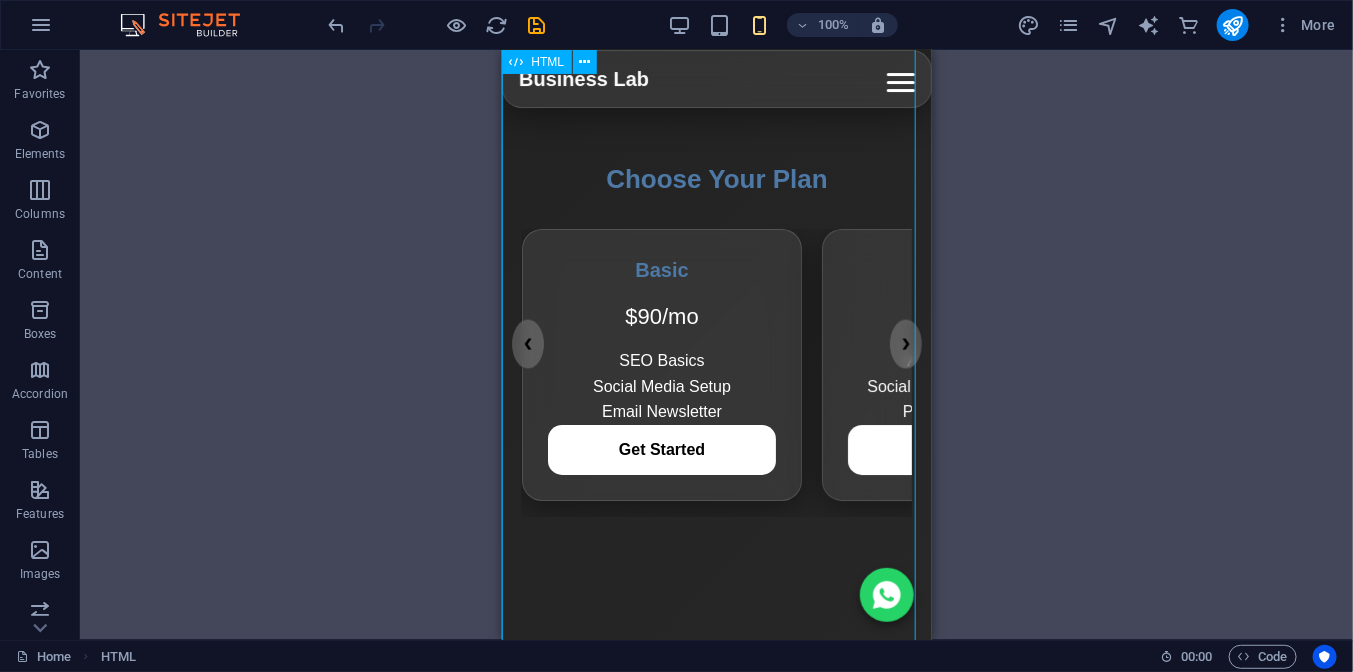 scroll, scrollTop: 1500, scrollLeft: 0, axis: vertical 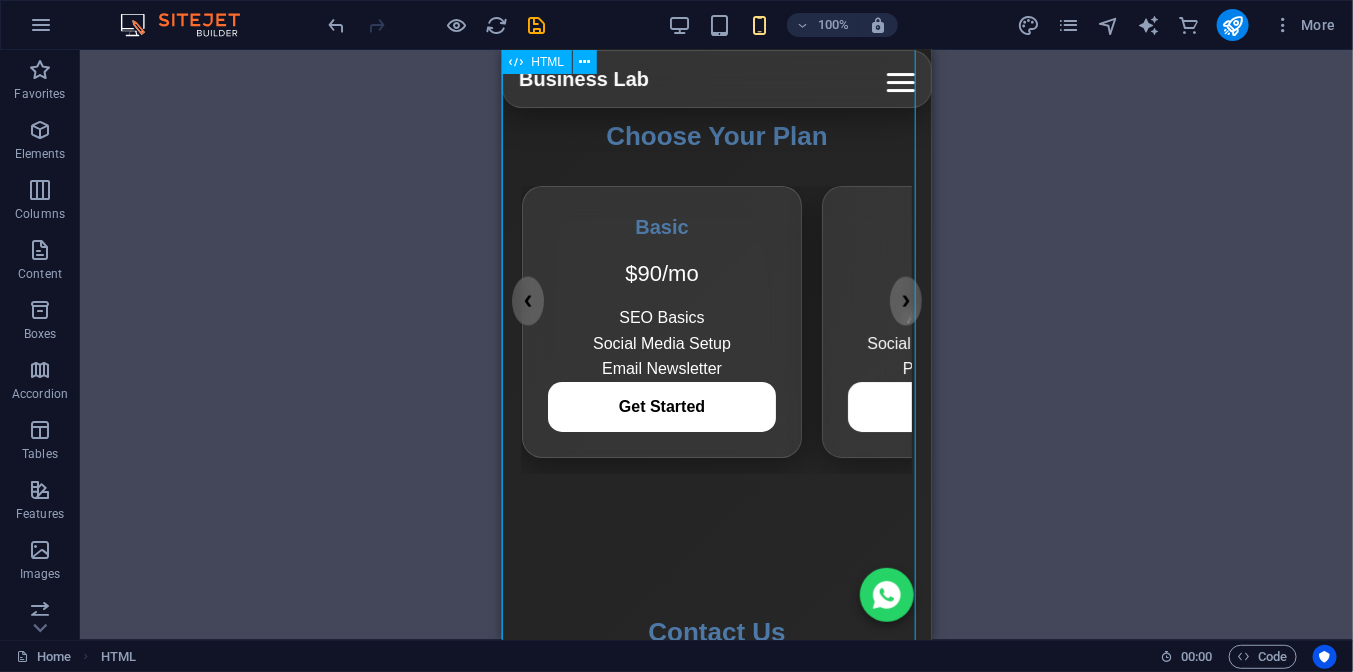 click on "Business Lab - Digital Marketing Agency
Business Lab
Home
Services
Pricing
Contact
Grow Your Business with Business Lab
Empowering brands through cutting-edge digital marketing strategies
Our Expertise
SEO Optimization Boost rankings and attract quality traffic. Get Service
Social Media Marketing Engage audiences across all platforms. Get Service
PPC Campaigns Drive instant results with data-driven ads. Get Service
Email Marketing Turn leads into loyal clients effectively. Get Service
Amazon Product Hunting Discover profitable products for FBA success. Get Service
Choose Your Plan
❮
Basic $90/mo
SEO Basics Social Media Setup Email Newsletter
Get Started
Standard $150/mo
Advanced SEO Social Media Management PPC Campaigns
Get Started" at bounding box center (716, -74) 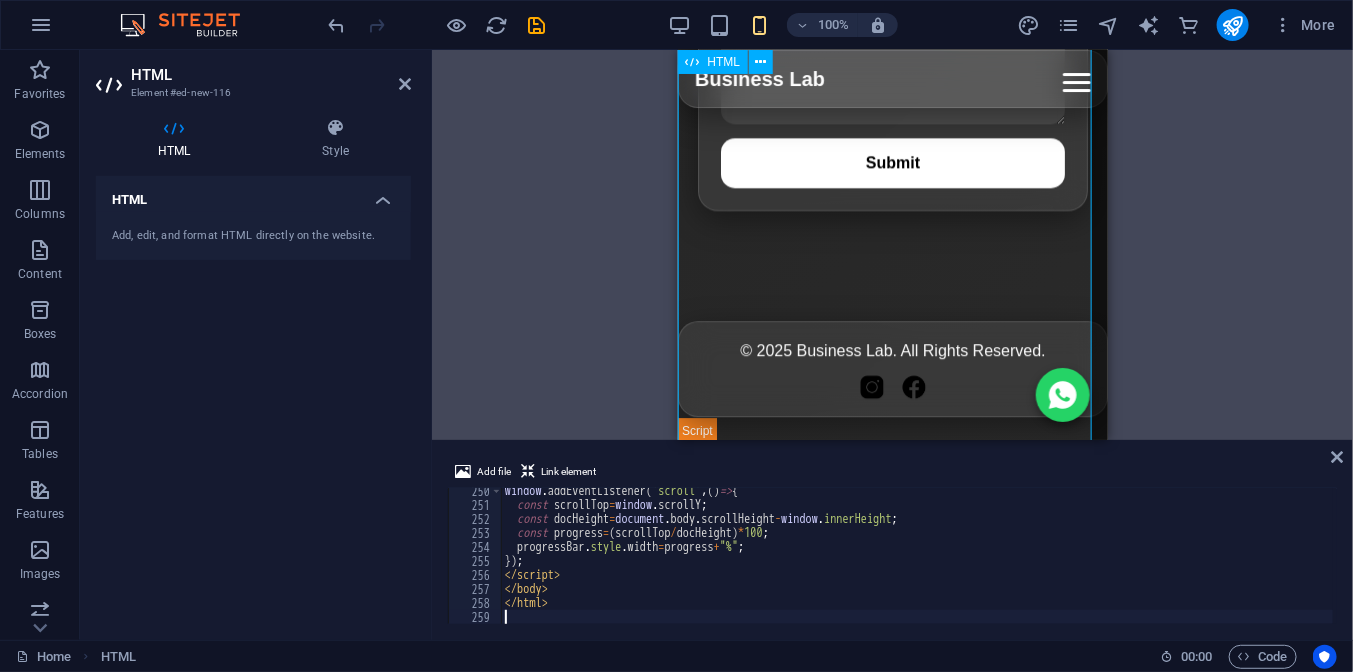 scroll, scrollTop: 2225, scrollLeft: 0, axis: vertical 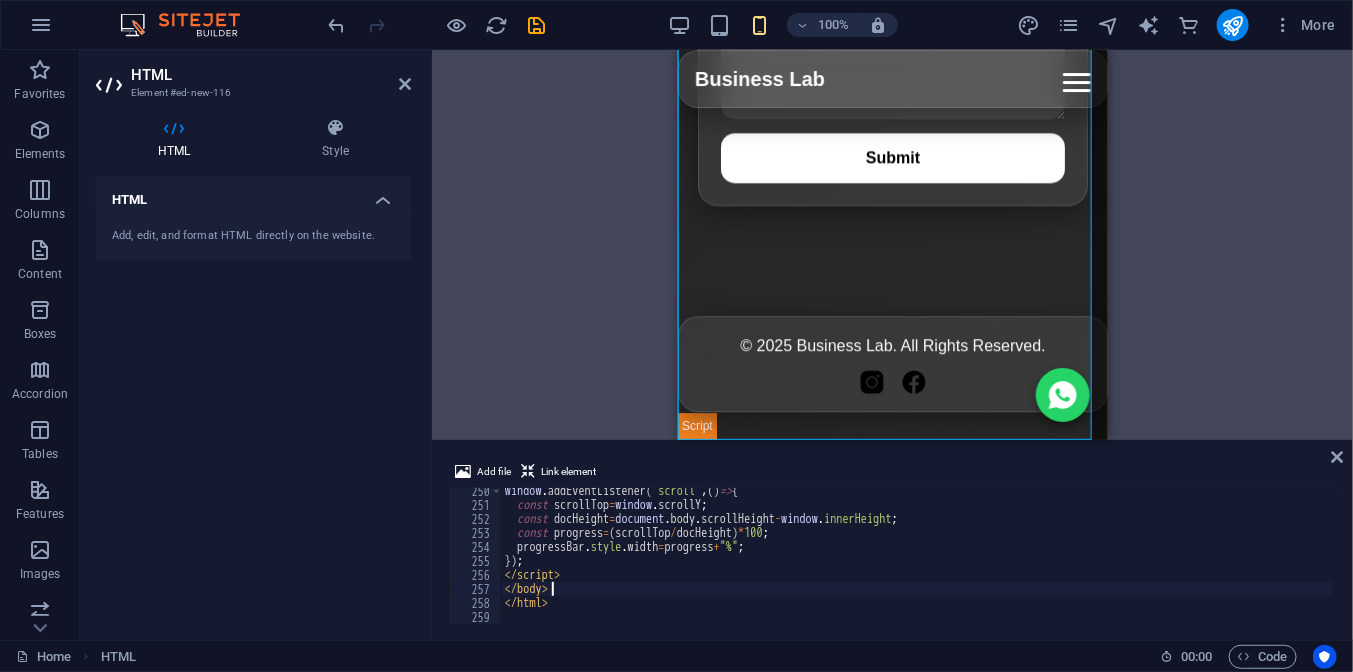click on "window . addEventListener ( 'scroll' , ( ) => {    const   scrollTop = window . scrollY ;    const   docHeight = document . body . scrollHeight - window . innerHeight ;    const   progress = ( scrollTop / docHeight ) * 100 ;    progressBar . style . width = progress + "%" ; }) ; </ script > </ body > </ html >" at bounding box center (1162, 564) 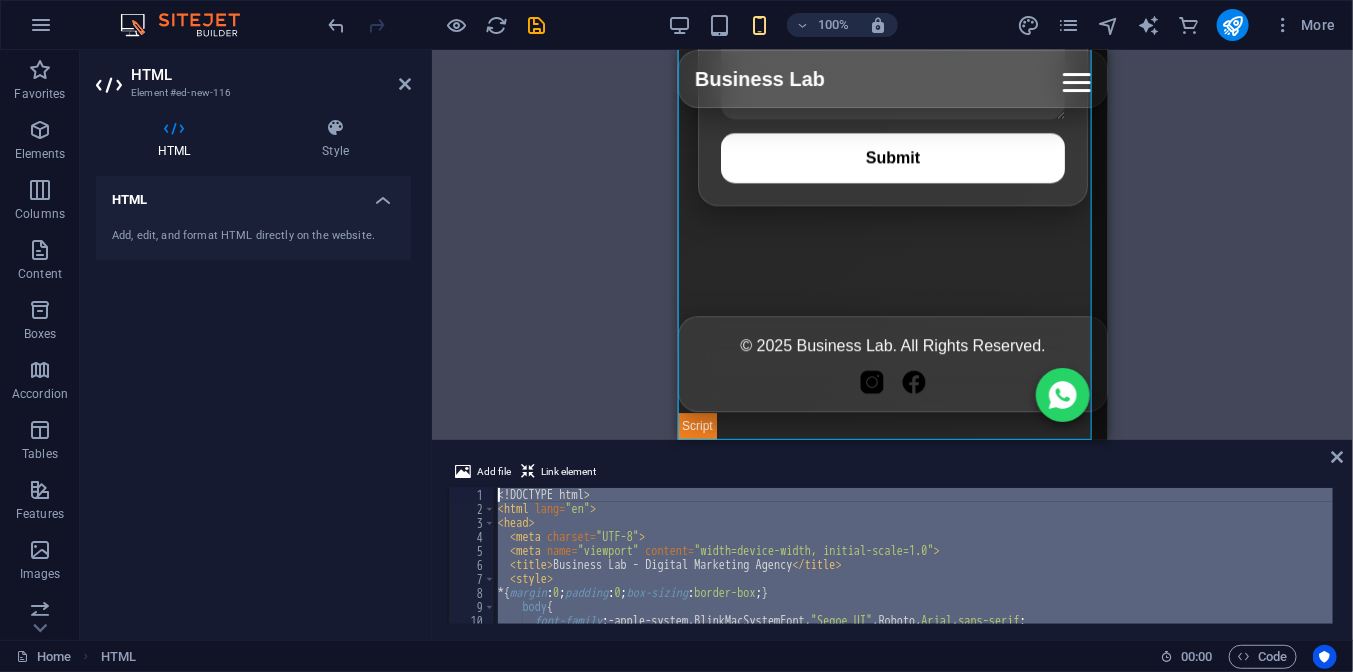 scroll, scrollTop: 0, scrollLeft: 0, axis: both 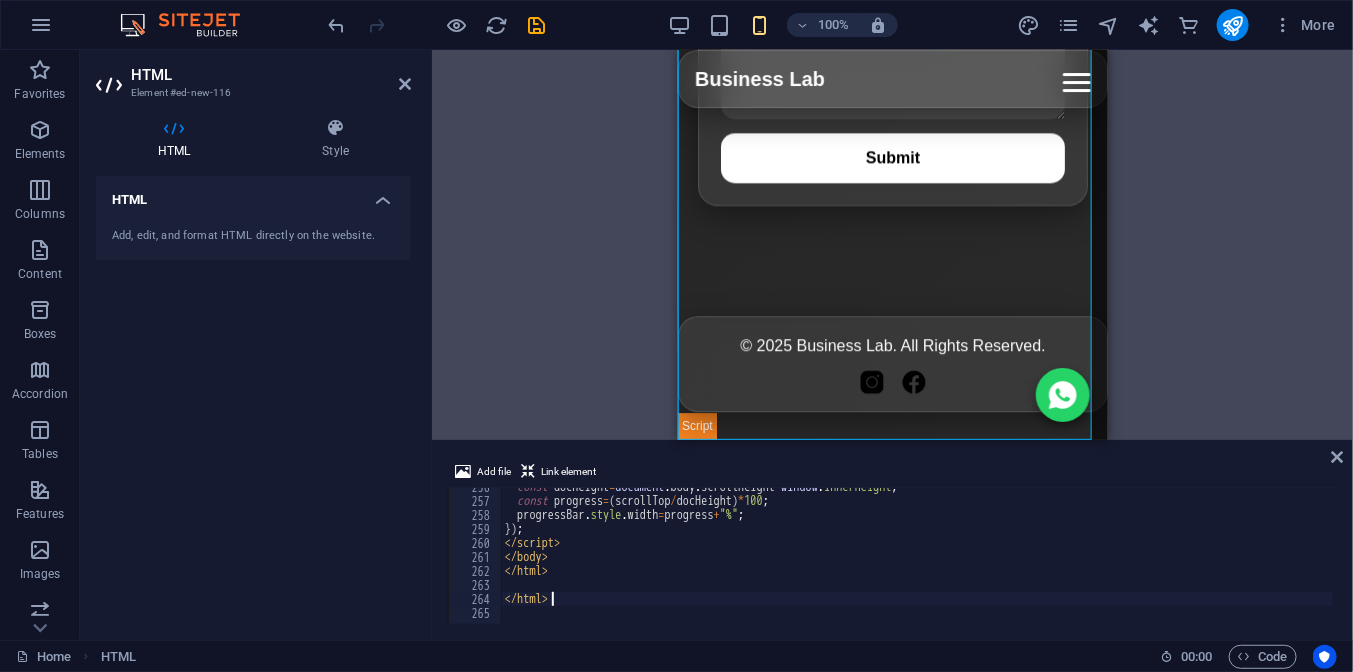click on "const   docHeight = document . body . scrollHeight - window . innerHeight ;    const   progress = ( scrollTop / docHeight ) * 100 ;    progressBar . style . width = progress + "%" ; }) ; </ script > </ body > </ html > </ html >" at bounding box center [1162, 560] 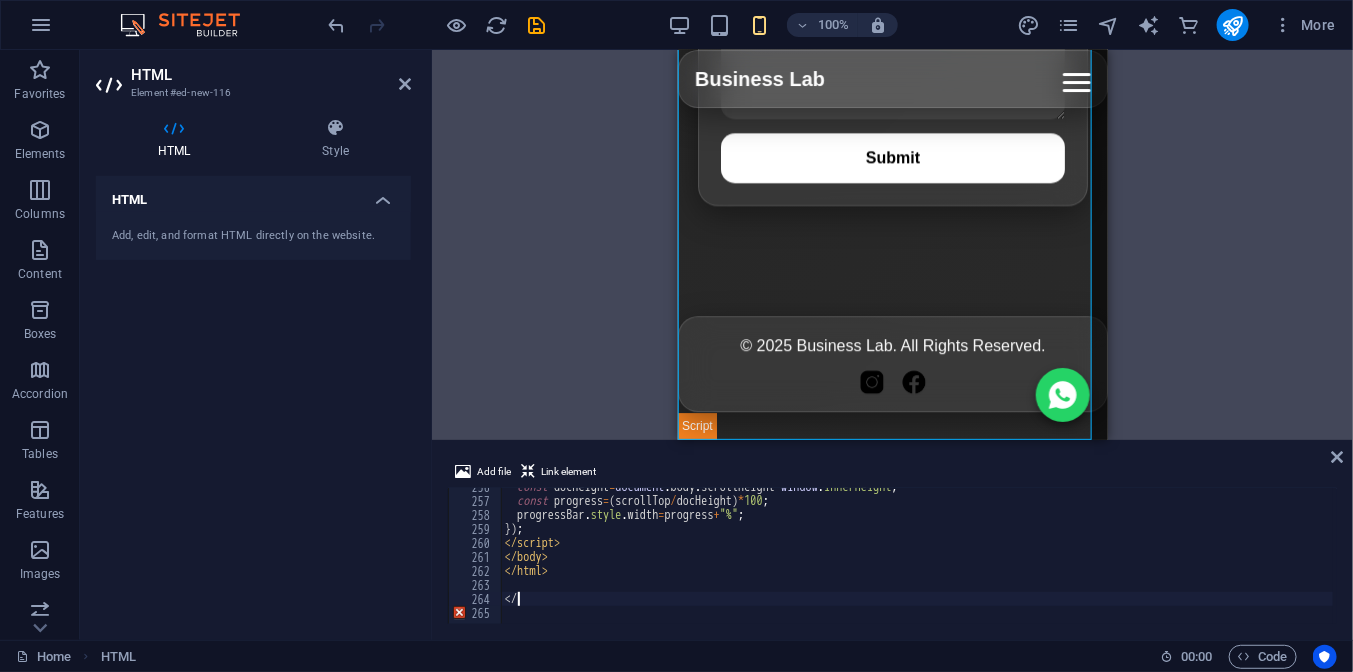 type on "<" 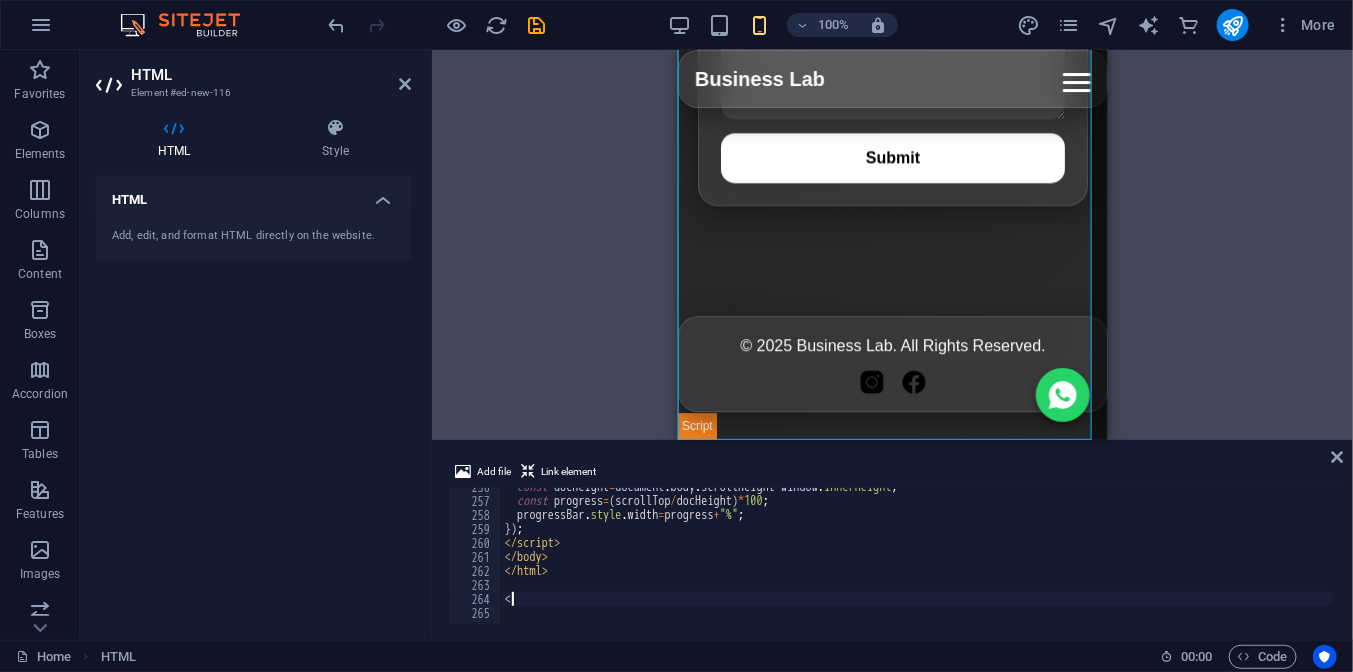 type 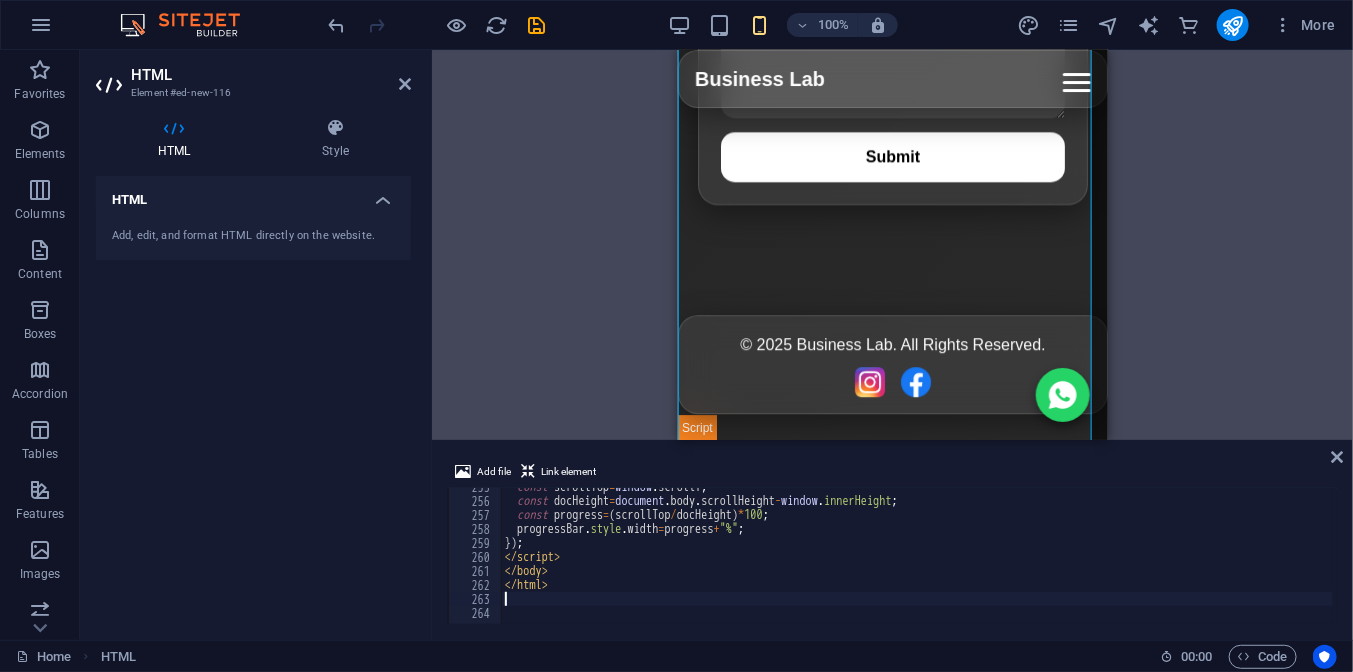 scroll, scrollTop: 3564, scrollLeft: 0, axis: vertical 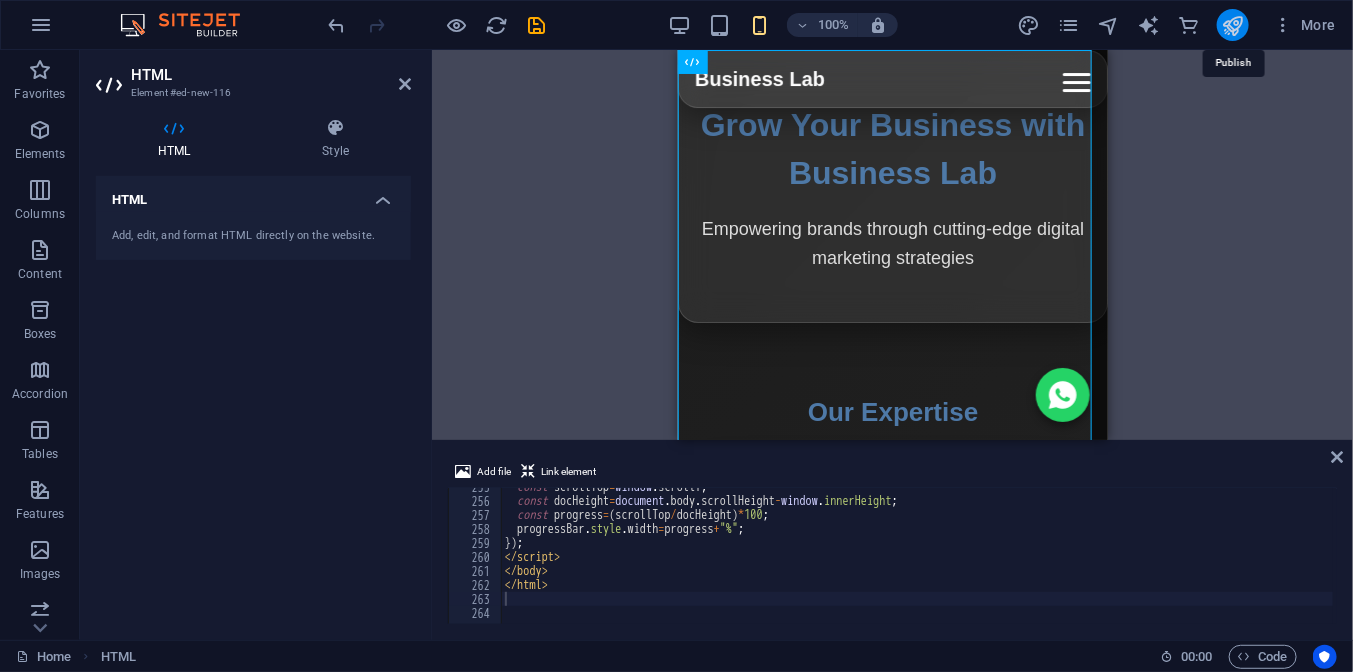 click at bounding box center (1232, 25) 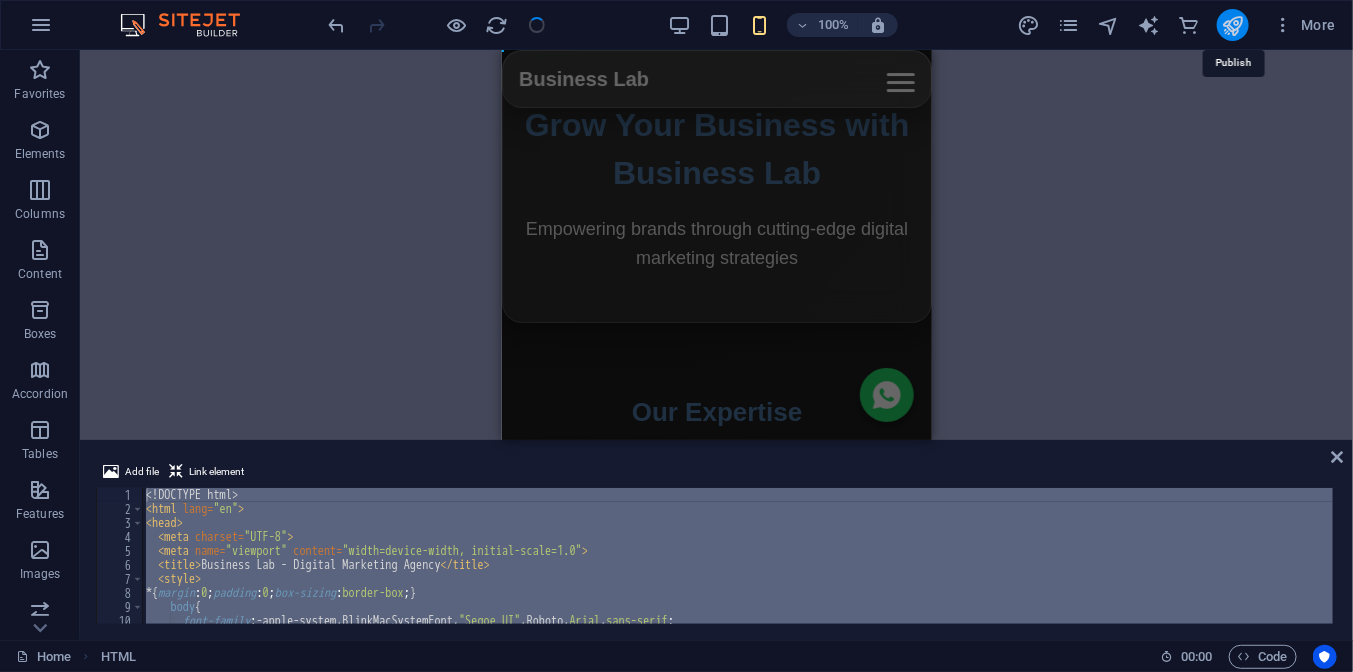 type 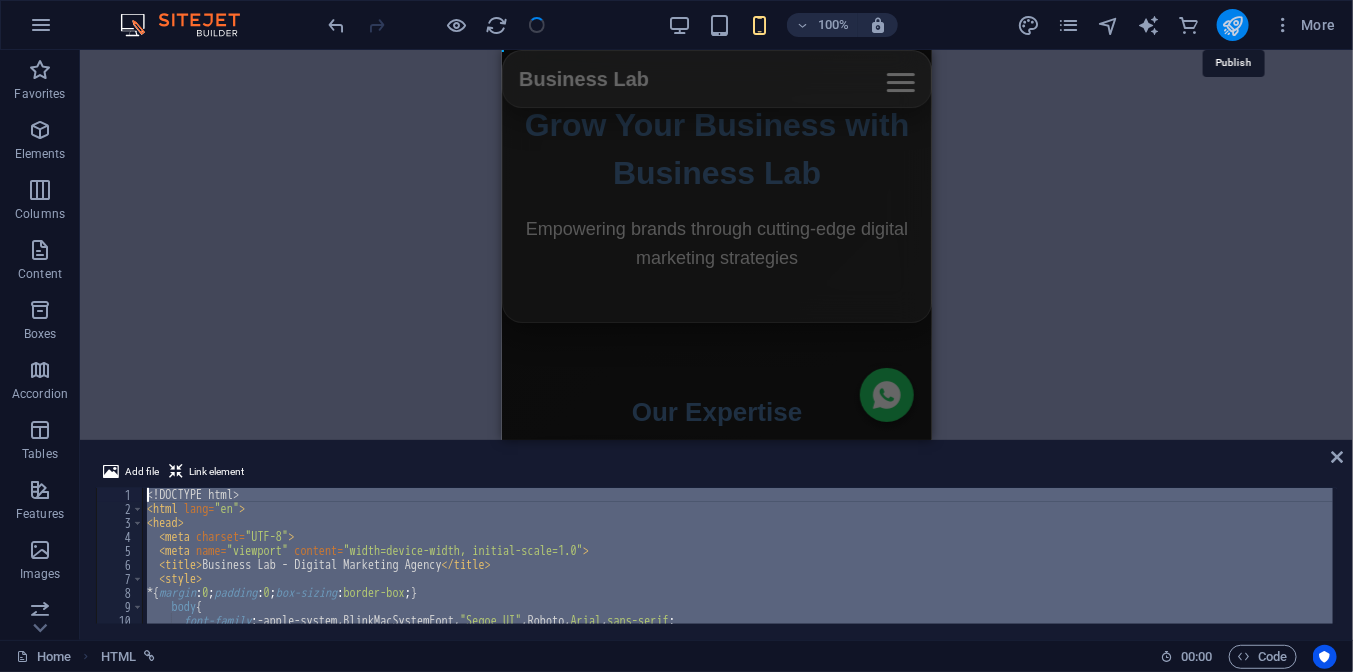 scroll, scrollTop: 3256, scrollLeft: 0, axis: vertical 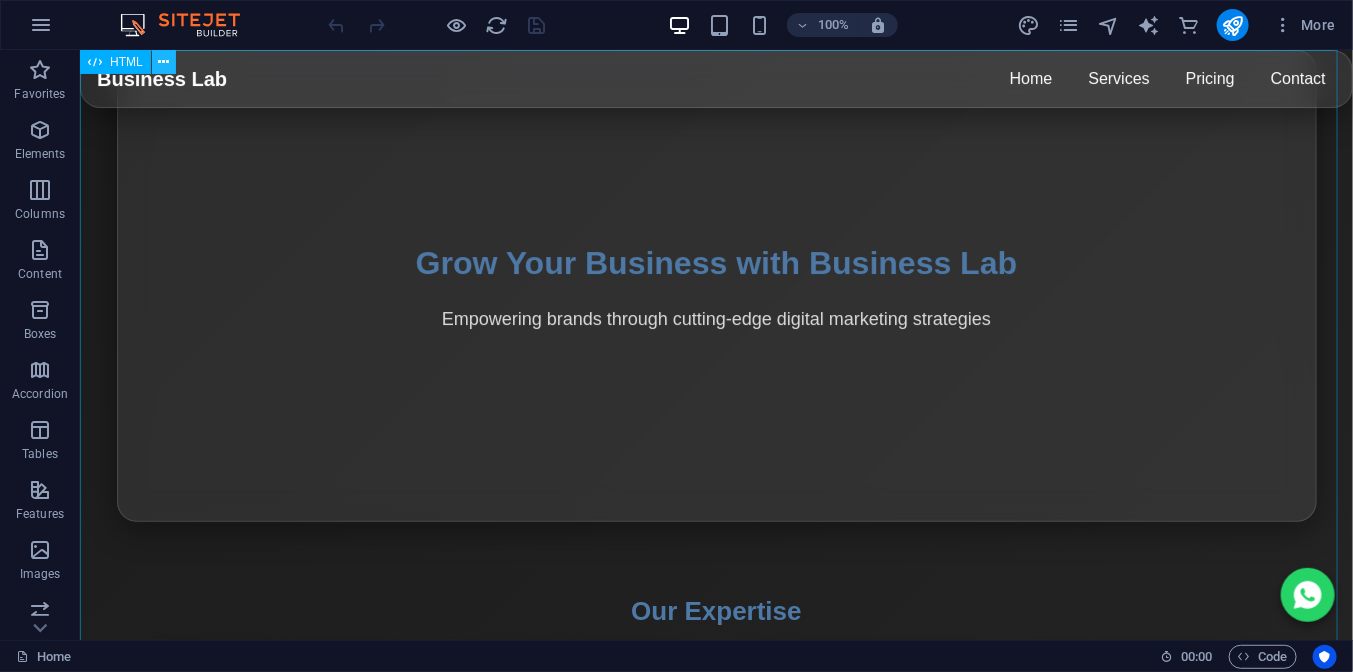 click at bounding box center (163, 62) 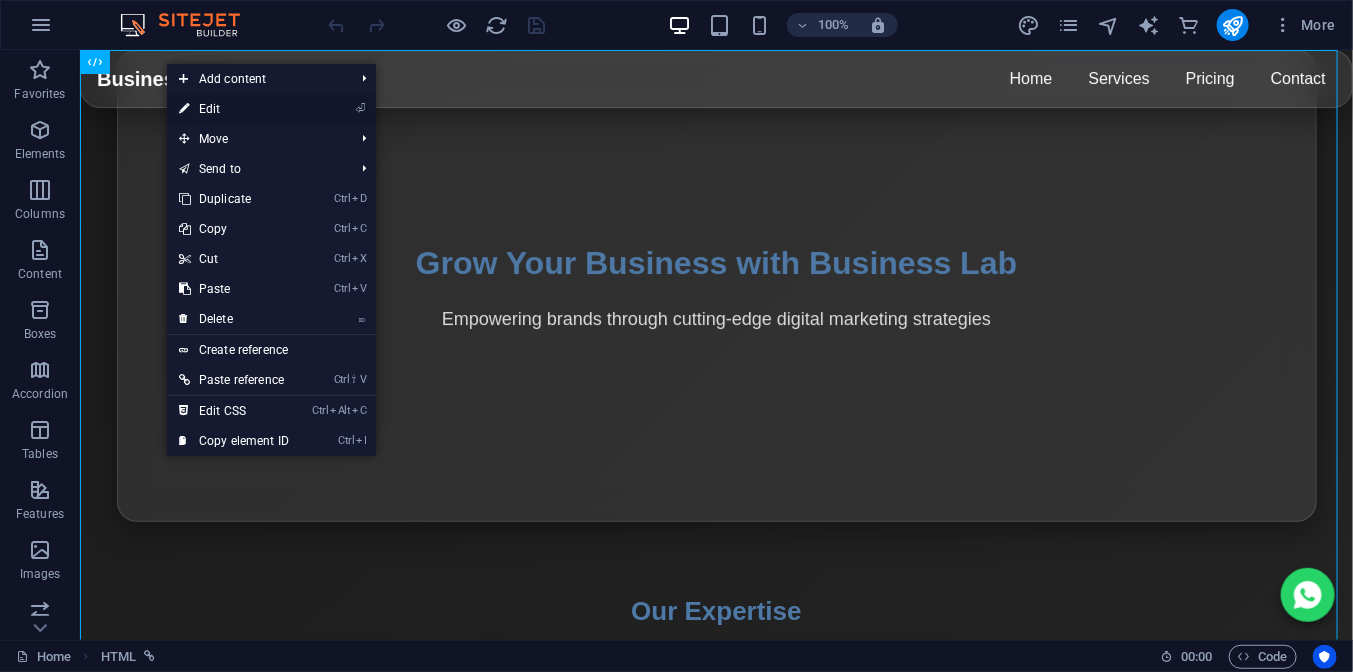 click on "⏎  Edit" at bounding box center (234, 109) 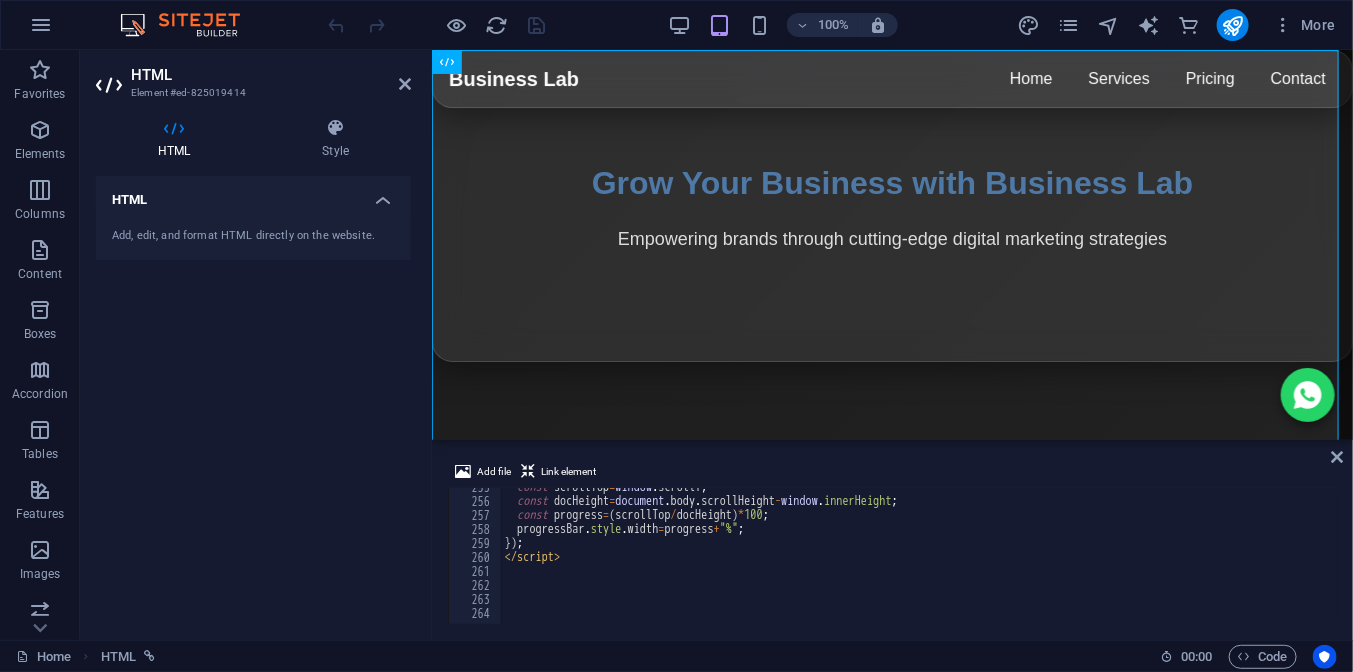 scroll, scrollTop: 3564, scrollLeft: 0, axis: vertical 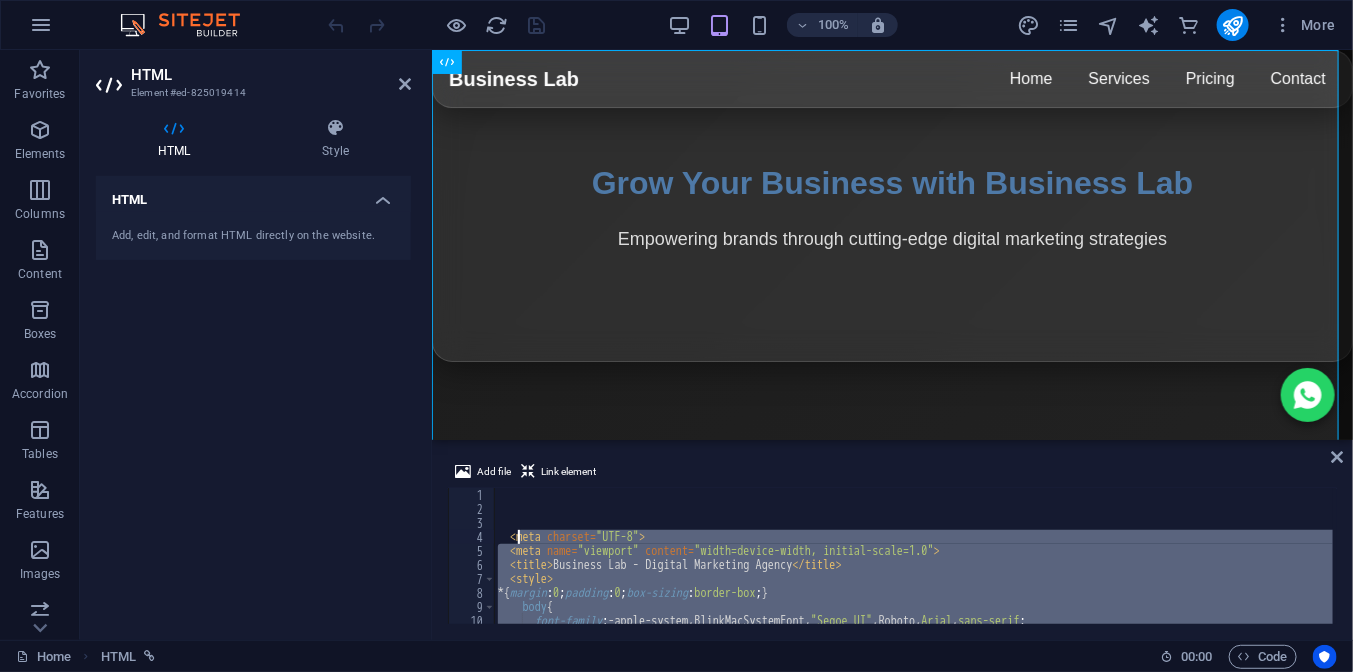 drag, startPoint x: 754, startPoint y: 575, endPoint x: 522, endPoint y: 532, distance: 235.95126 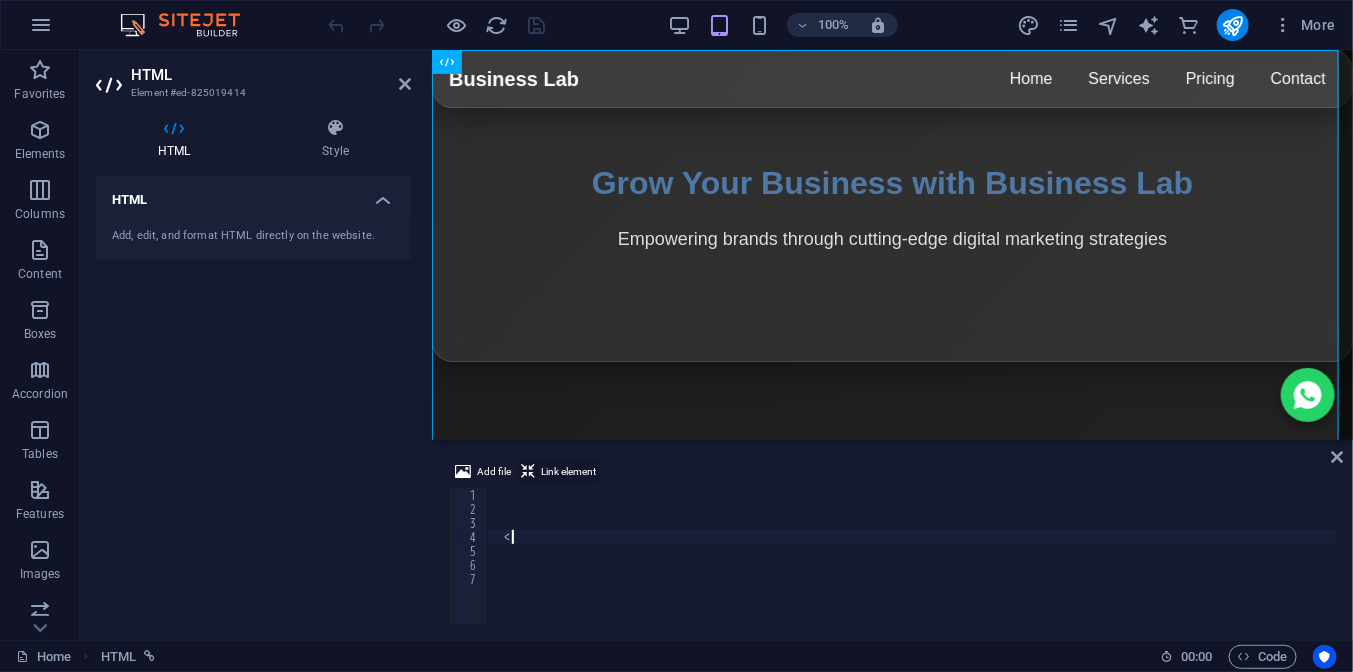 click at bounding box center [528, 472] 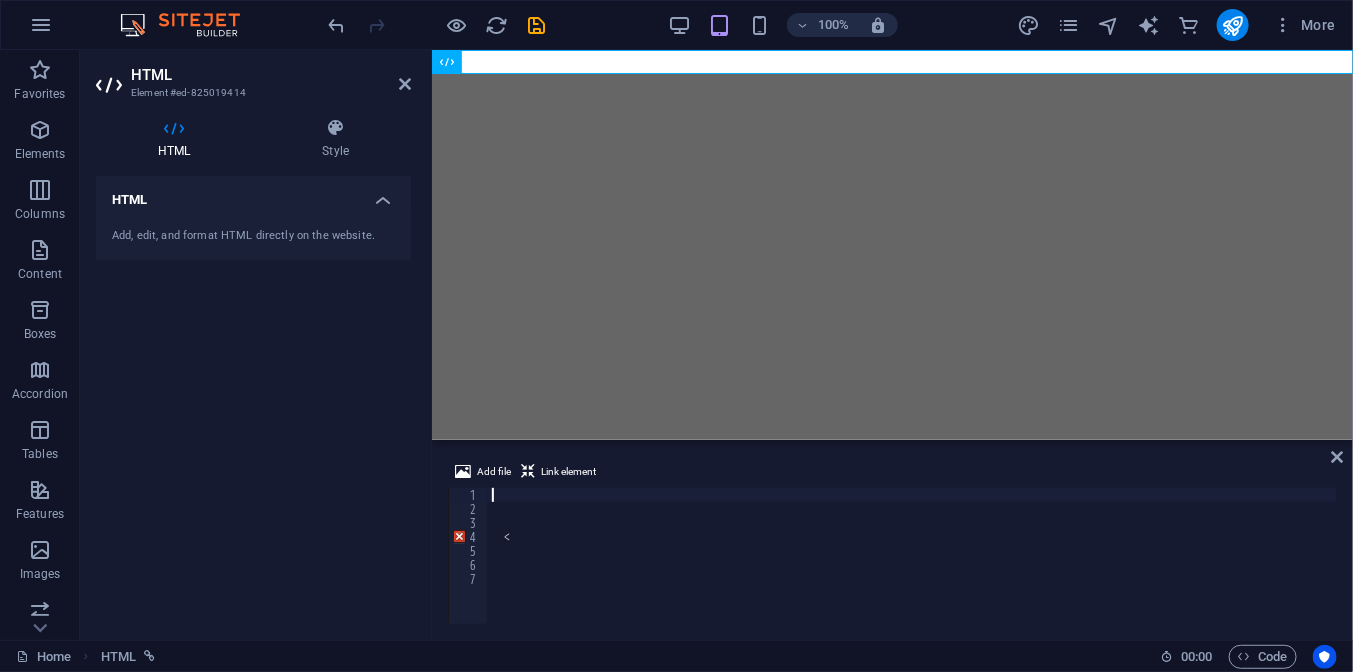 click on "<" at bounding box center (912, 570) 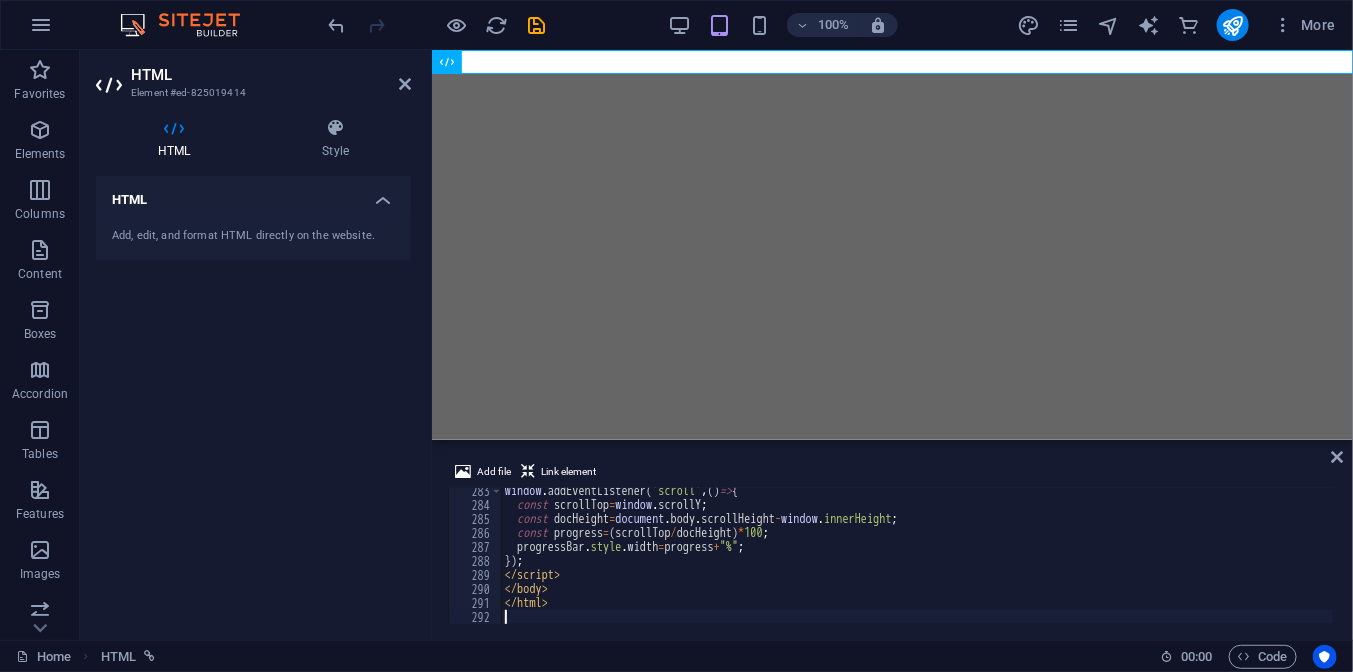 scroll, scrollTop: 4039, scrollLeft: 0, axis: vertical 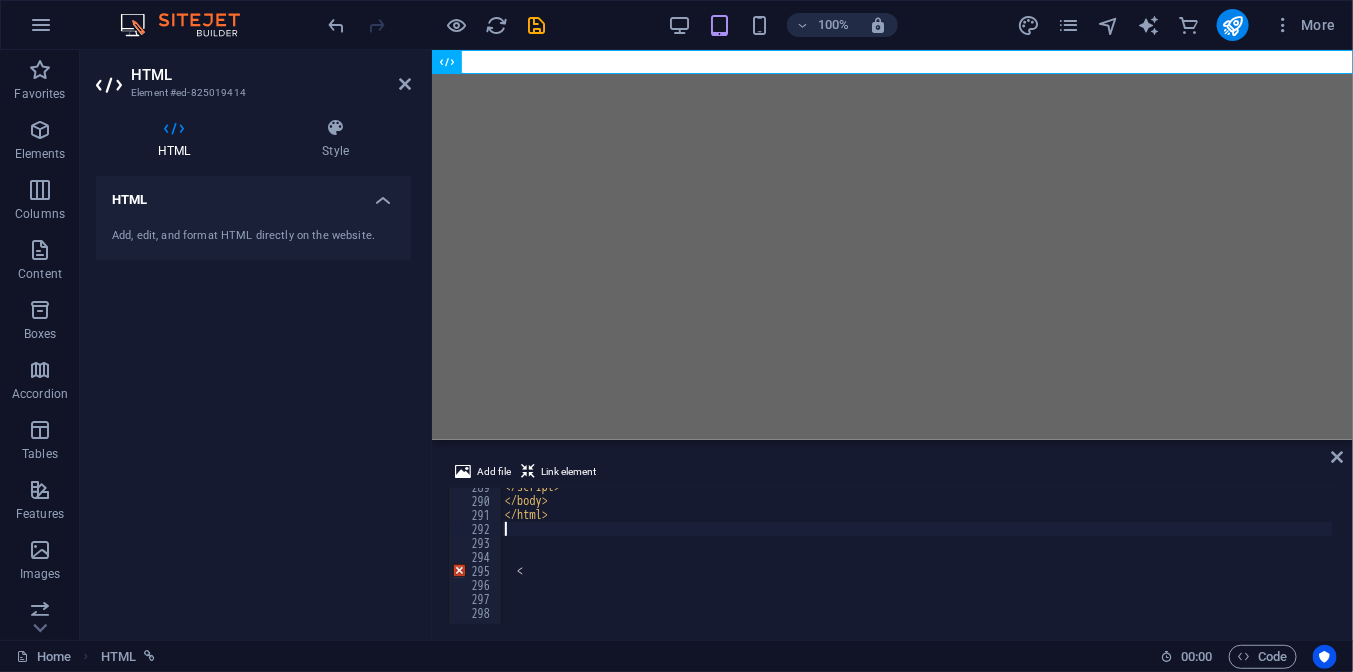 click on "</ script > </ body > </ html >    <" at bounding box center (1162, 560) 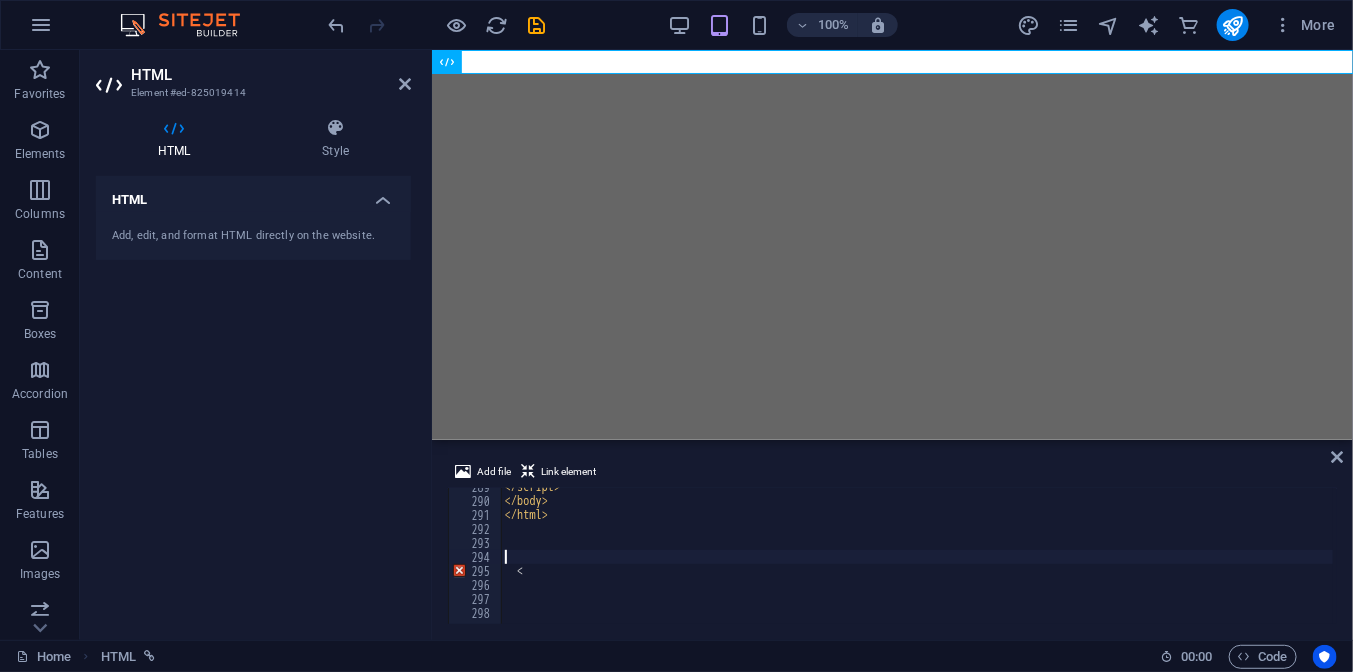click on "</ script > </ body > </ html >    <" at bounding box center [1162, 560] 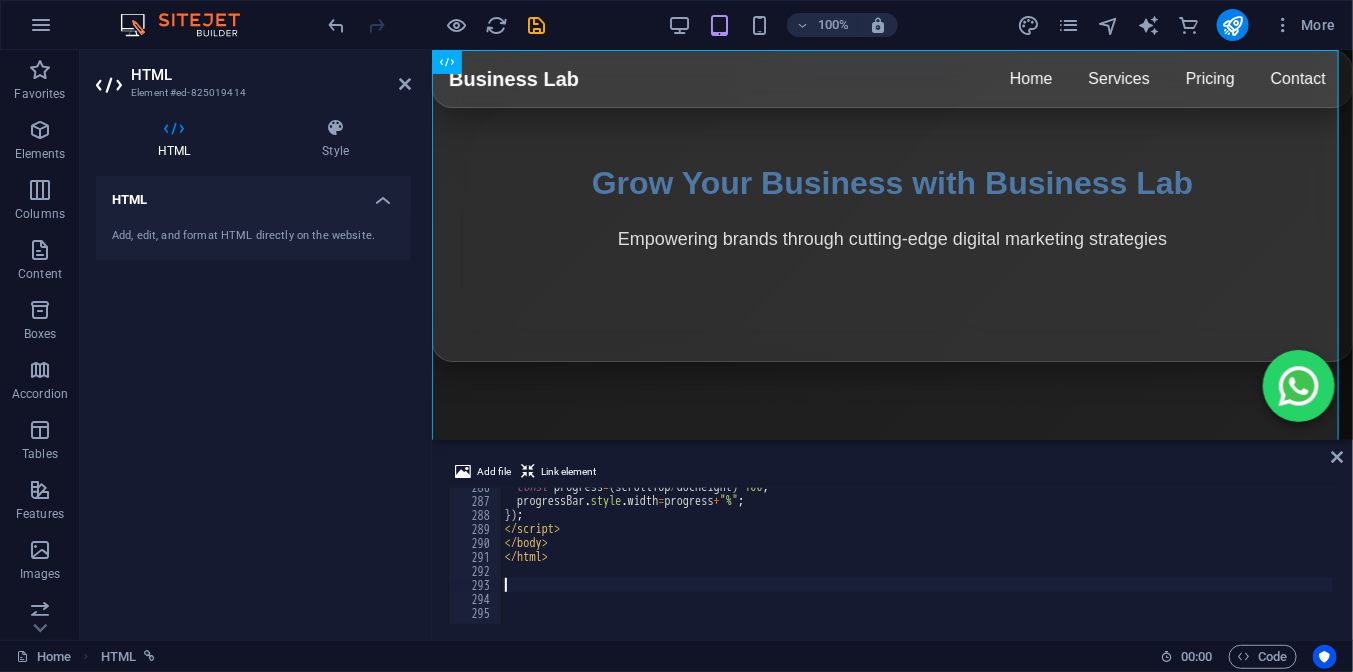scroll, scrollTop: 3984, scrollLeft: 0, axis: vertical 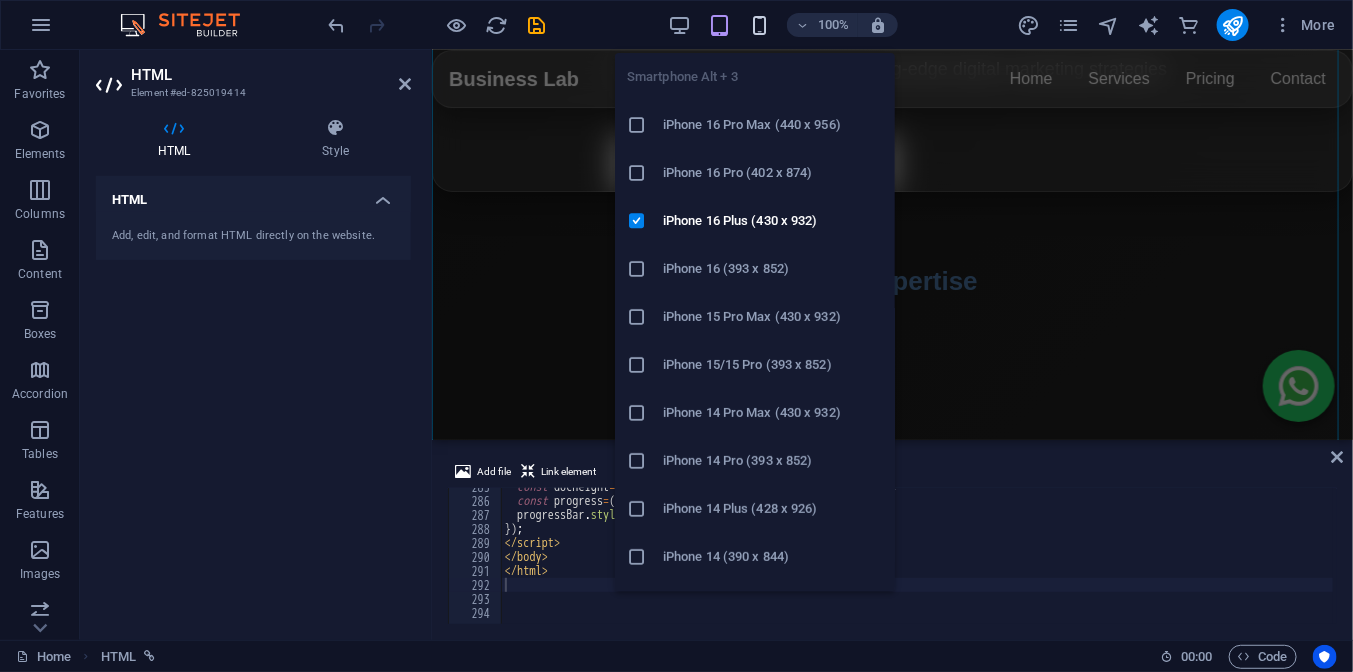 click at bounding box center [759, 25] 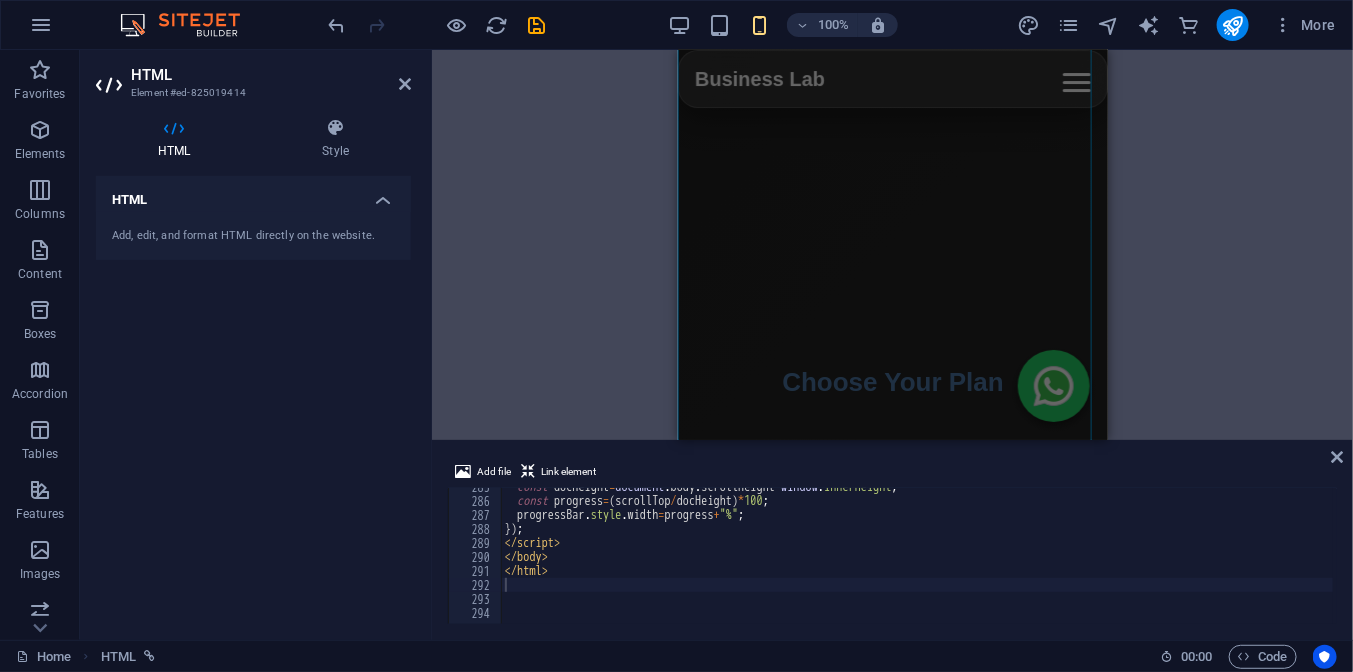 scroll, scrollTop: 1000, scrollLeft: 0, axis: vertical 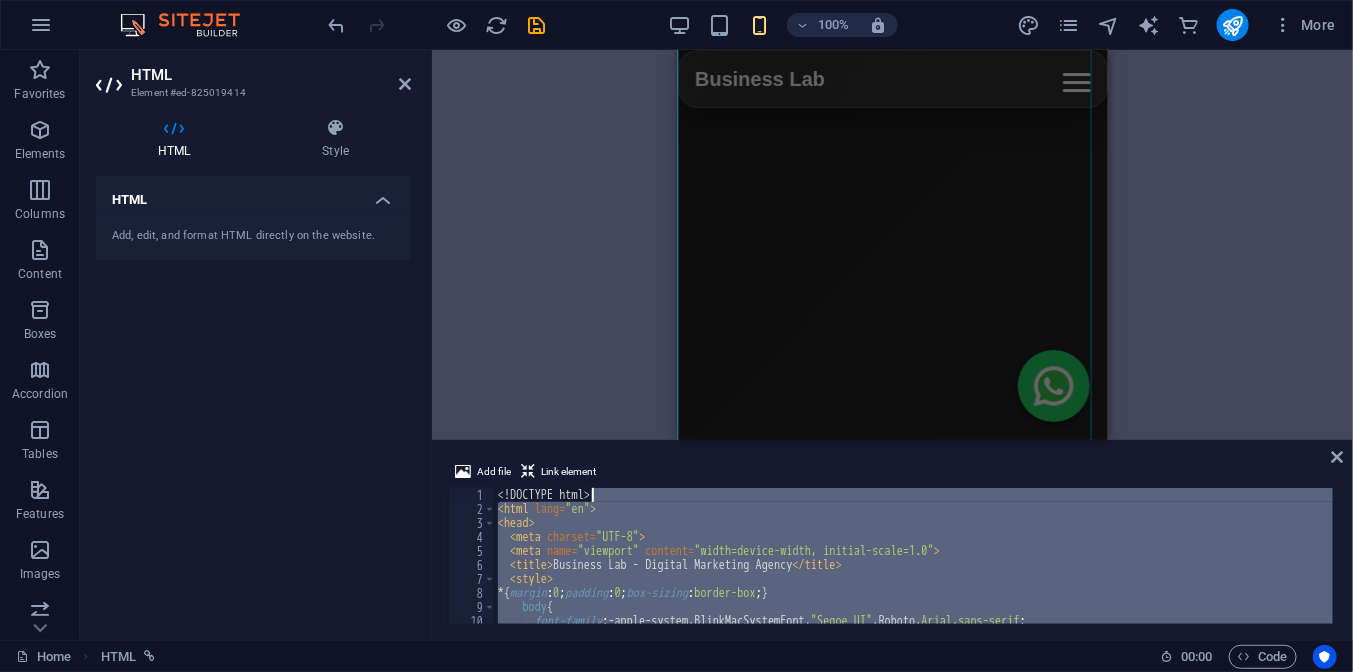 drag, startPoint x: 615, startPoint y: 570, endPoint x: 593, endPoint y: 502, distance: 71.470276 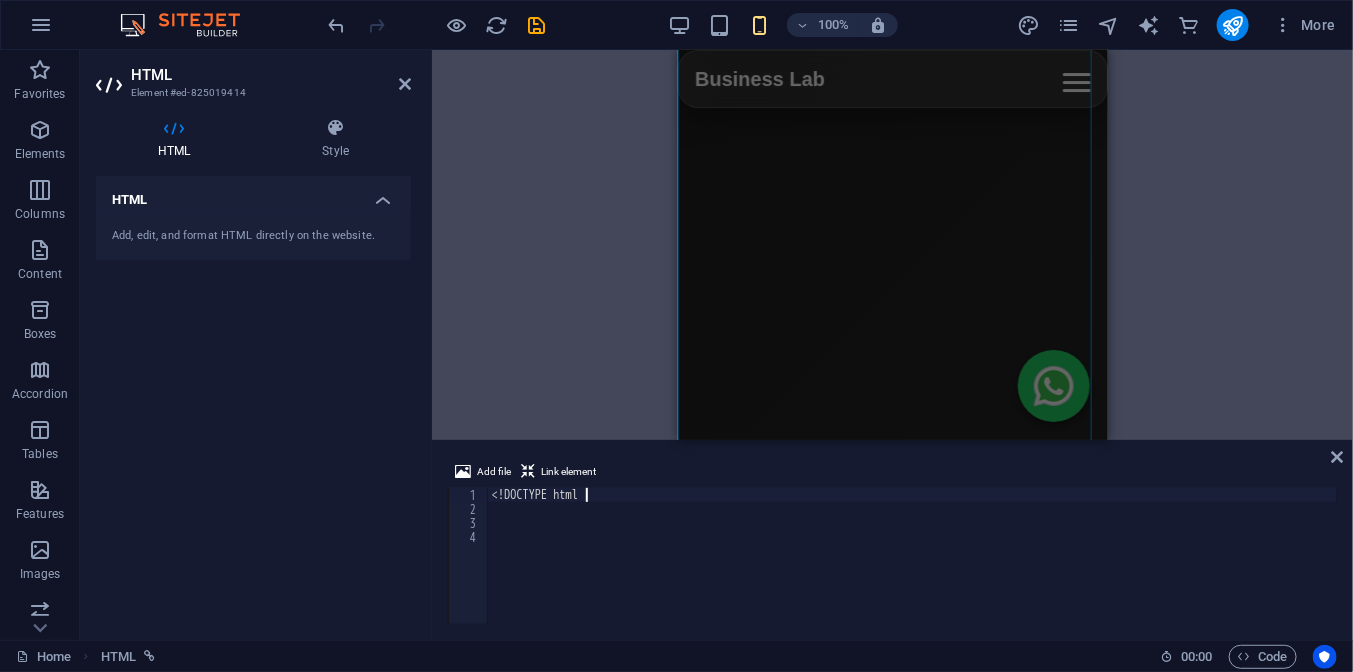click on "<! DOCTYPE   html" at bounding box center [912, 570] 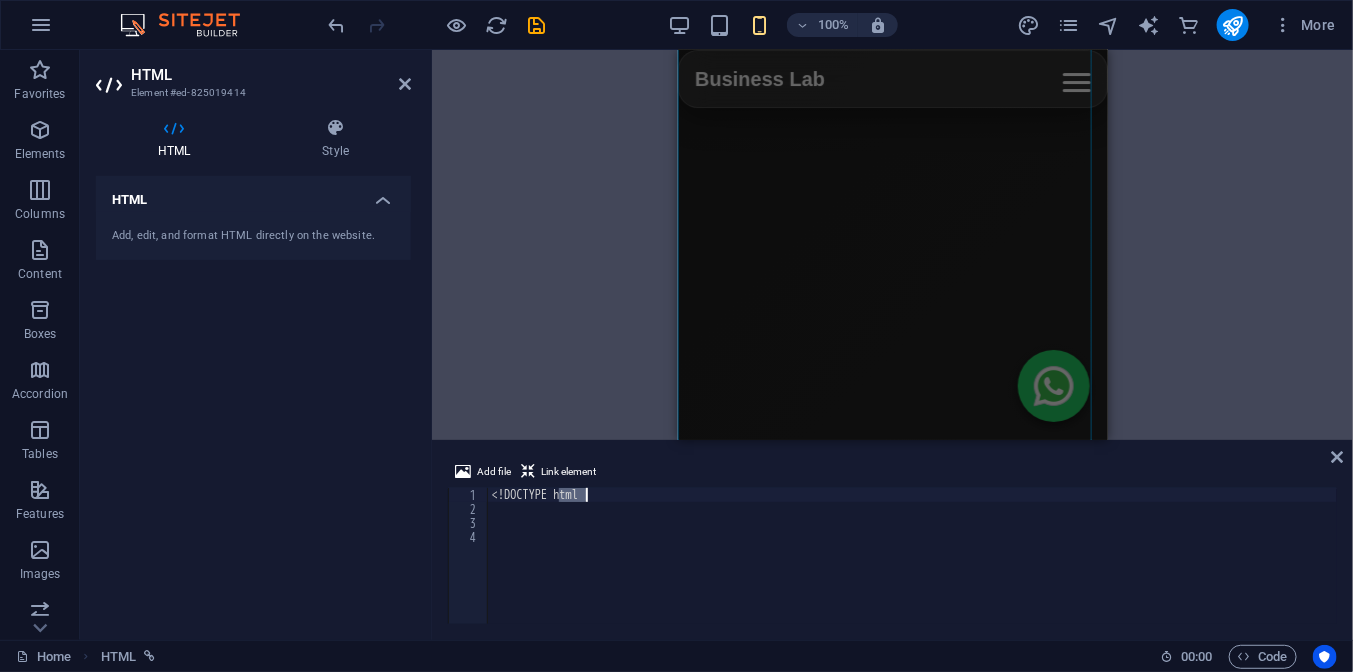 click on "<! DOCTYPE   html" at bounding box center [912, 570] 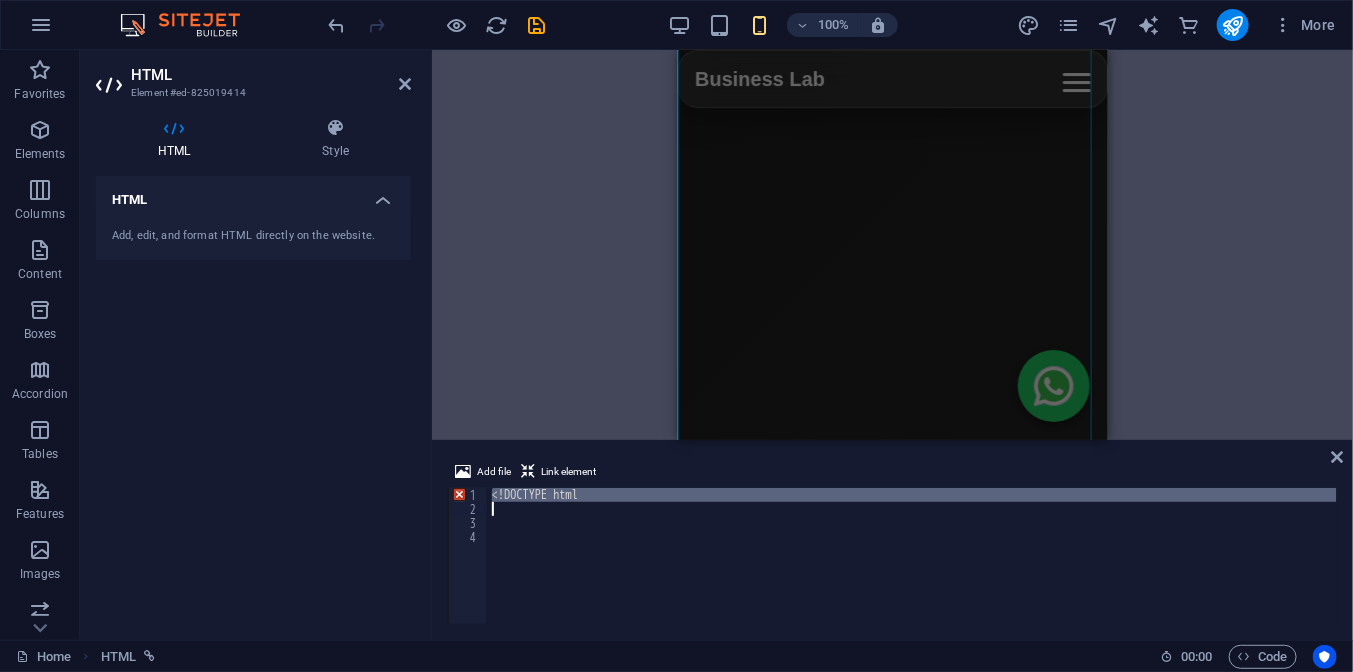 click on "<! DOCTYPE   html" at bounding box center (912, 570) 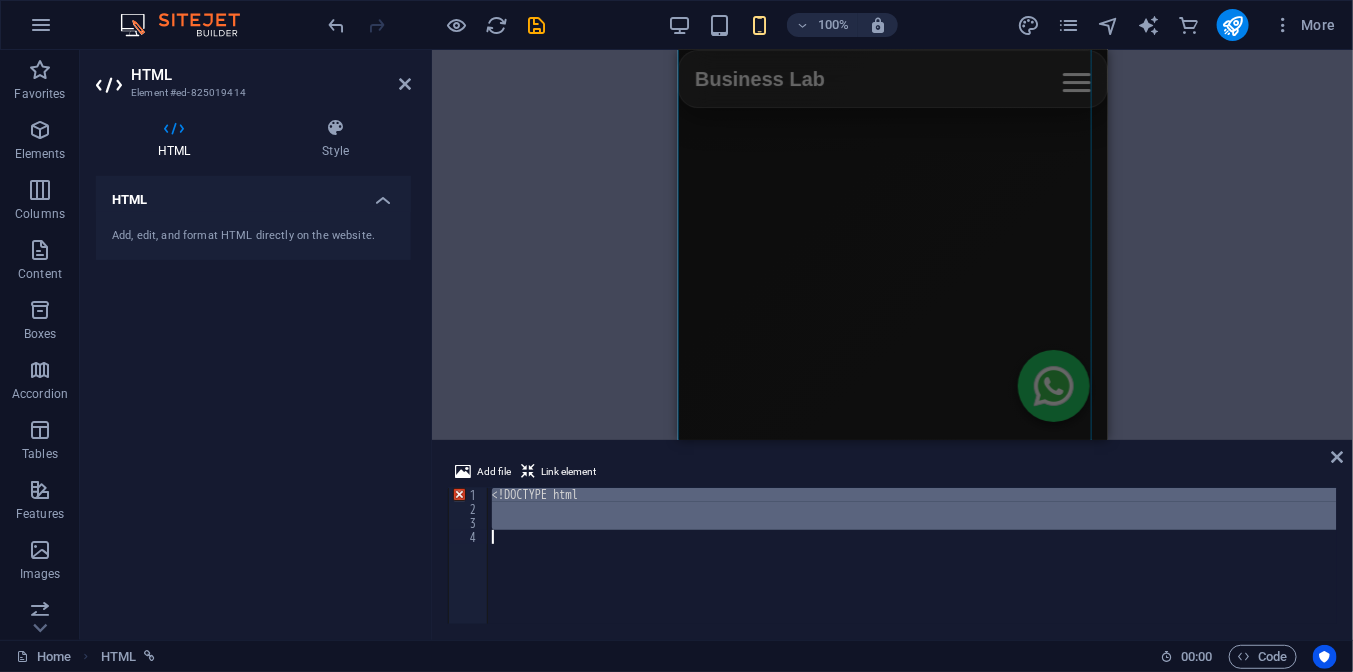 click on "<! DOCTYPE   html" at bounding box center (912, 570) 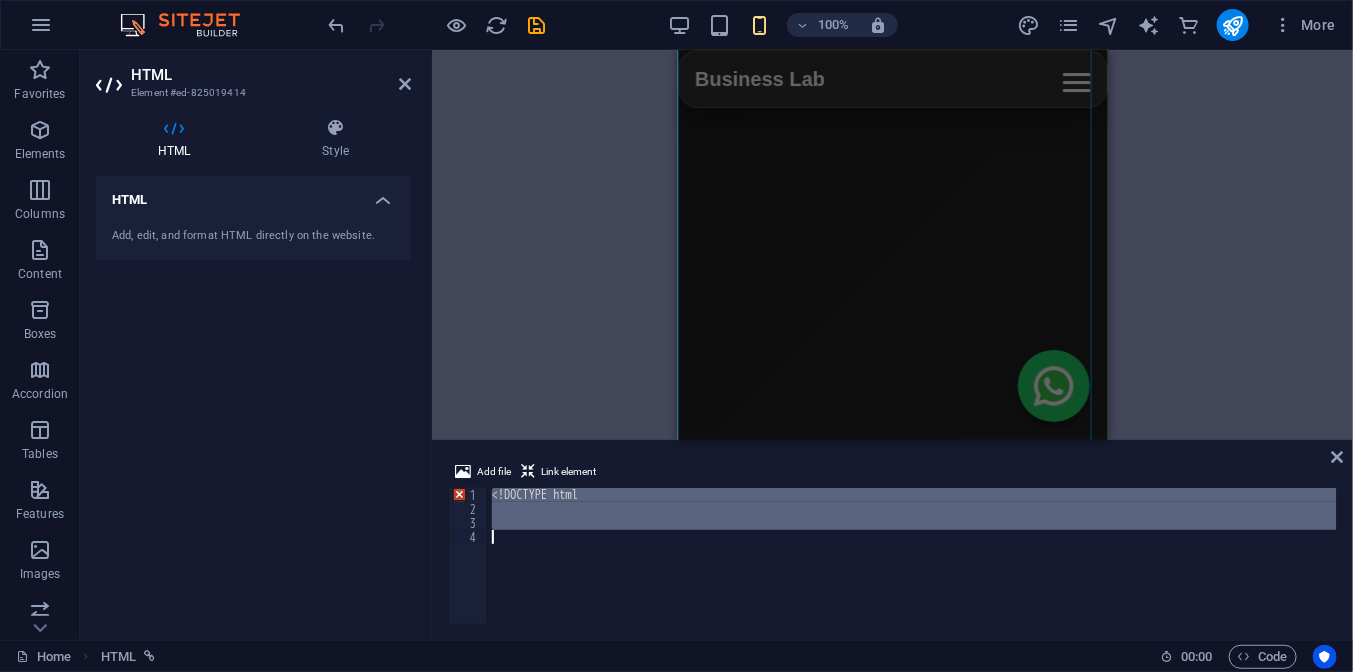 click on "<! DOCTYPE   html" at bounding box center [912, 556] 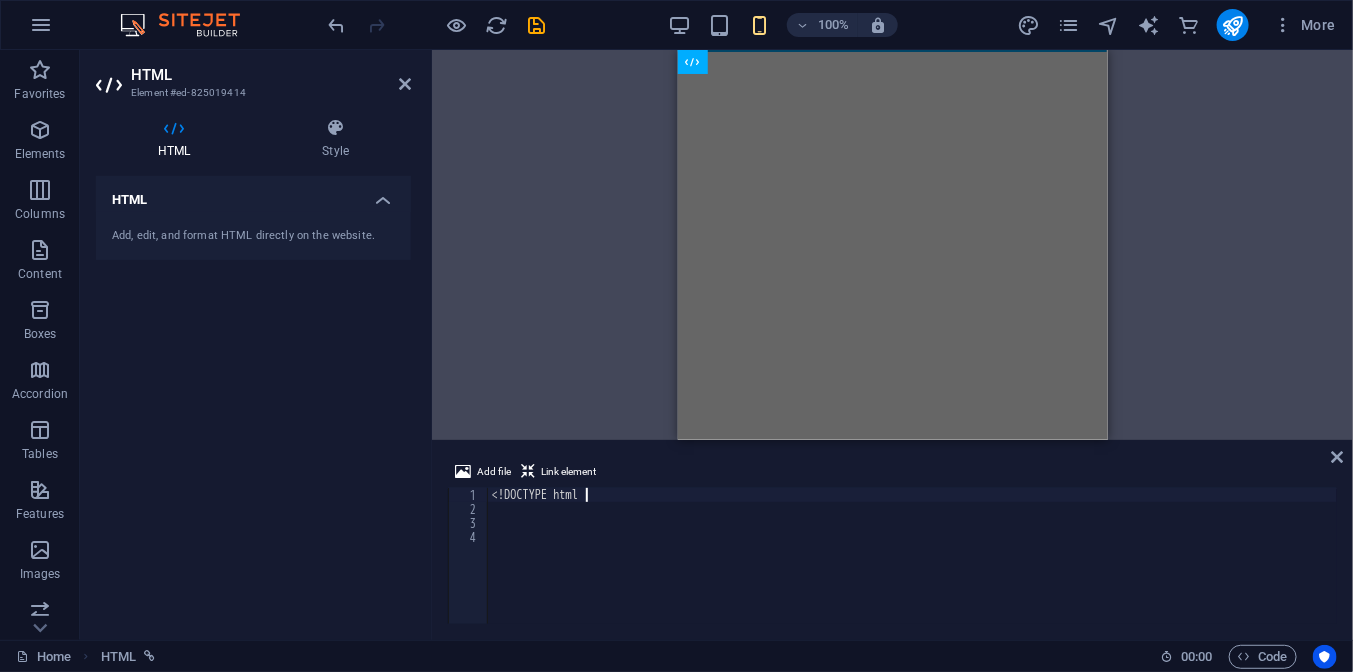 scroll, scrollTop: 0, scrollLeft: 0, axis: both 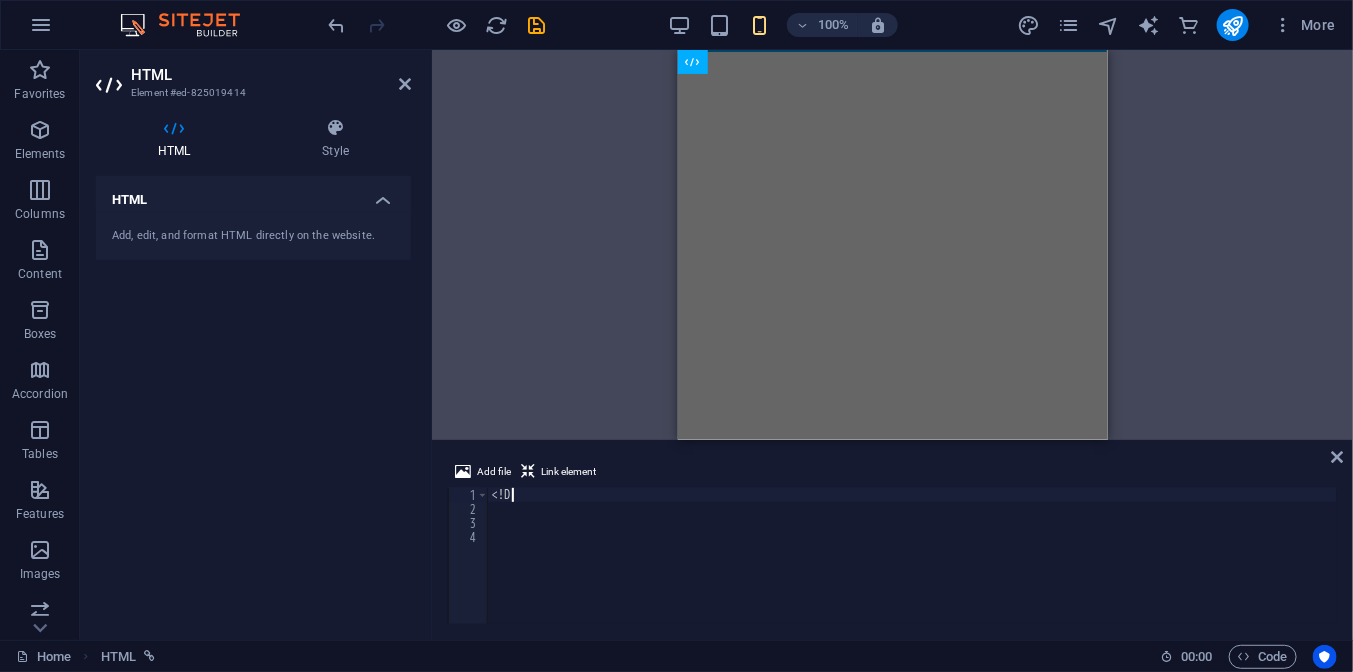 type on "<" 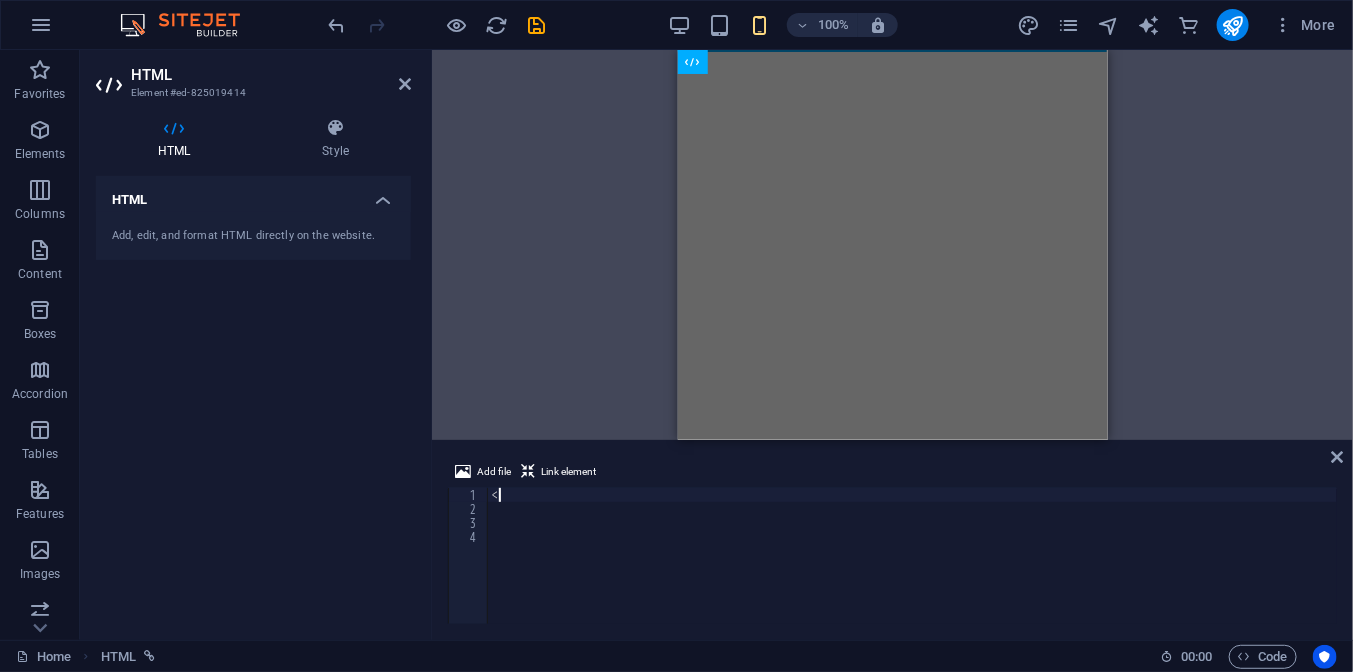 type 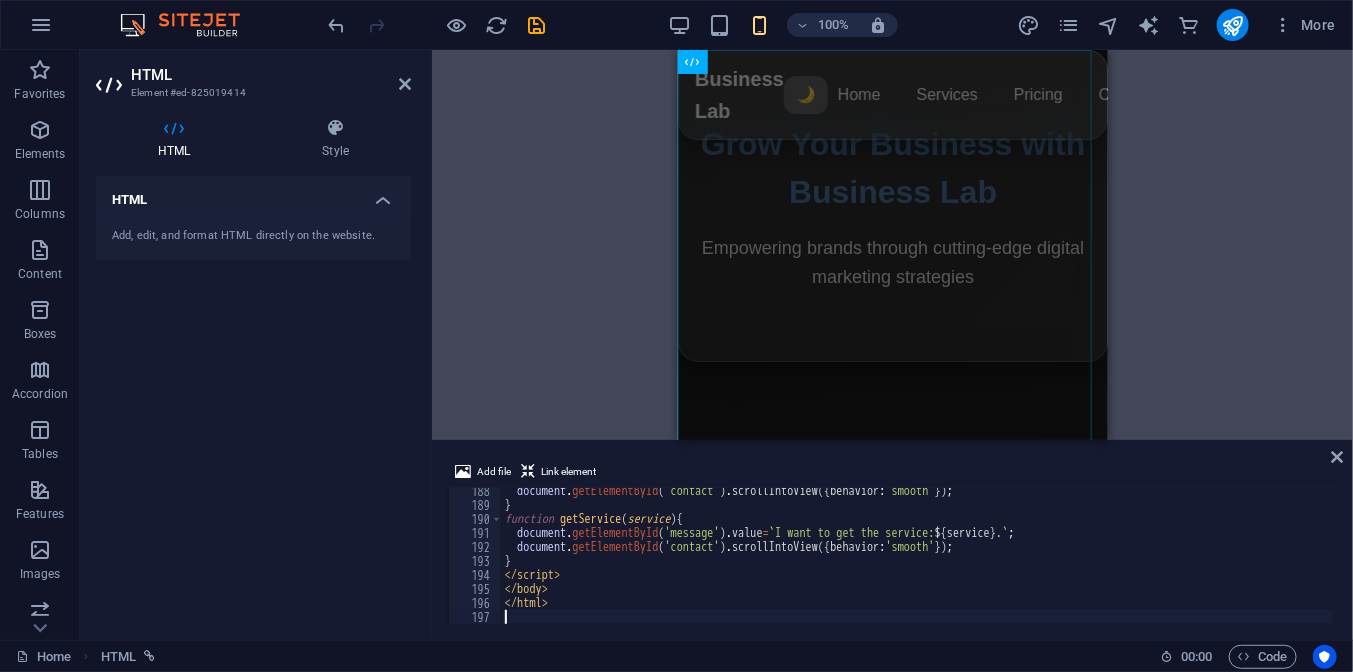 scroll, scrollTop: 2668, scrollLeft: 0, axis: vertical 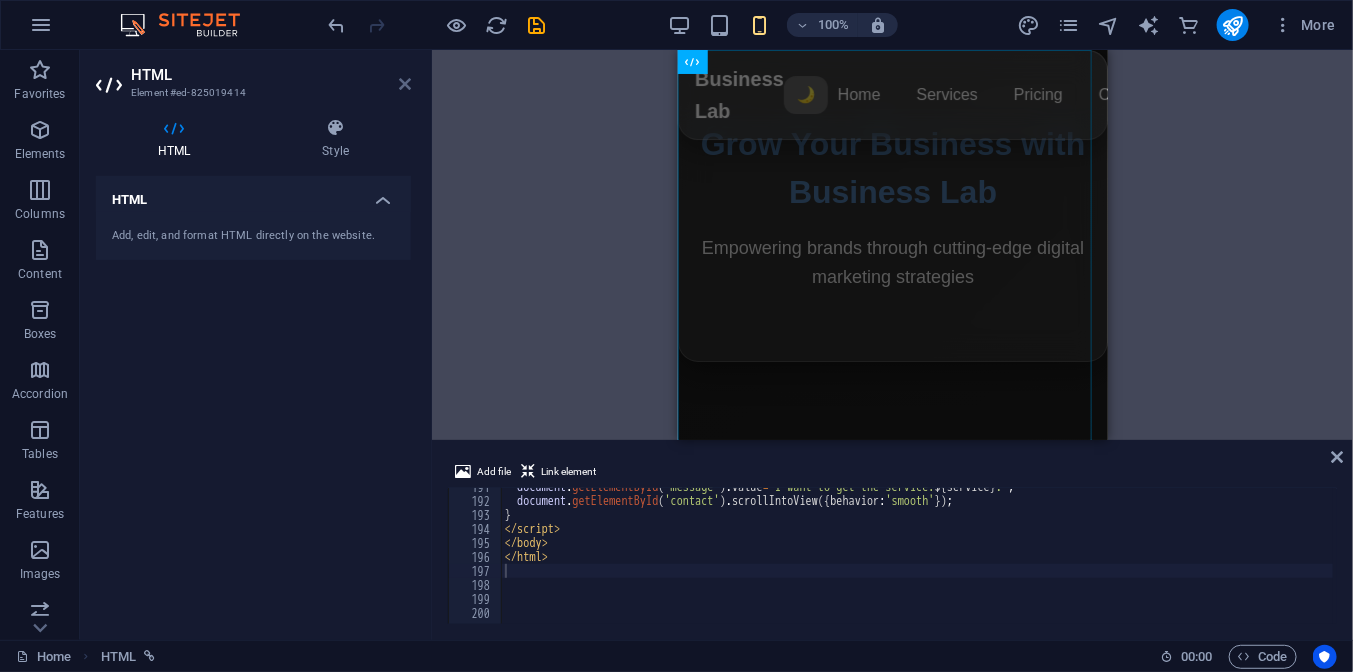 click at bounding box center [405, 84] 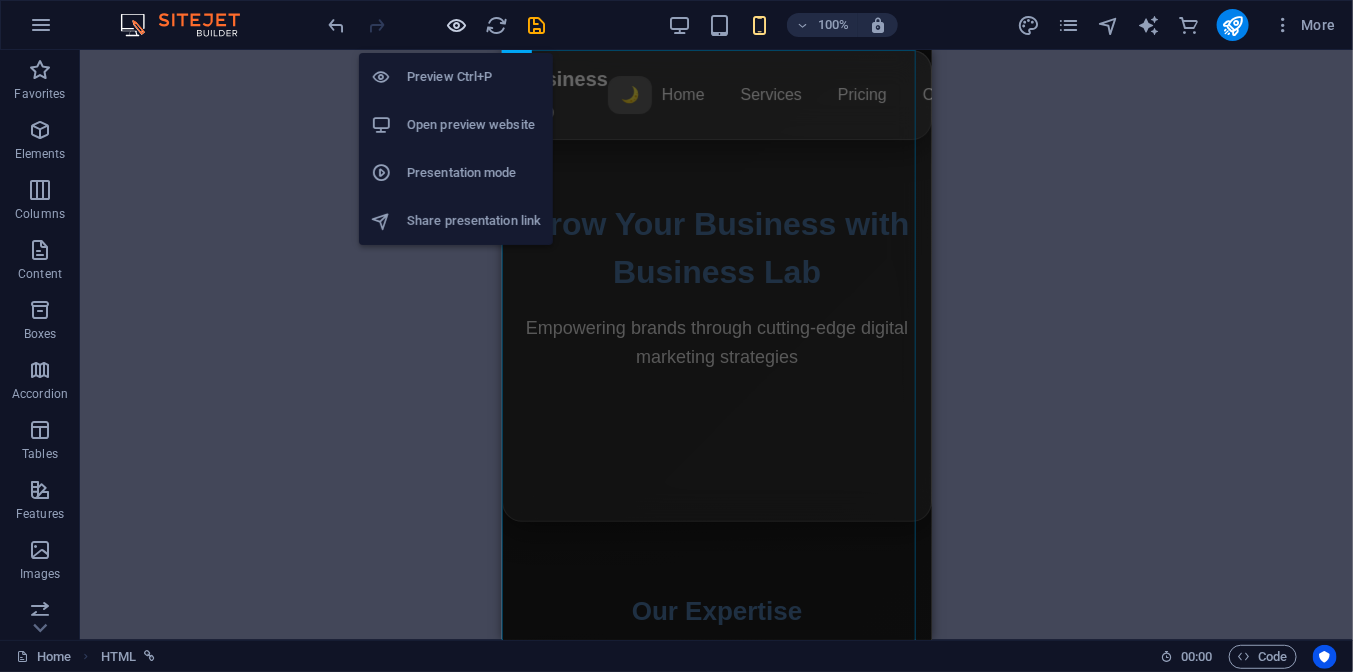 click at bounding box center (457, 25) 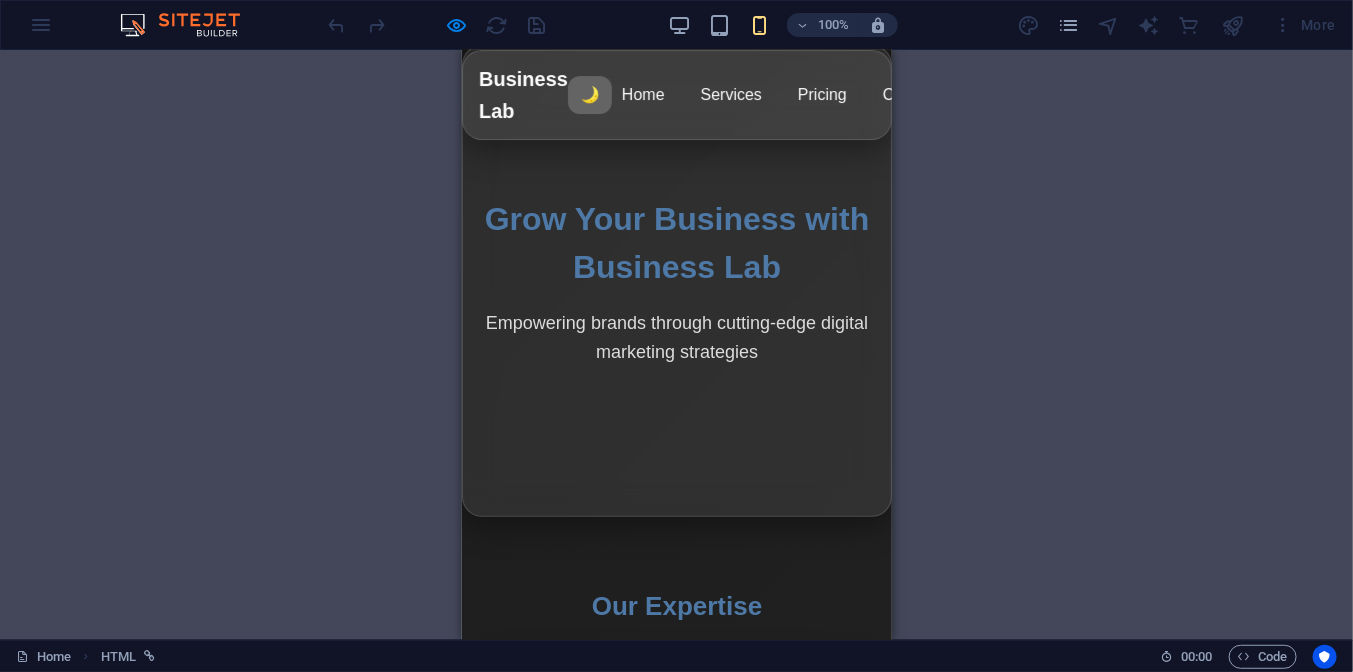 scroll, scrollTop: 0, scrollLeft: 0, axis: both 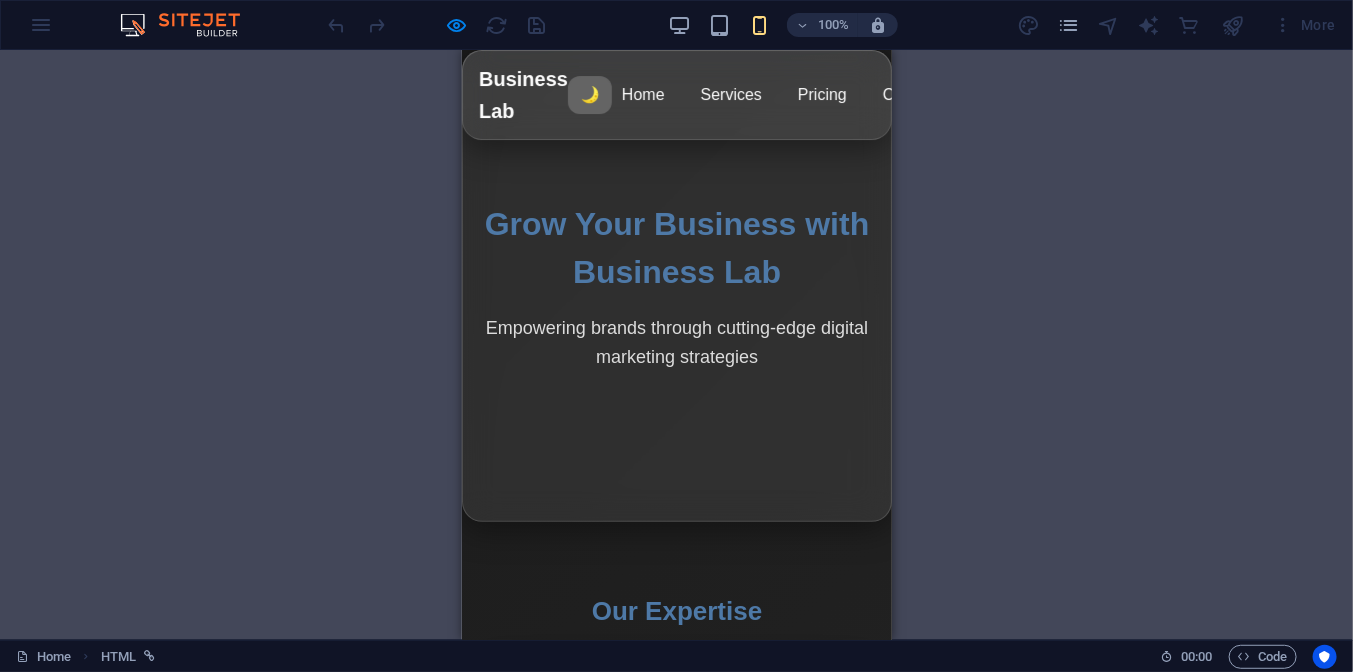 click on "🌙" at bounding box center (589, 94) 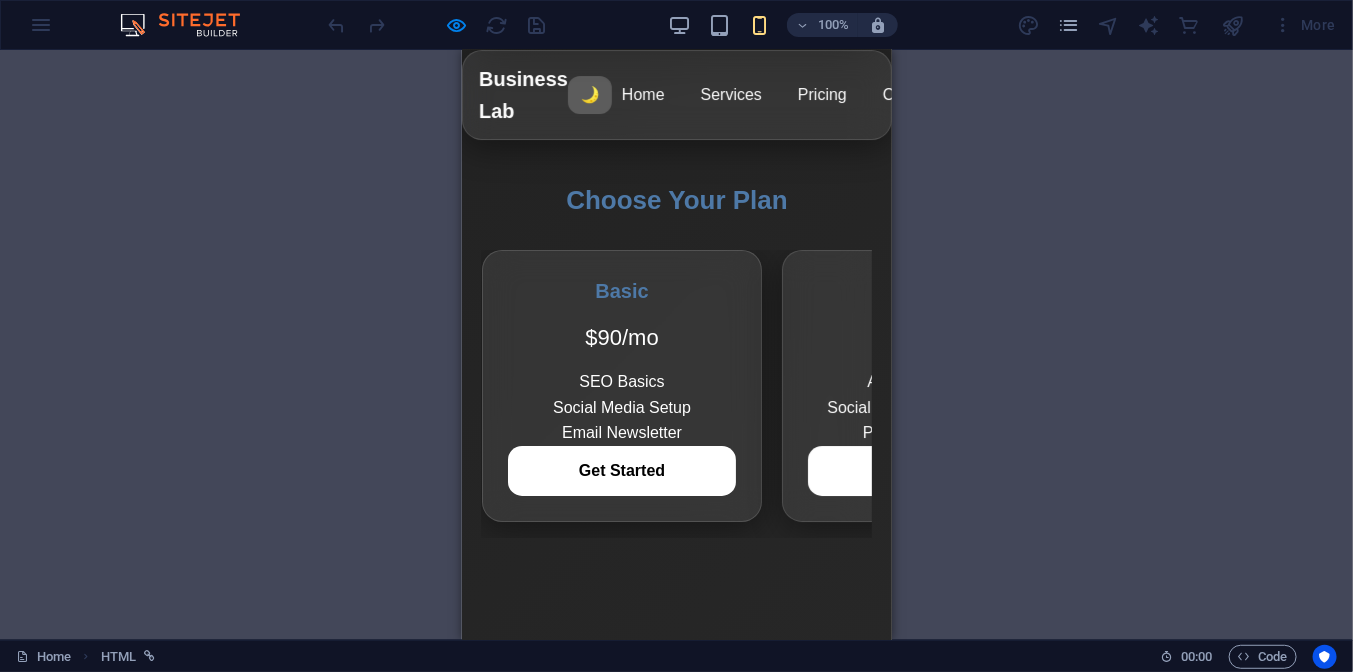 scroll, scrollTop: 1500, scrollLeft: 0, axis: vertical 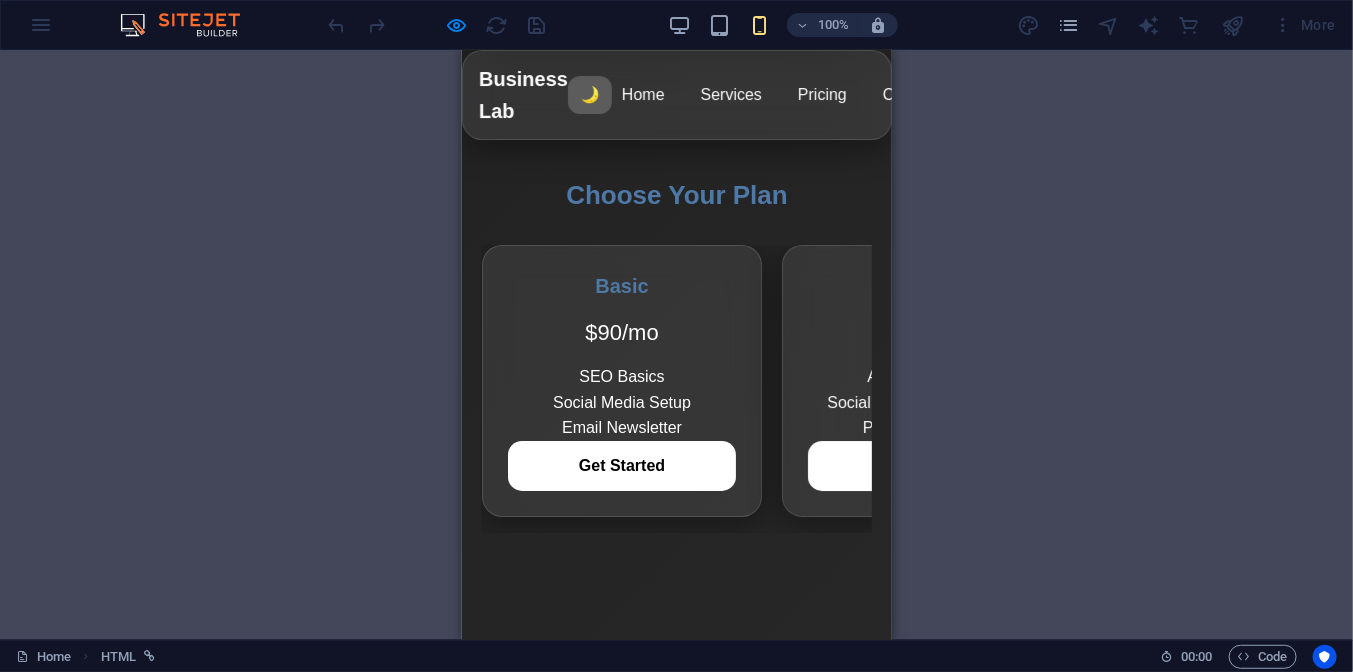 drag, startPoint x: 570, startPoint y: 355, endPoint x: 851, endPoint y: 406, distance: 285.5906 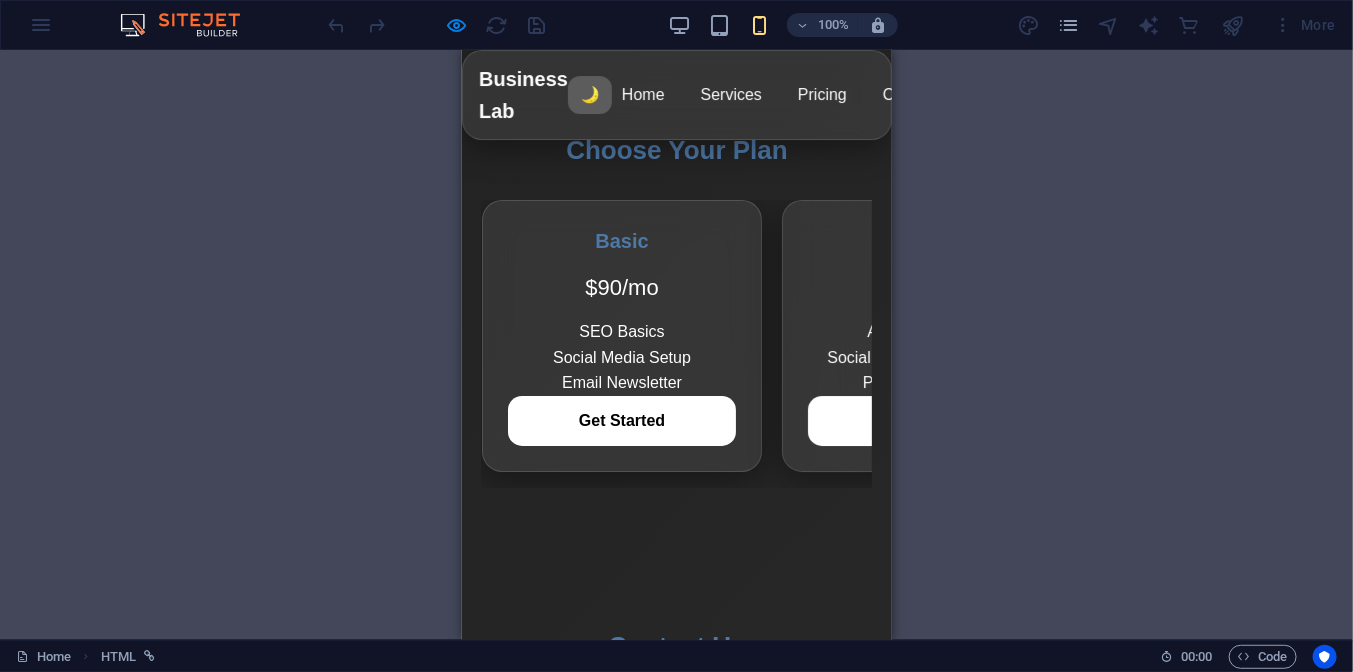 scroll, scrollTop: 1711, scrollLeft: 0, axis: vertical 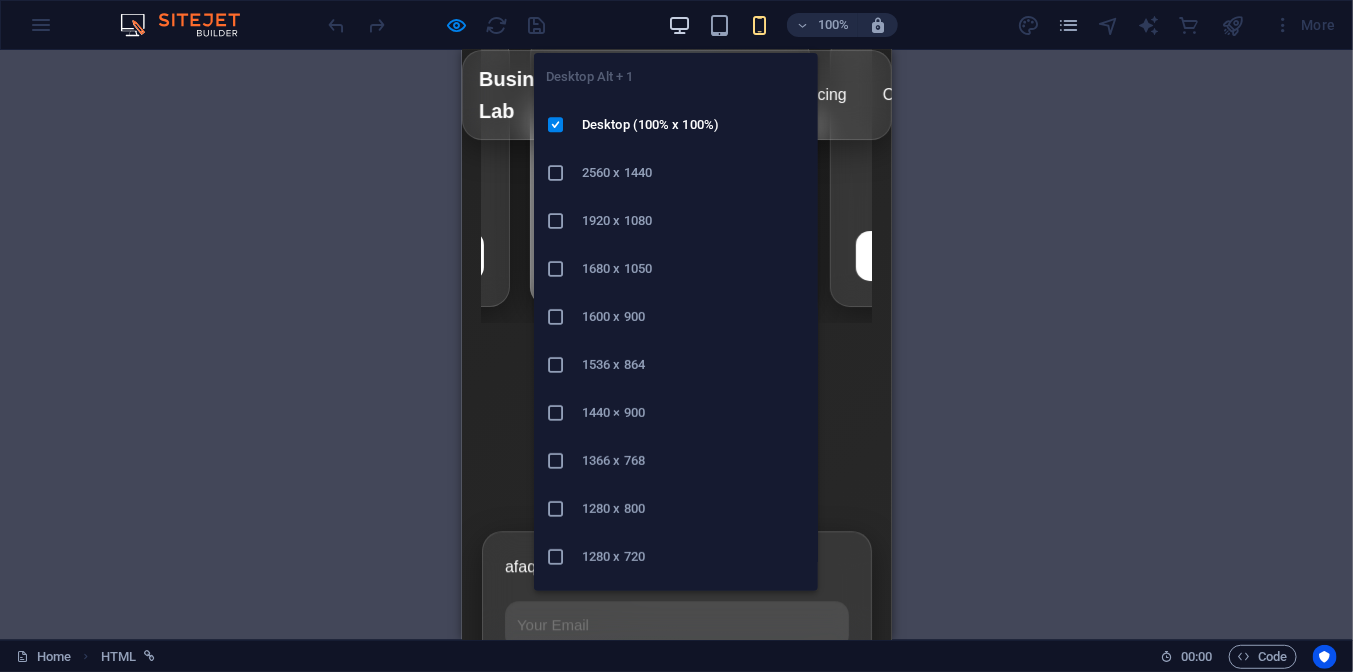 click at bounding box center (679, 25) 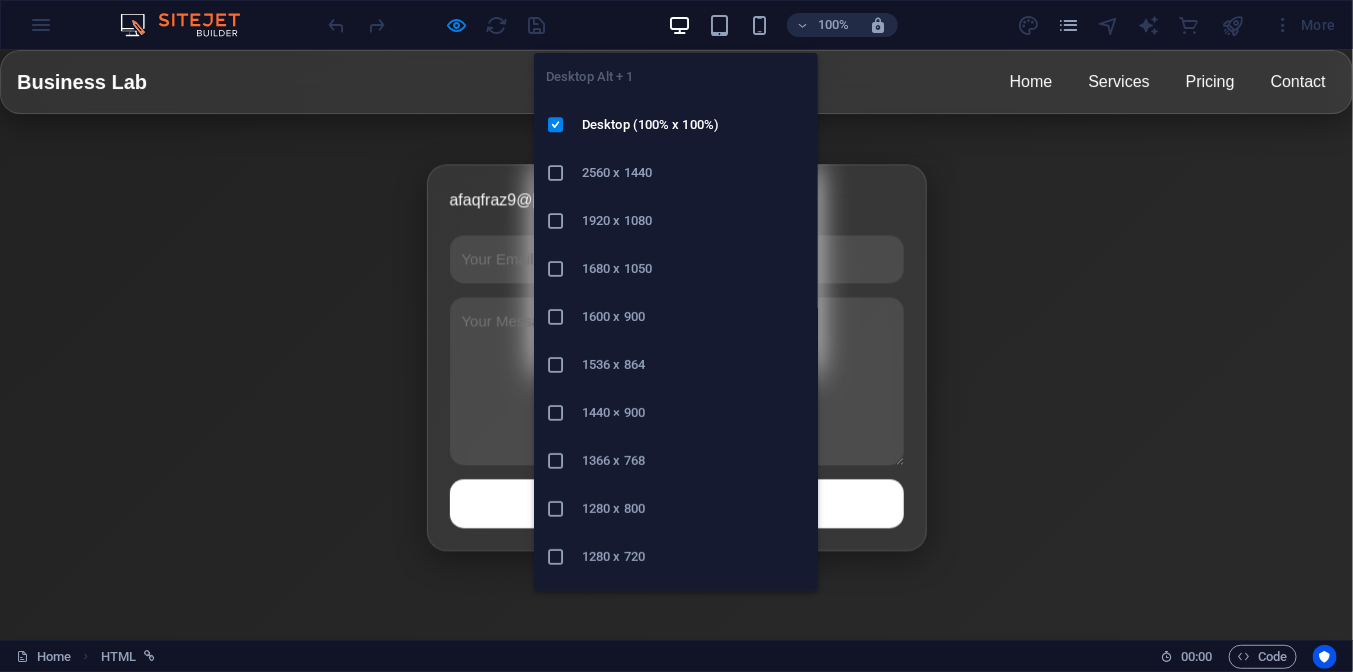 scroll, scrollTop: 1333, scrollLeft: 0, axis: vertical 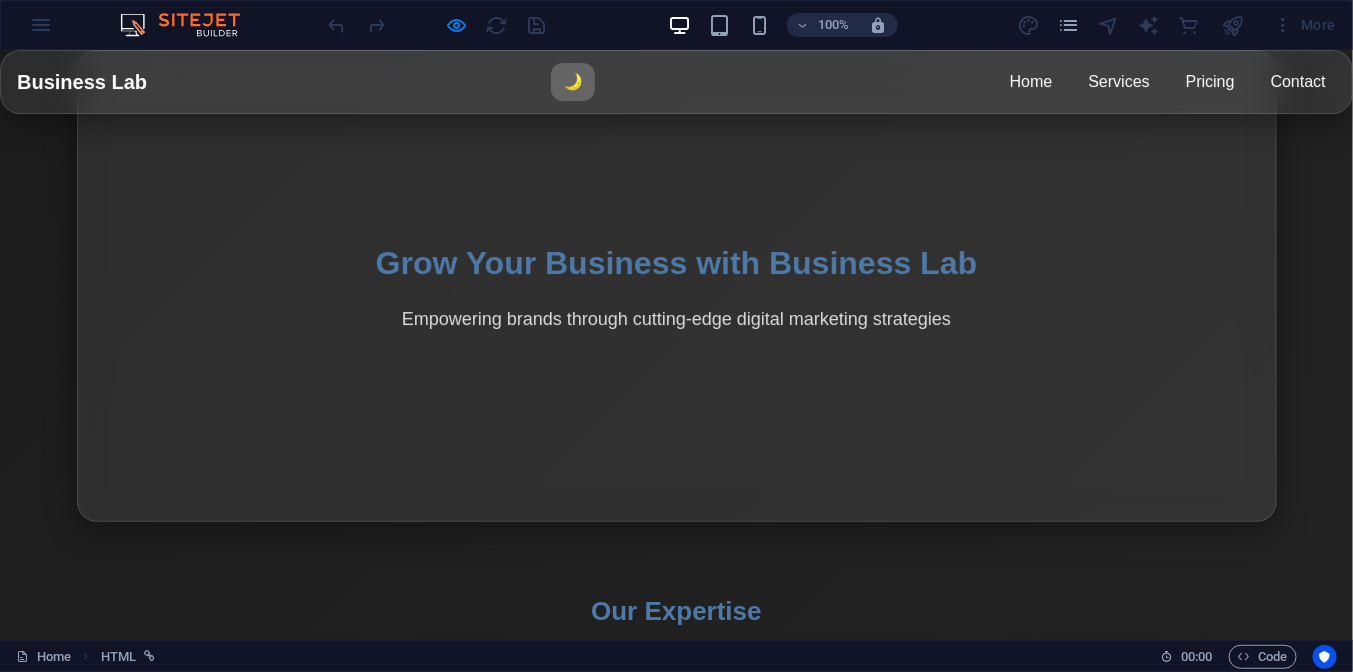 click on "🌙" at bounding box center [573, 81] 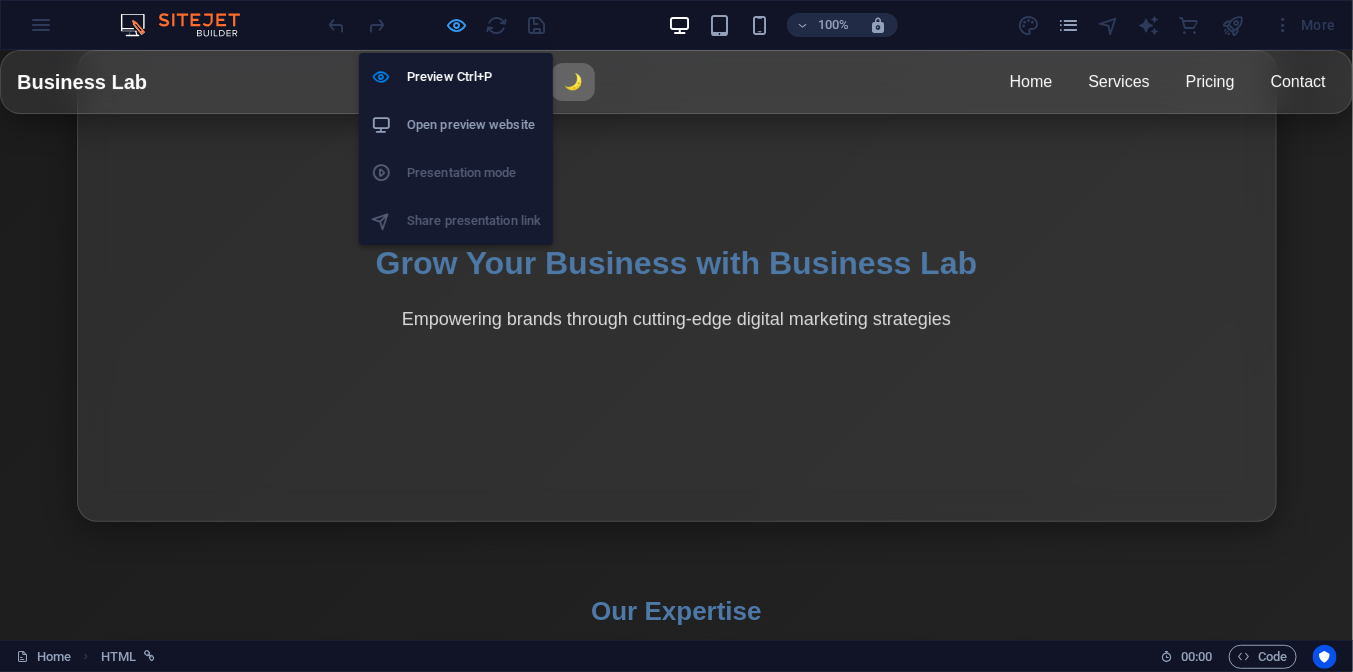 click at bounding box center (457, 25) 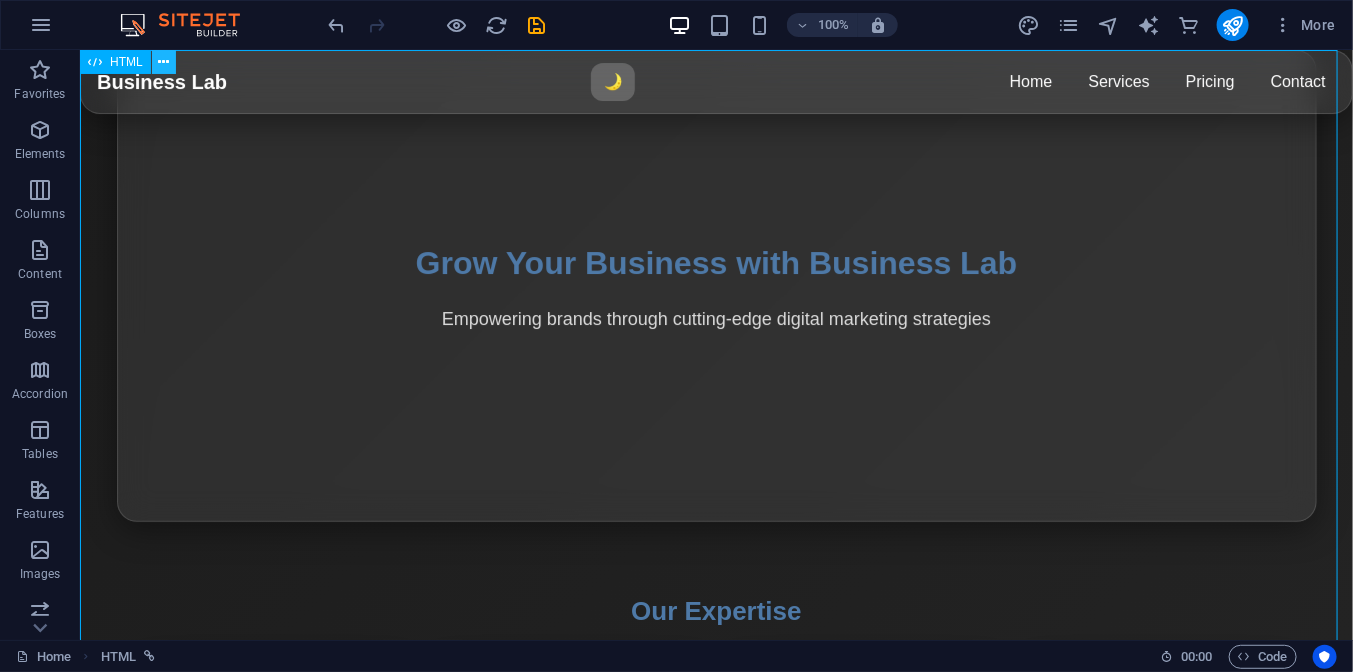 click at bounding box center (163, 62) 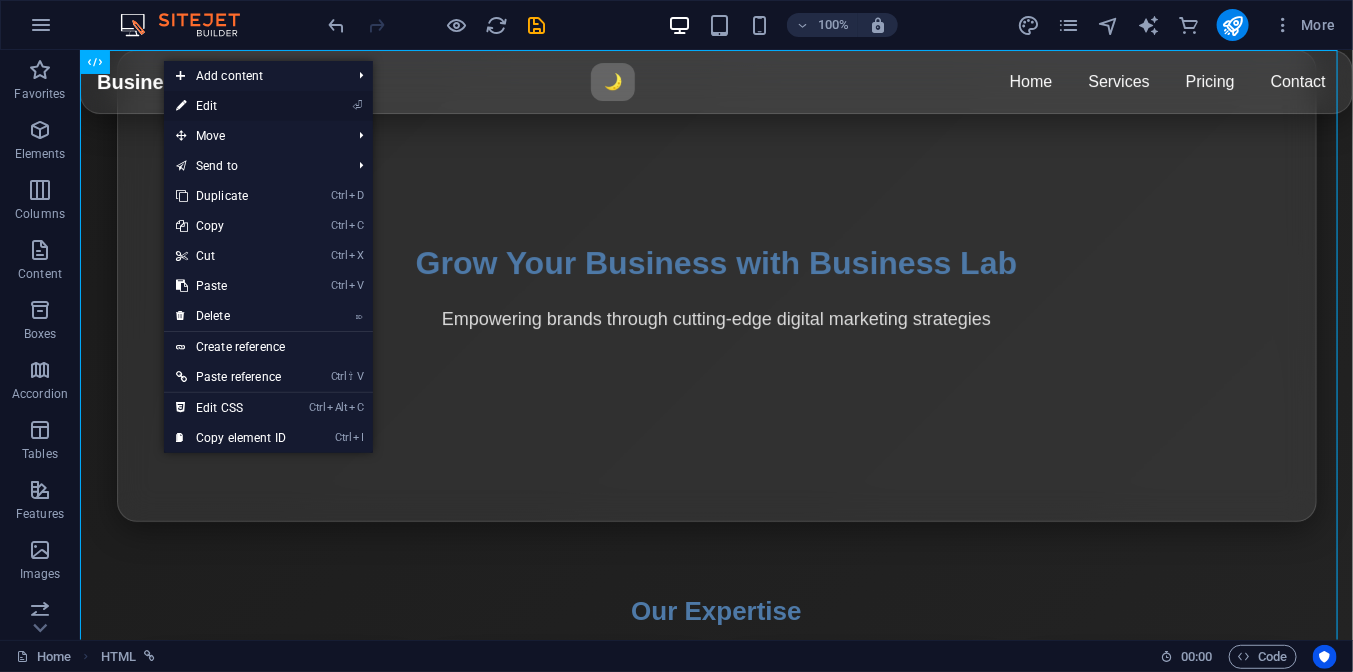 click on "⏎  Edit" at bounding box center [231, 106] 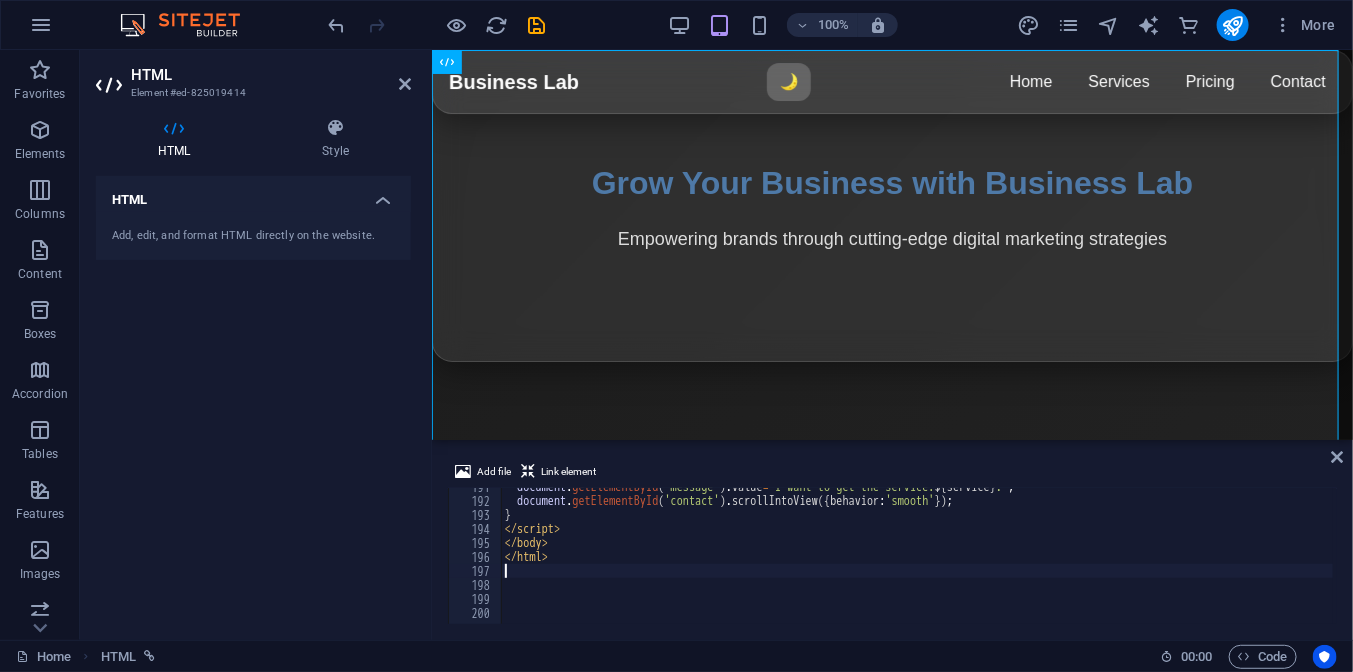 scroll, scrollTop: 0, scrollLeft: 6, axis: horizontal 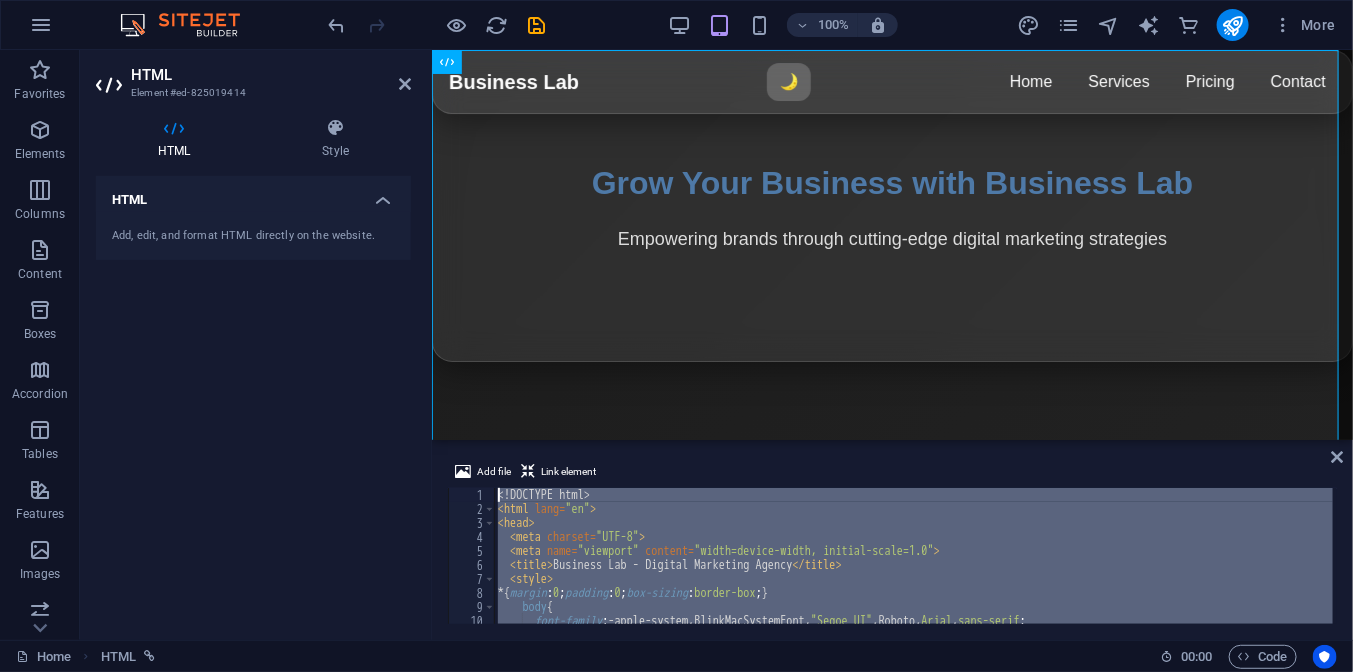 drag, startPoint x: 912, startPoint y: 576, endPoint x: 643, endPoint y: 451, distance: 296.62433 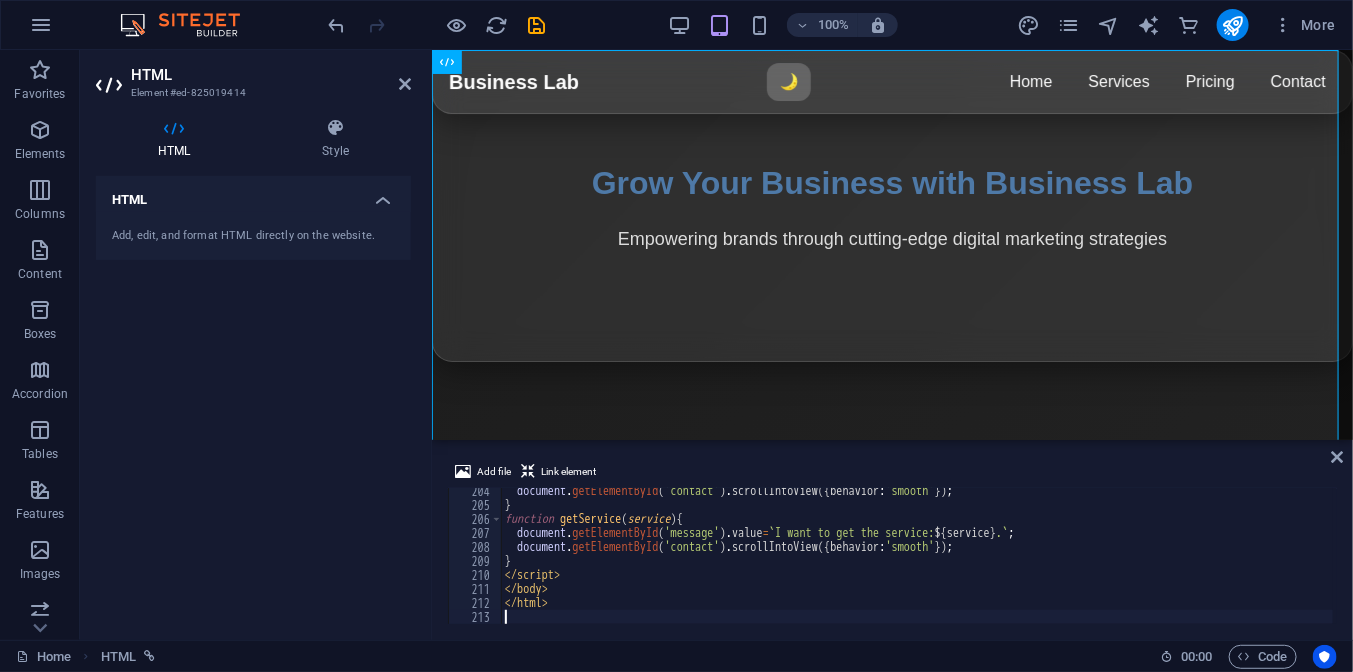 scroll, scrollTop: 2892, scrollLeft: 0, axis: vertical 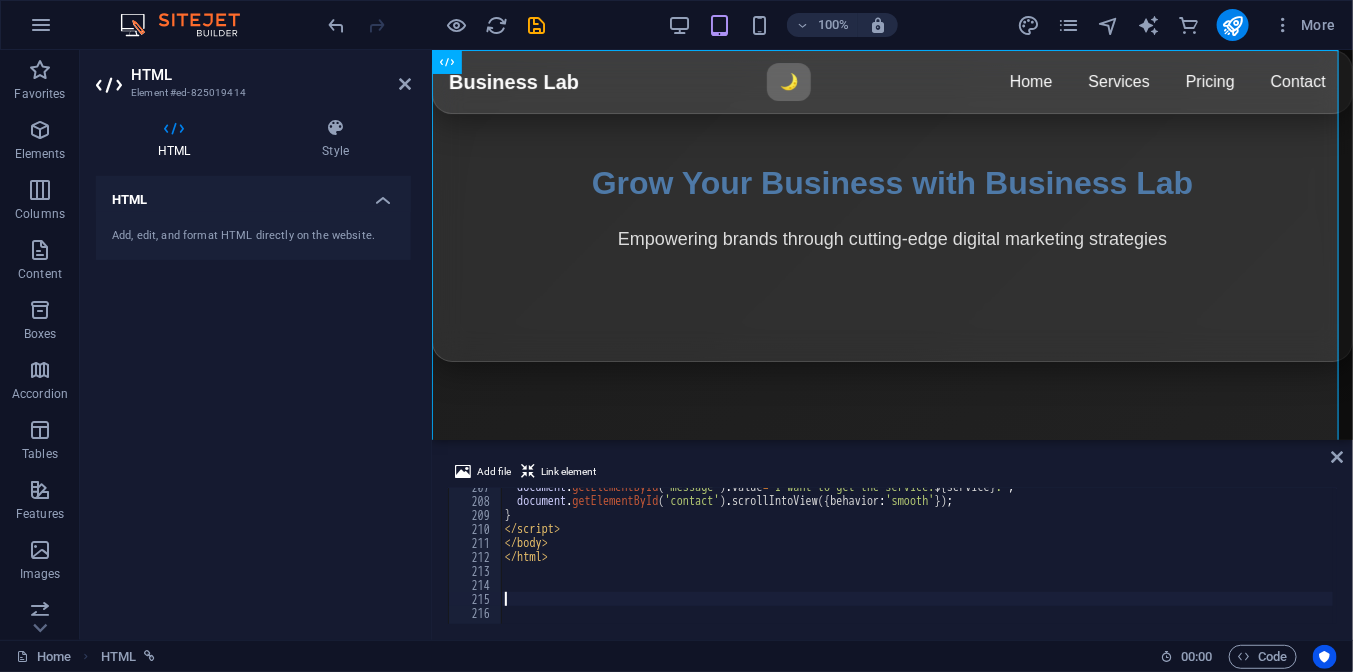 click on "document . getElementById ( 'message' ) . value = ` I want to get the service:  ${ service } . ` ;    document . getElementById ( 'contact' ) . scrollIntoView ({ behavior : 'smooth' }) ; } </ script > </ body > </ html >" at bounding box center (1162, 560) 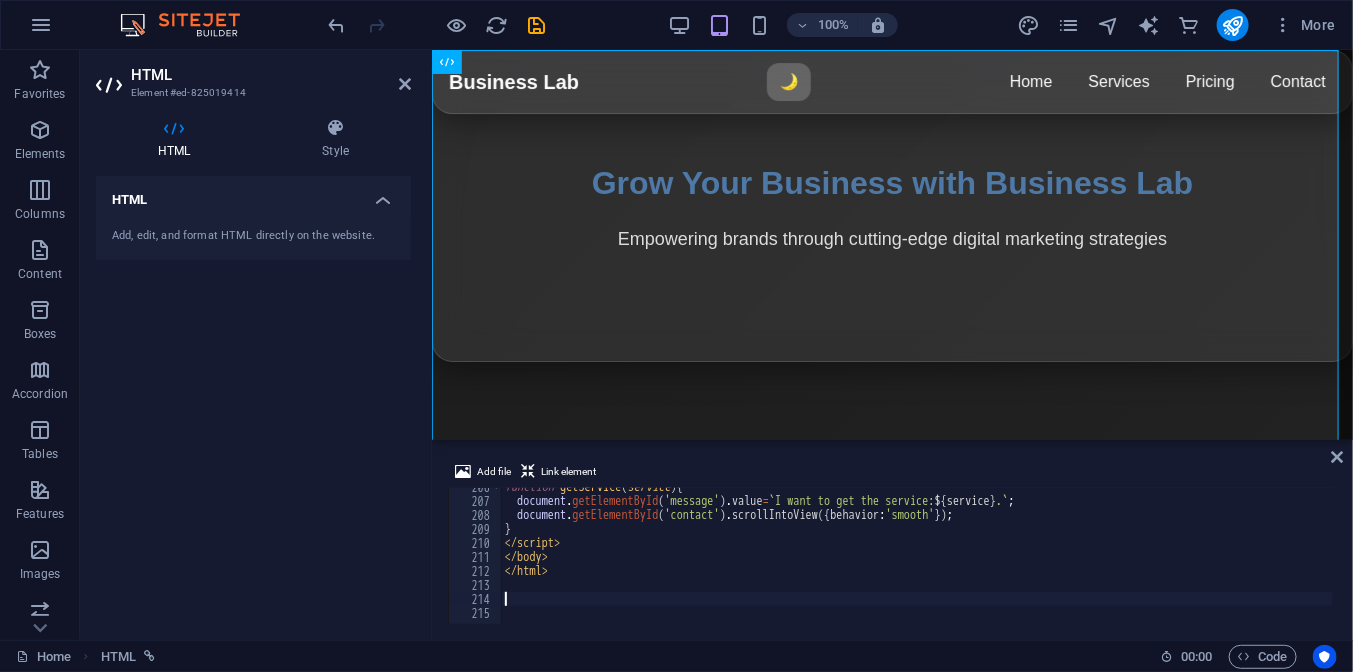 scroll, scrollTop: 2864, scrollLeft: 0, axis: vertical 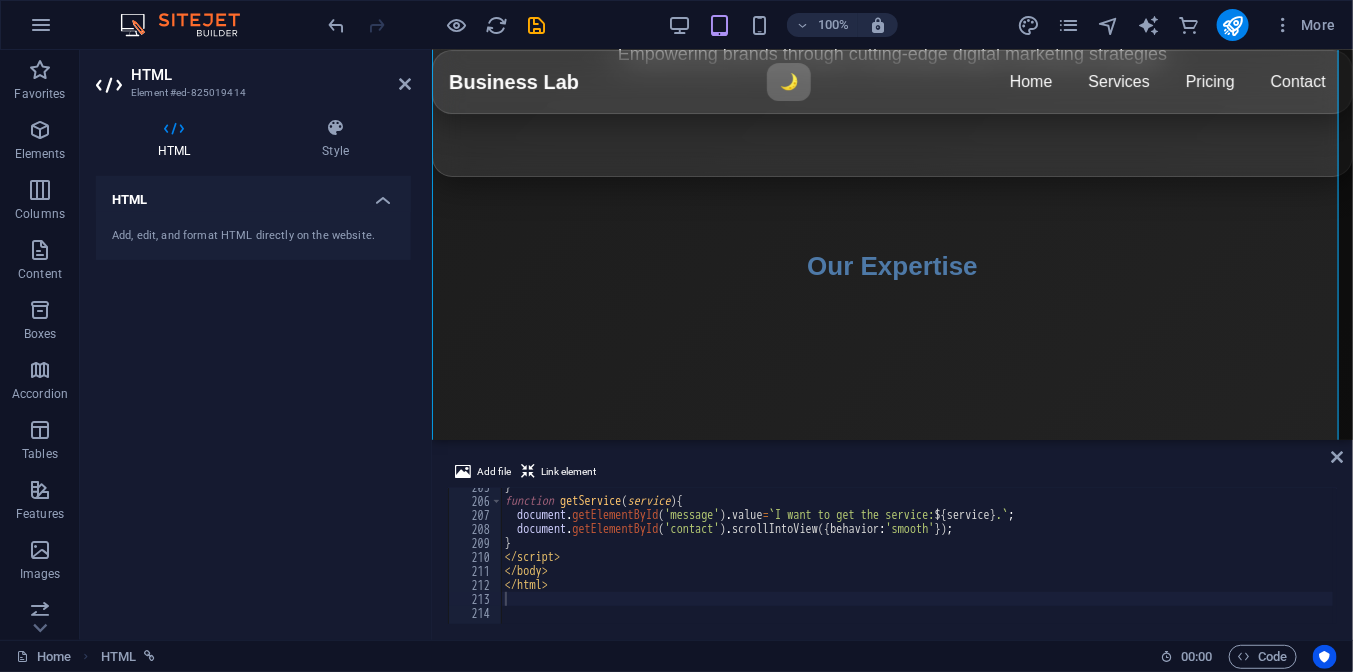 type on "</html>" 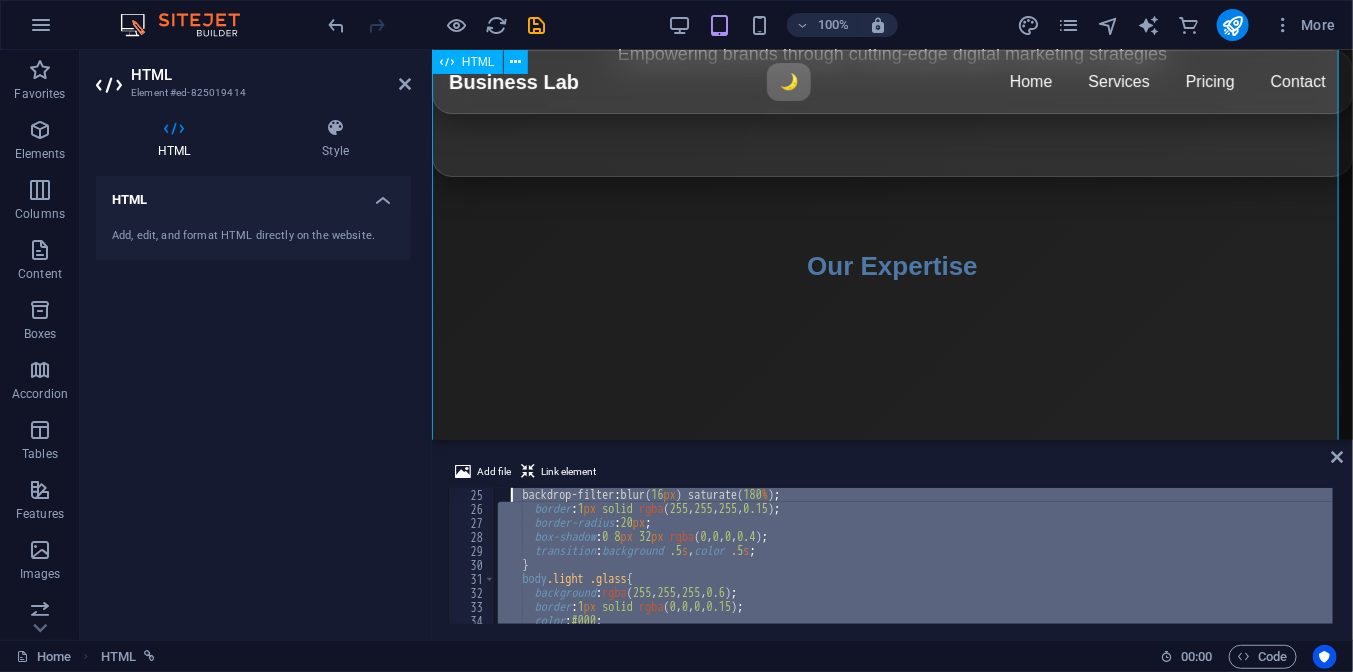 scroll, scrollTop: 0, scrollLeft: 0, axis: both 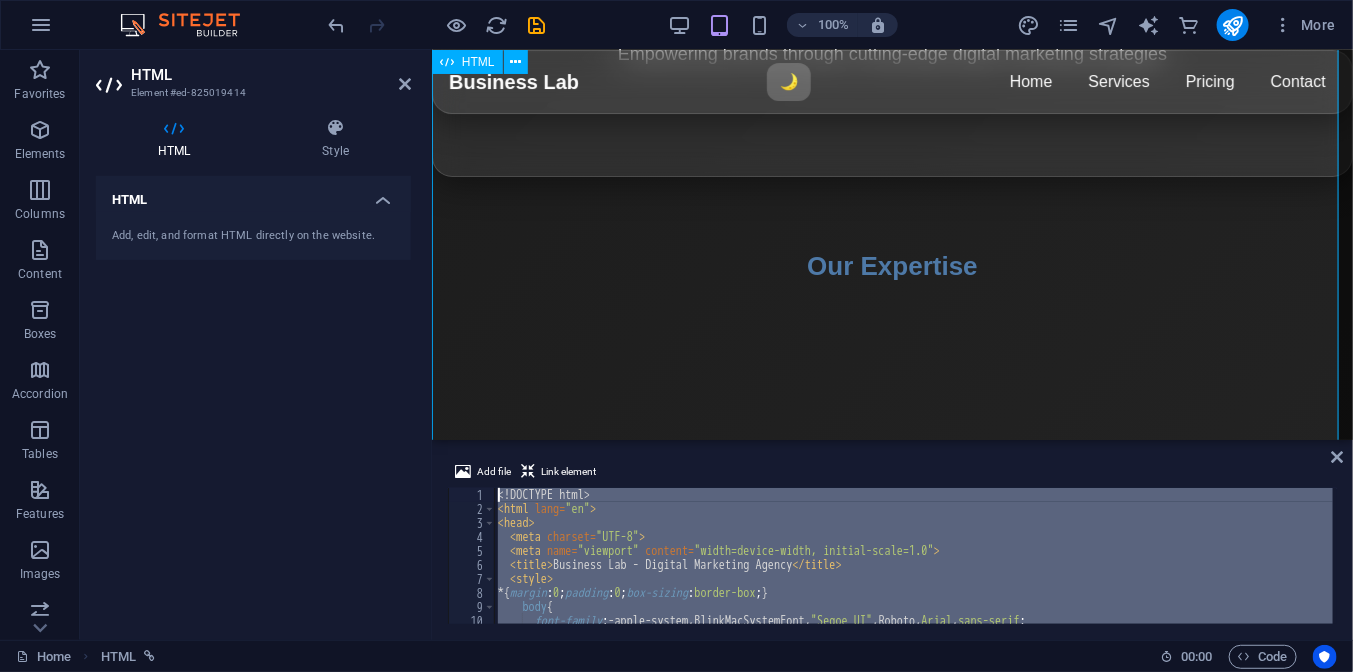drag, startPoint x: 981, startPoint y: 637, endPoint x: 510, endPoint y: 435, distance: 512.489 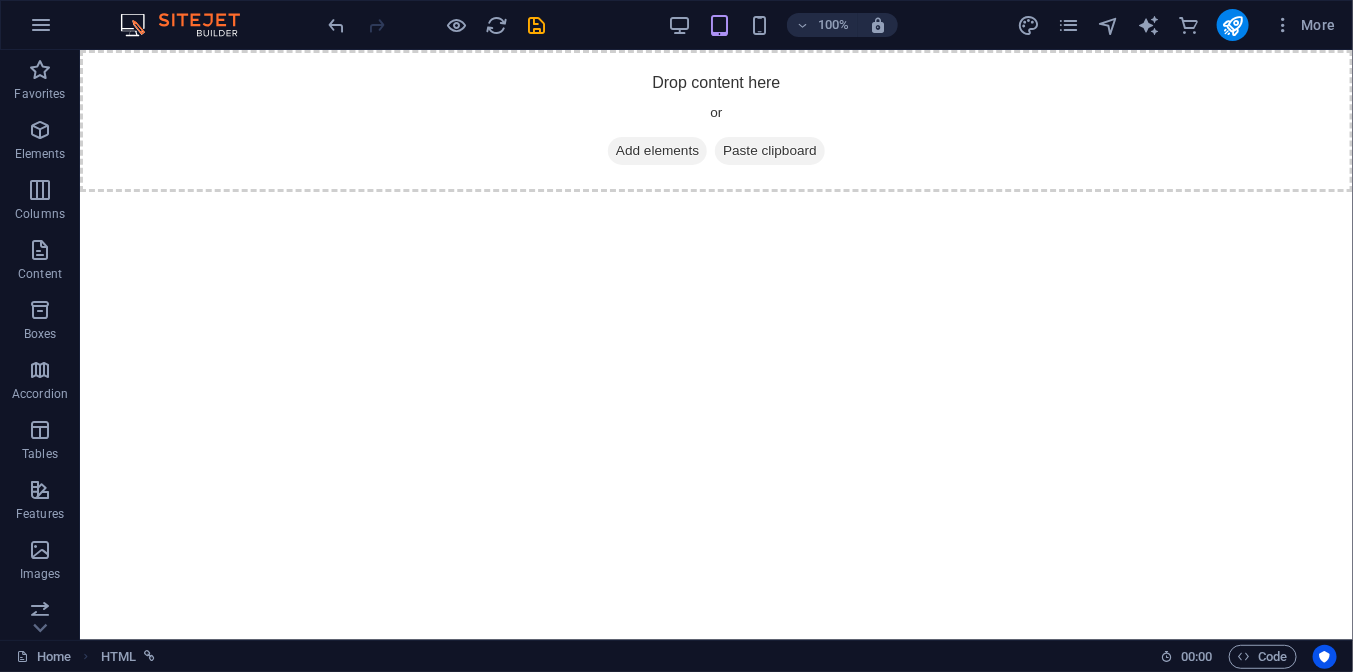 scroll, scrollTop: 0, scrollLeft: 0, axis: both 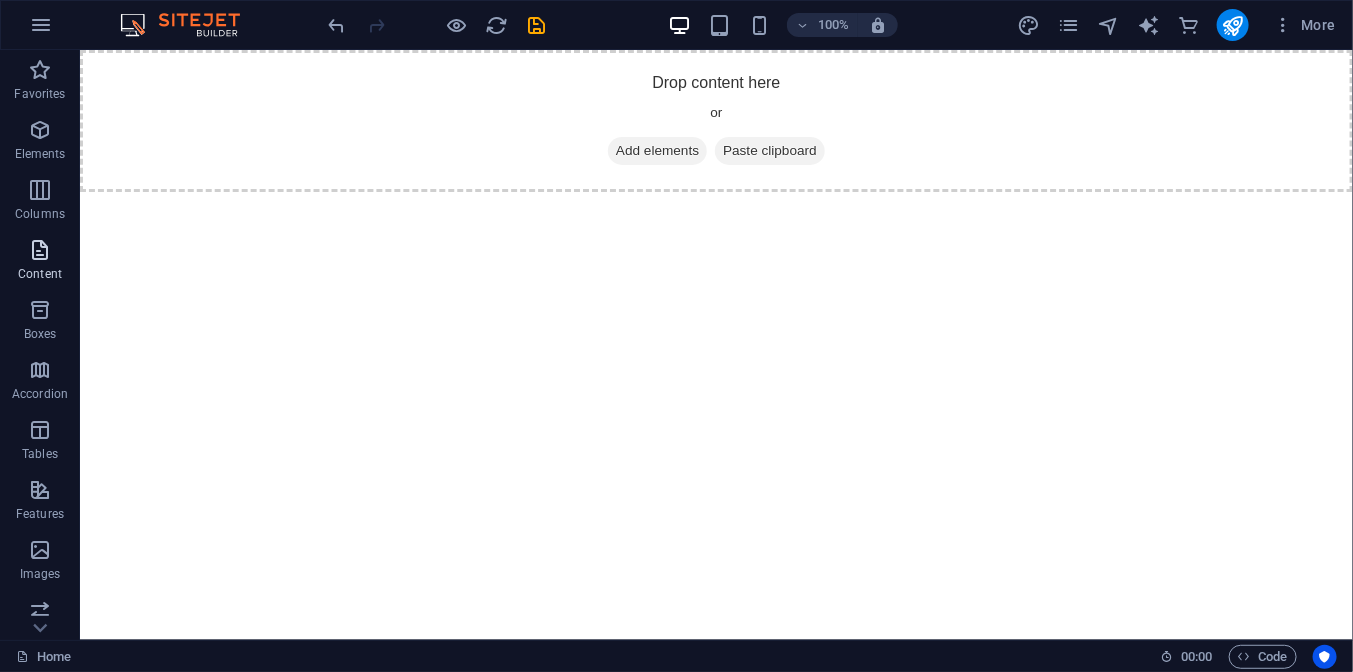 click on "Content" at bounding box center (40, 274) 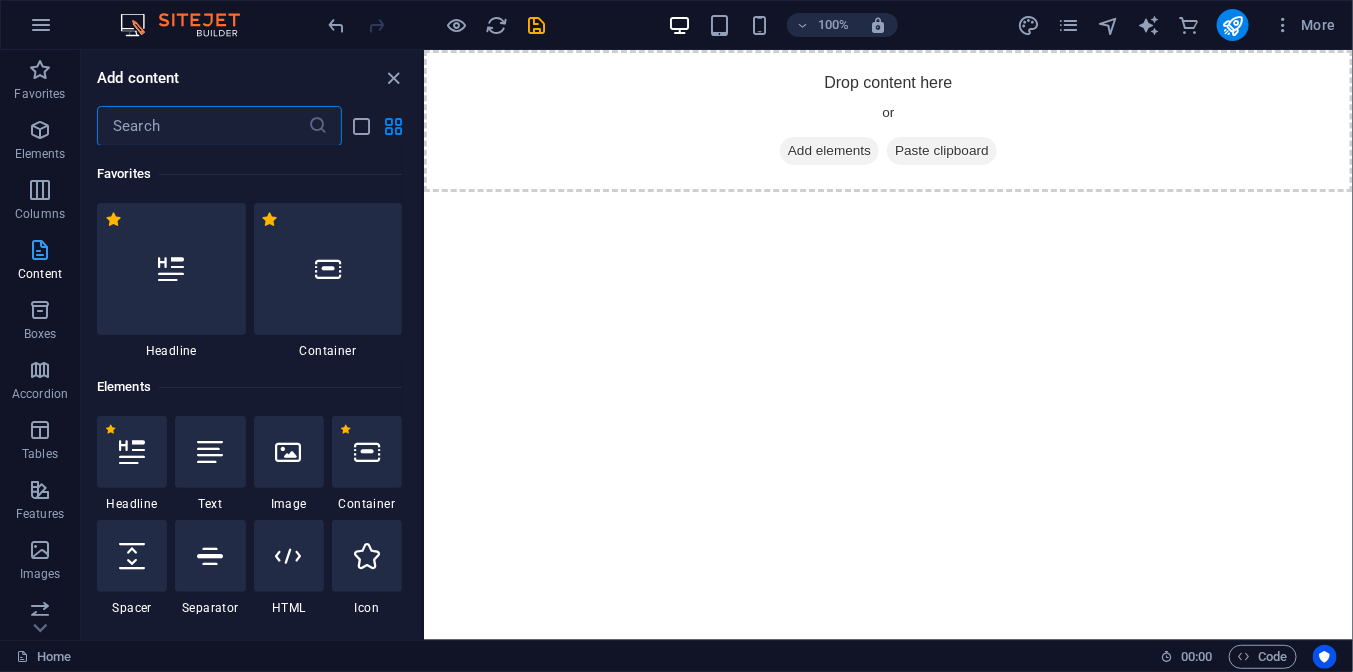 click at bounding box center (40, 250) 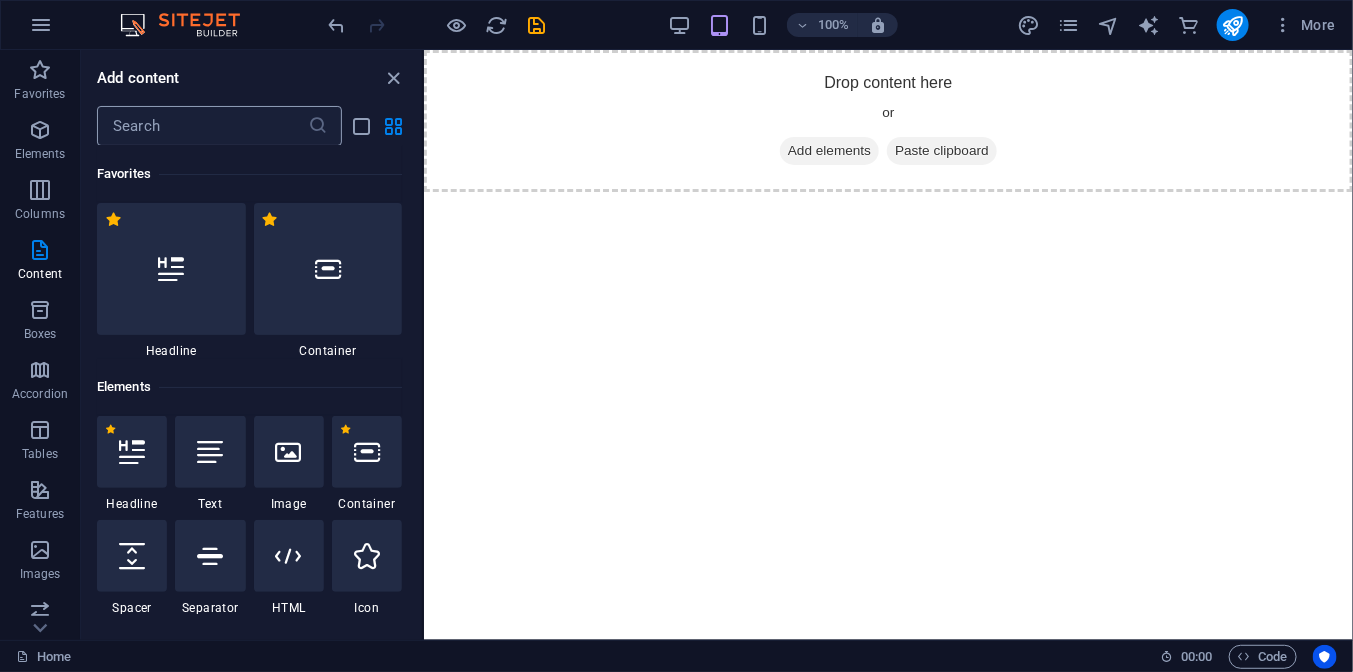 click at bounding box center [202, 126] 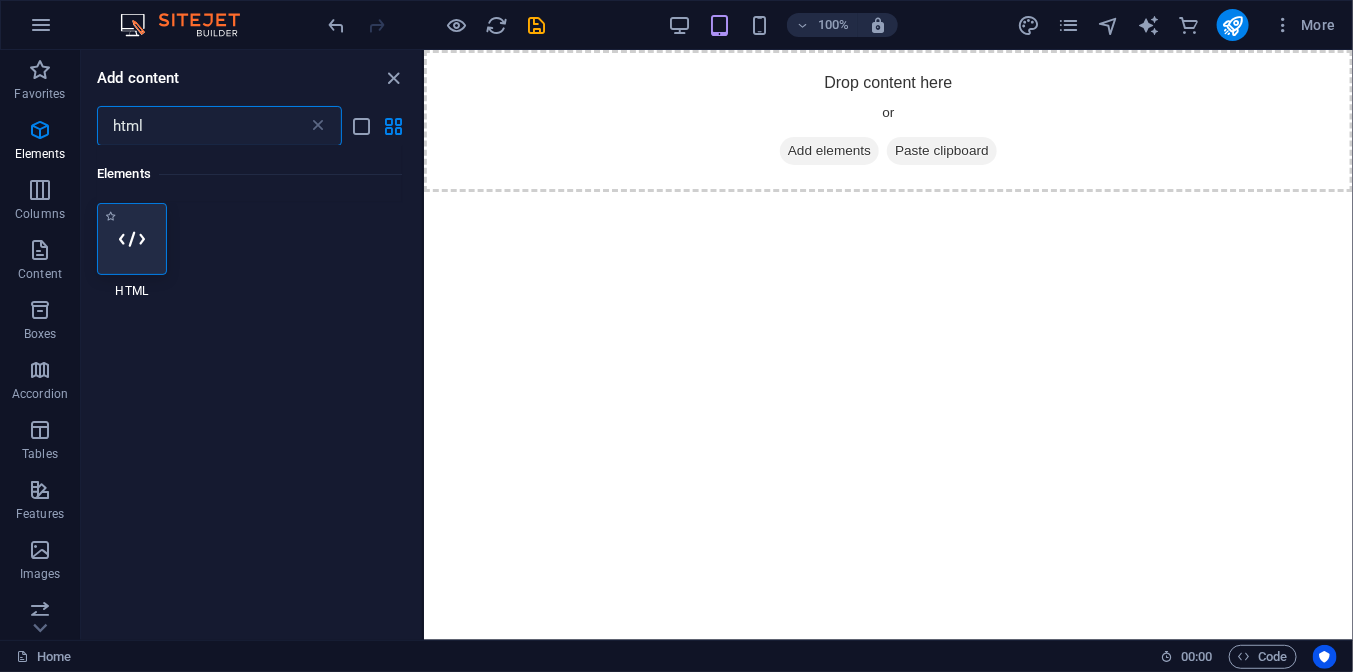 type on "html" 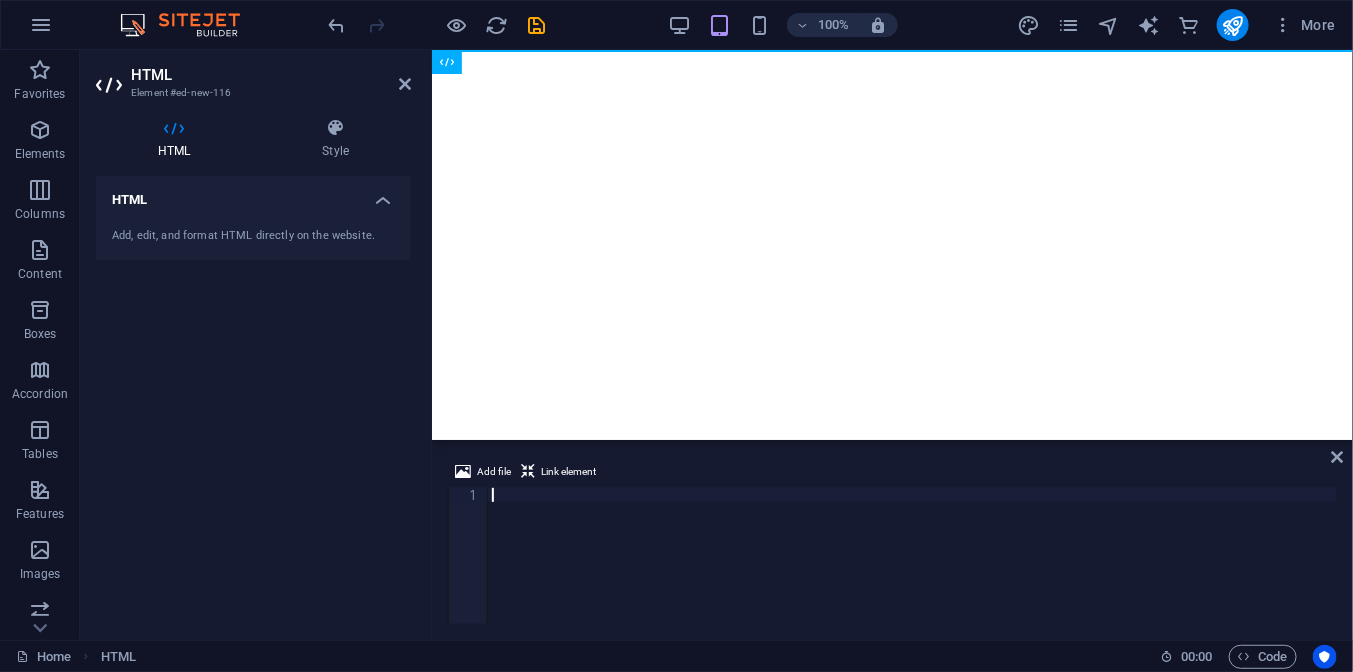 scroll, scrollTop: 2580, scrollLeft: 0, axis: vertical 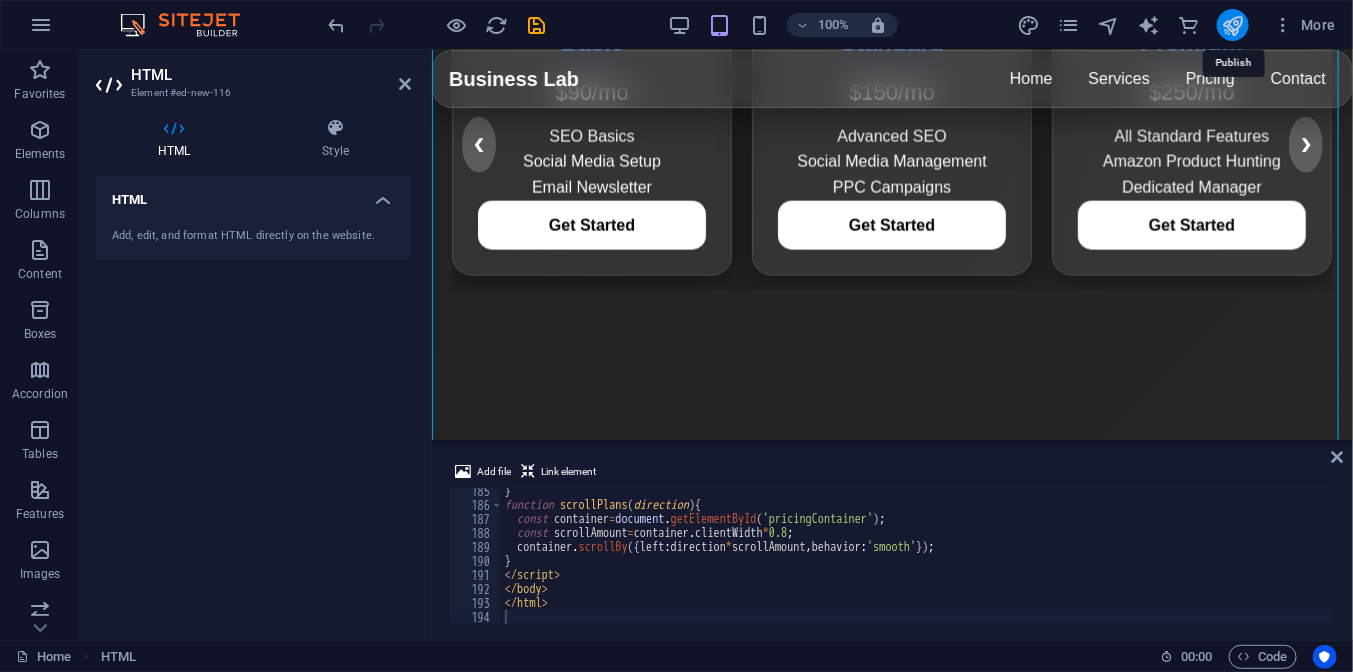 click at bounding box center [1232, 25] 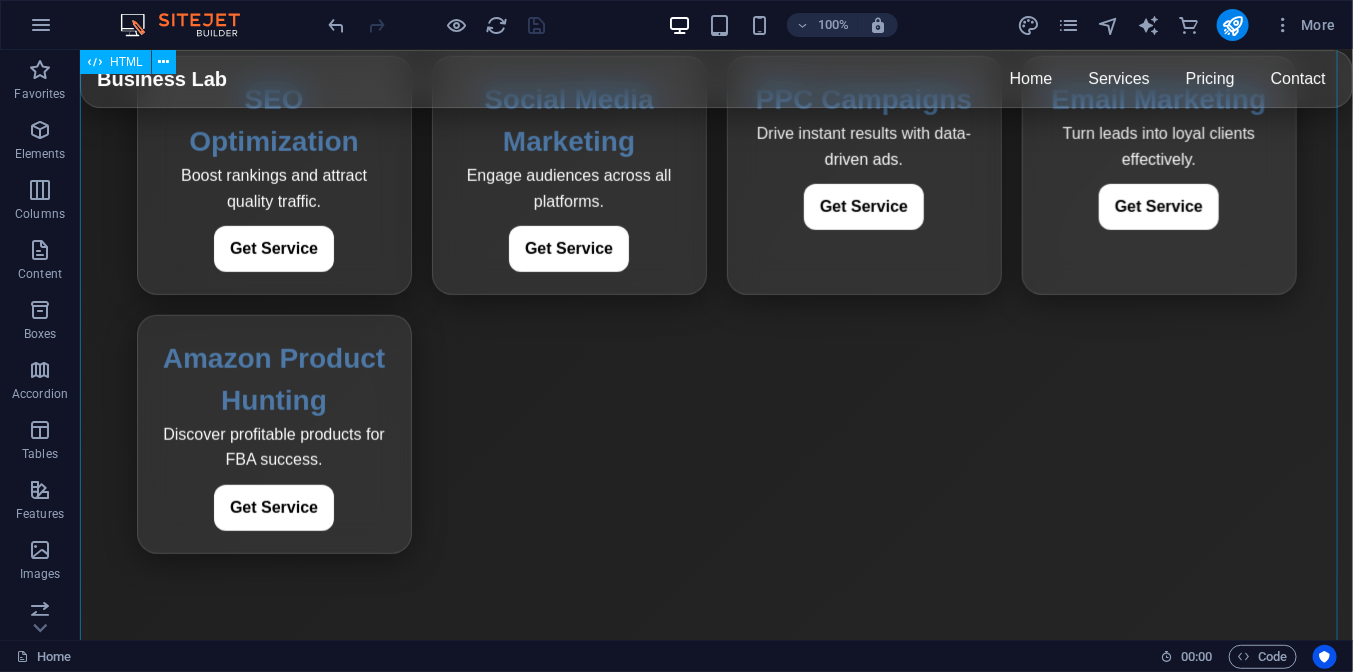 scroll, scrollTop: 542, scrollLeft: 0, axis: vertical 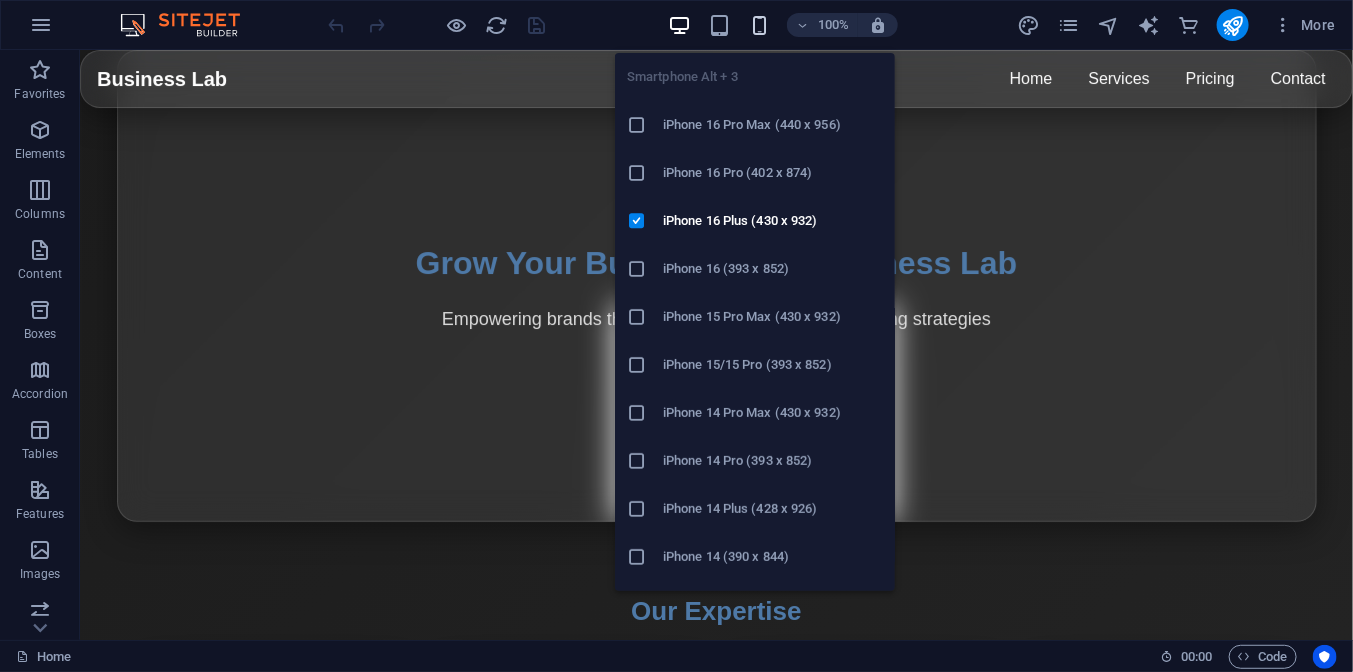 click at bounding box center [759, 25] 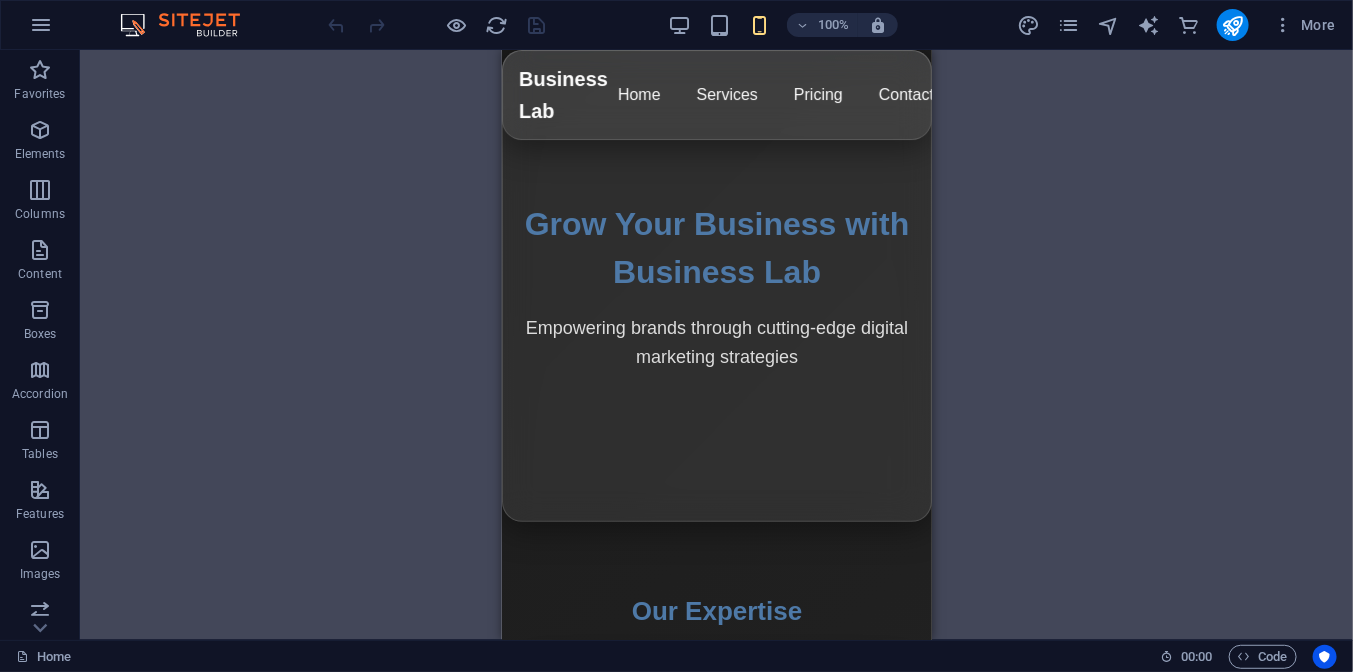 click on "Drag here to replace the existing content. Press “Ctrl” if you want to create a new element.
HTML" at bounding box center (716, 345) 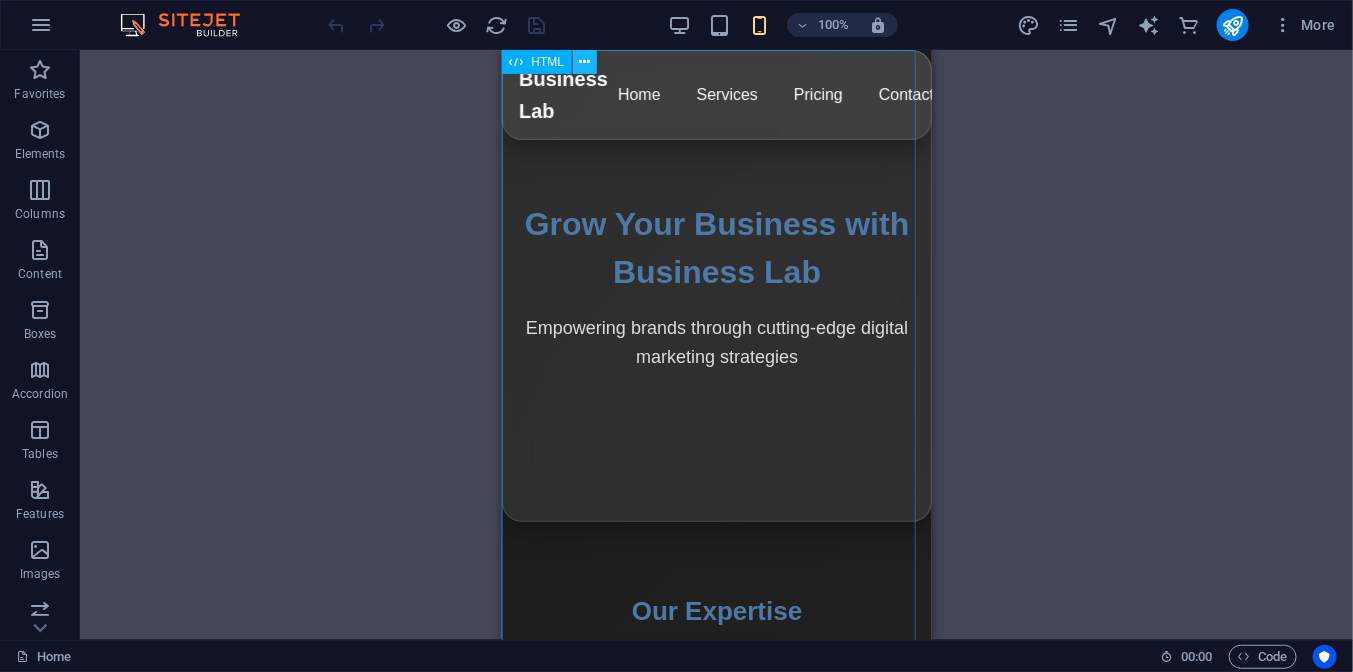 click at bounding box center [585, 62] 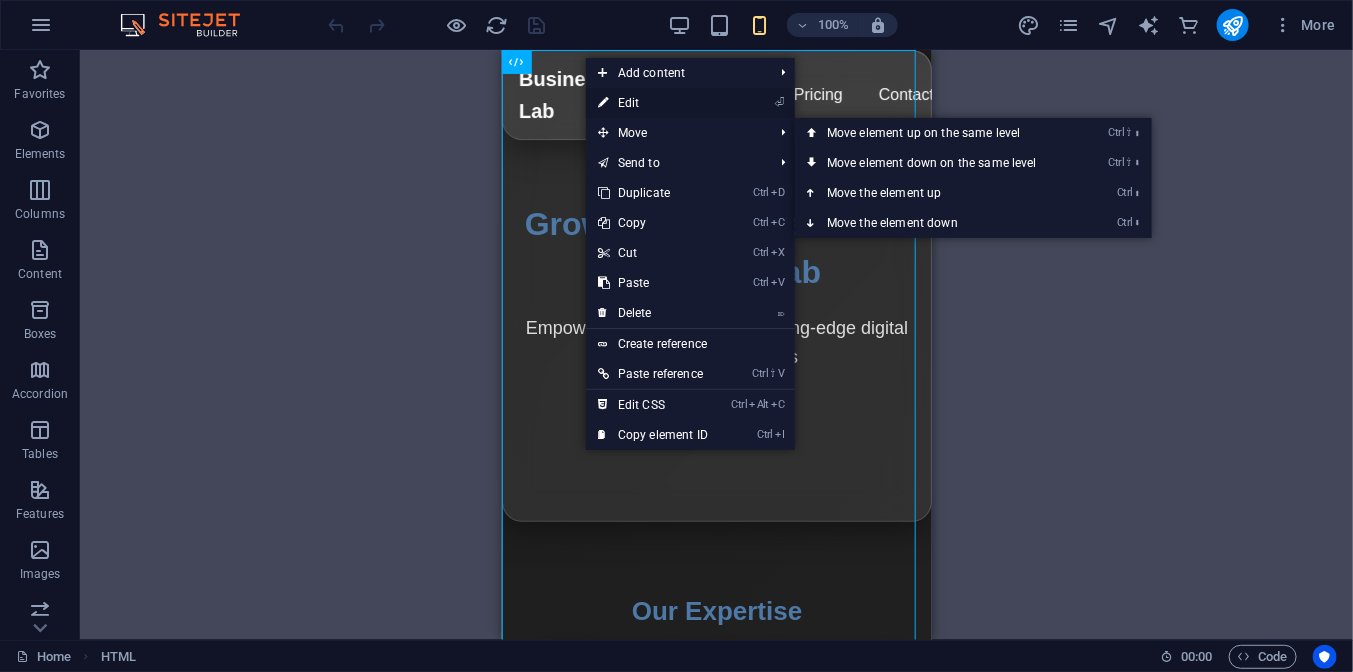 click on "⏎  Edit" at bounding box center [653, 103] 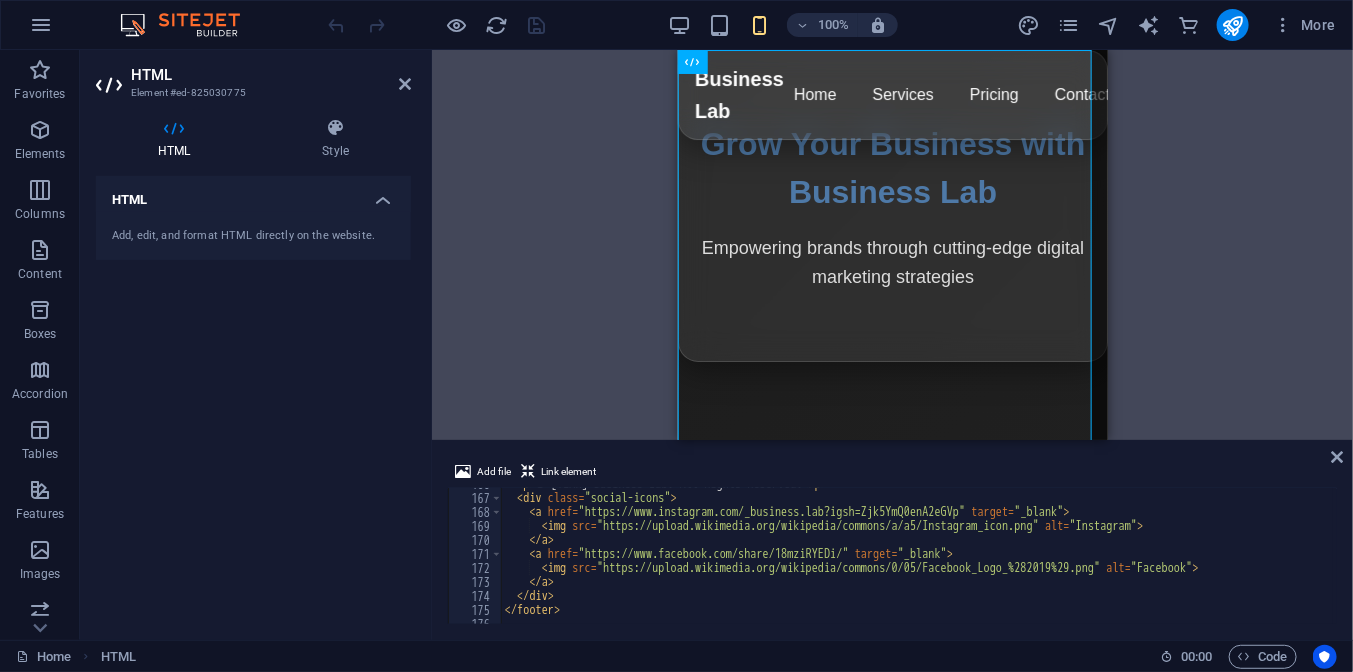 scroll, scrollTop: 2584, scrollLeft: 0, axis: vertical 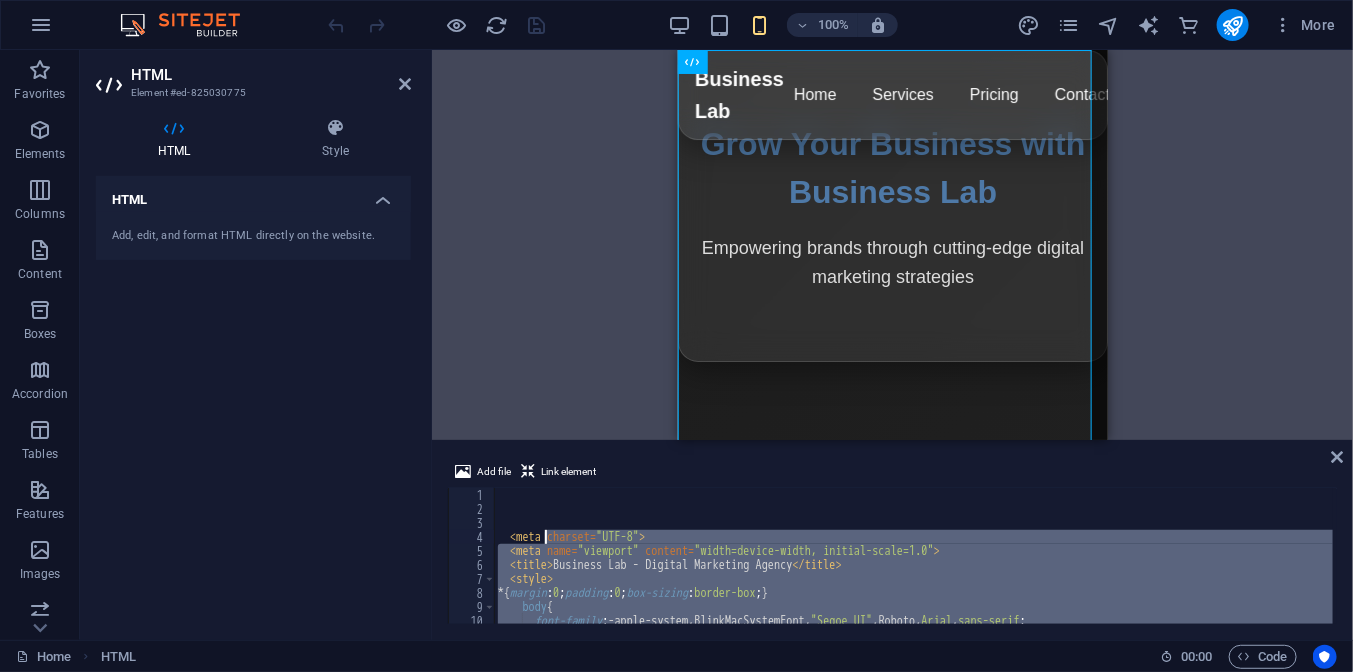 drag, startPoint x: 573, startPoint y: 576, endPoint x: 546, endPoint y: 532, distance: 51.62364 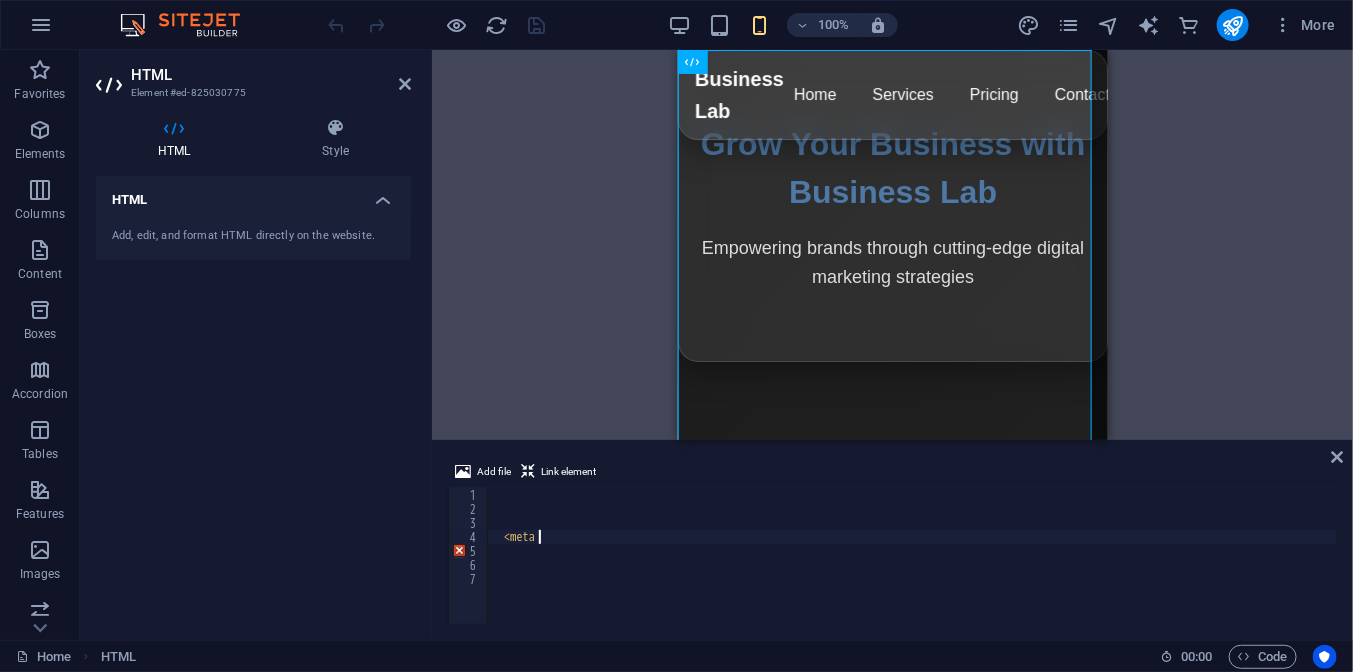 click on "< meta" at bounding box center [912, 570] 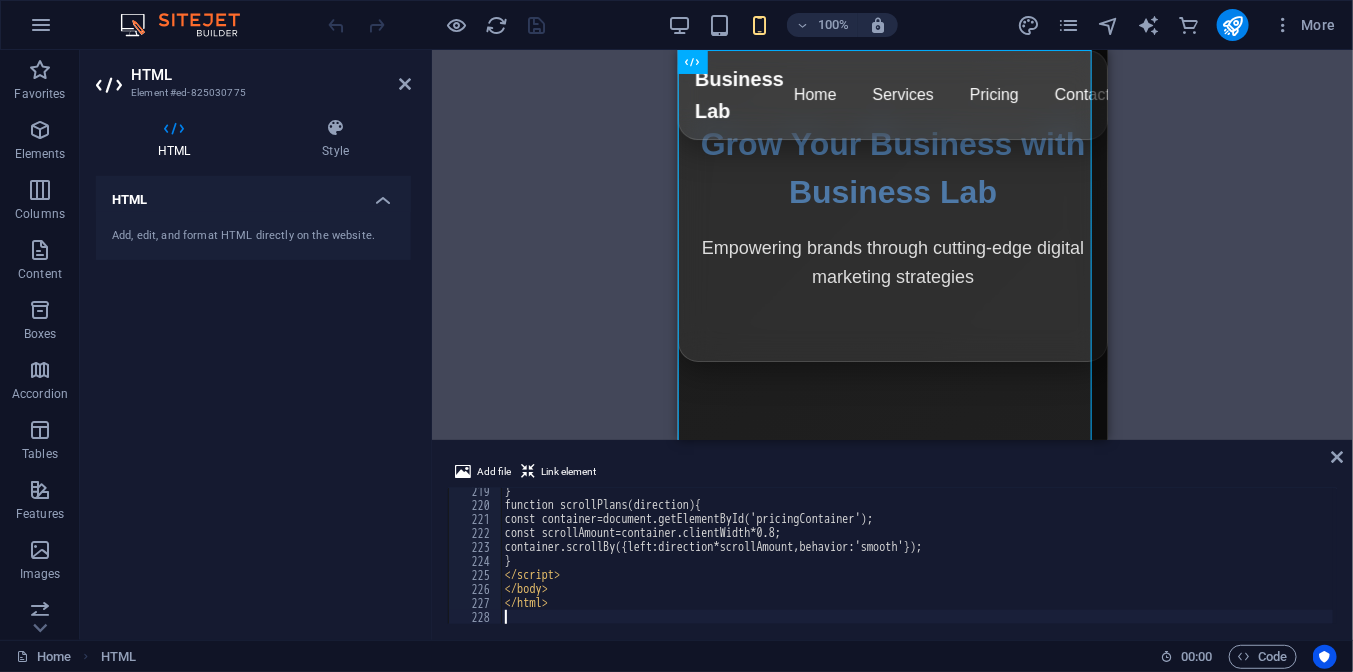 scroll, scrollTop: 3143, scrollLeft: 0, axis: vertical 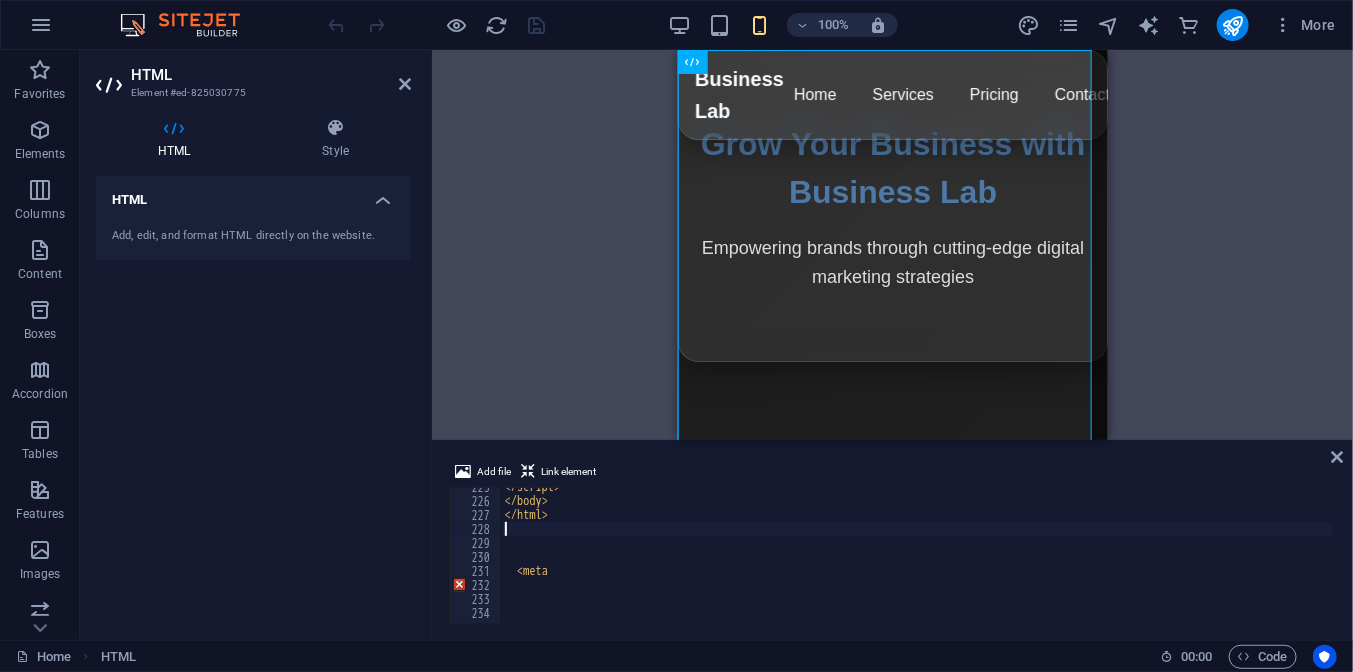click on "</ script > </ body > </ html >    < meta" at bounding box center (1162, 560) 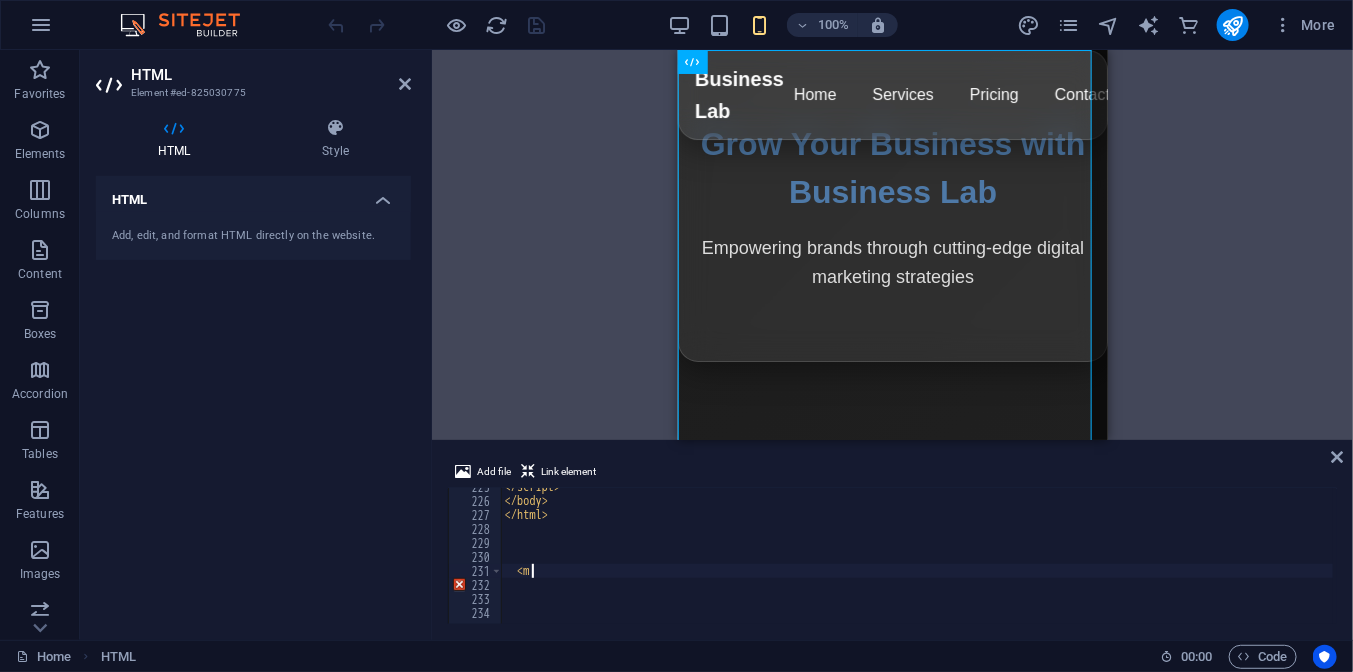 type on "<" 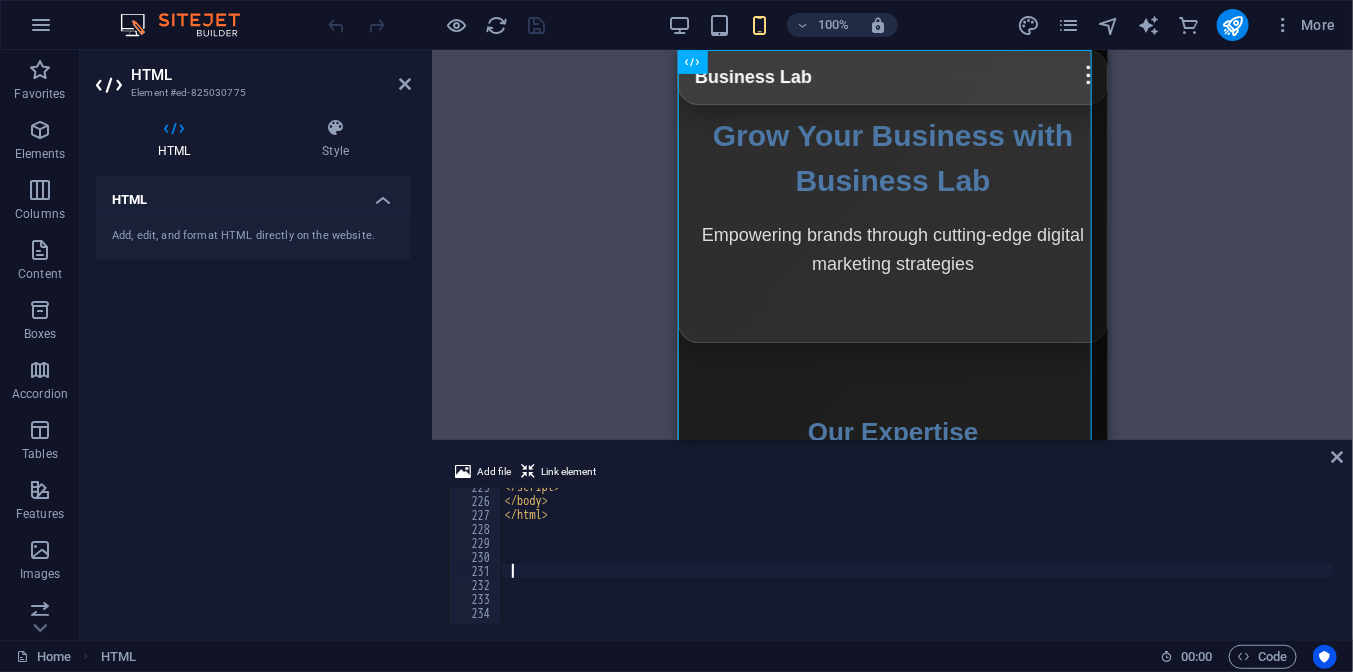 type 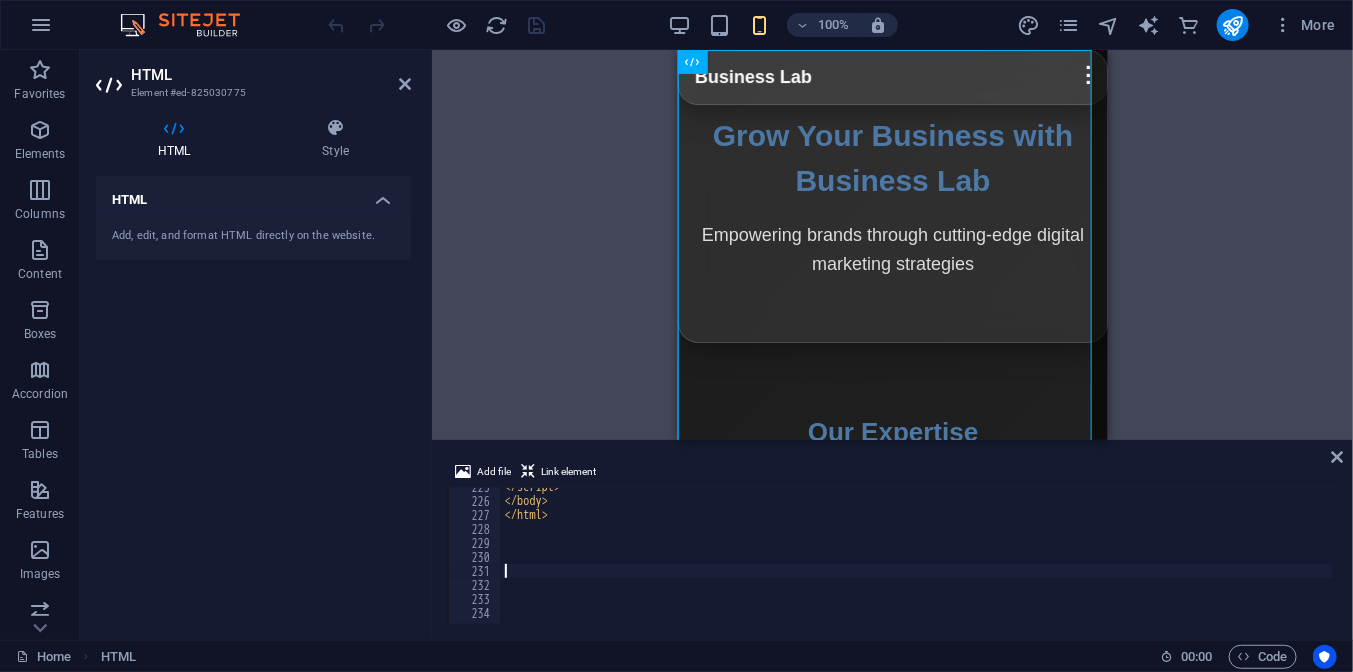 scroll, scrollTop: 3129, scrollLeft: 0, axis: vertical 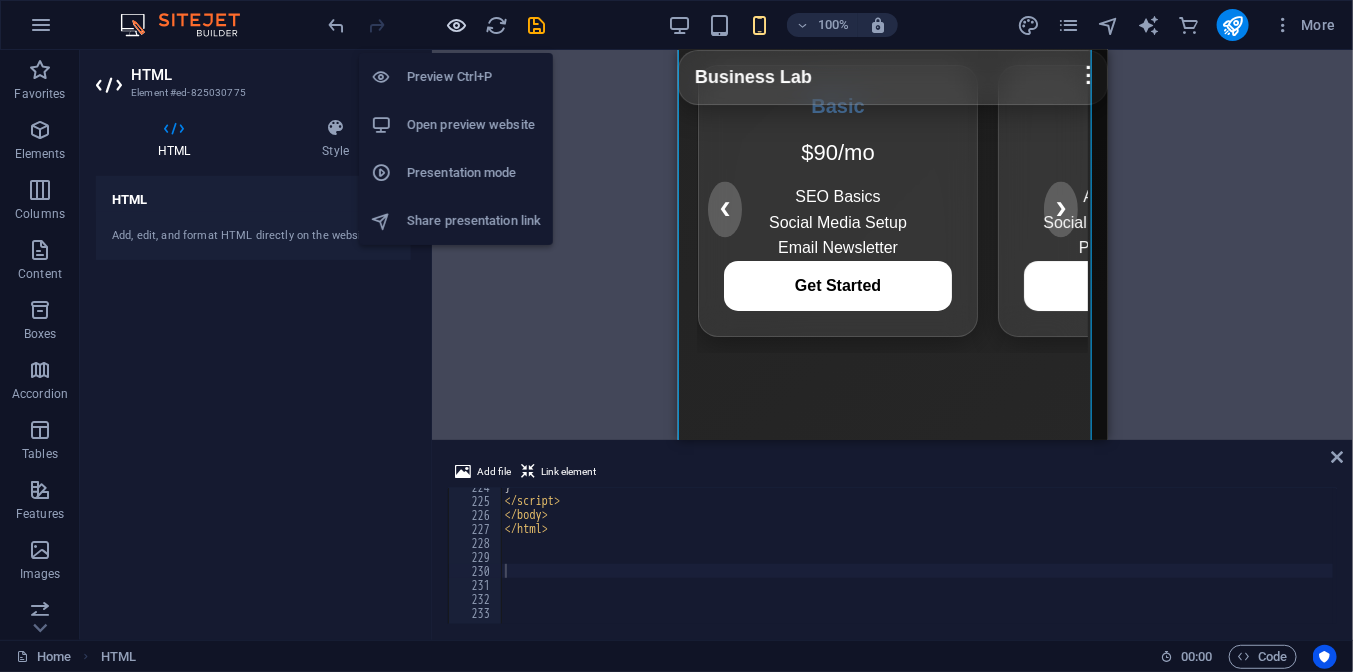 click at bounding box center [457, 25] 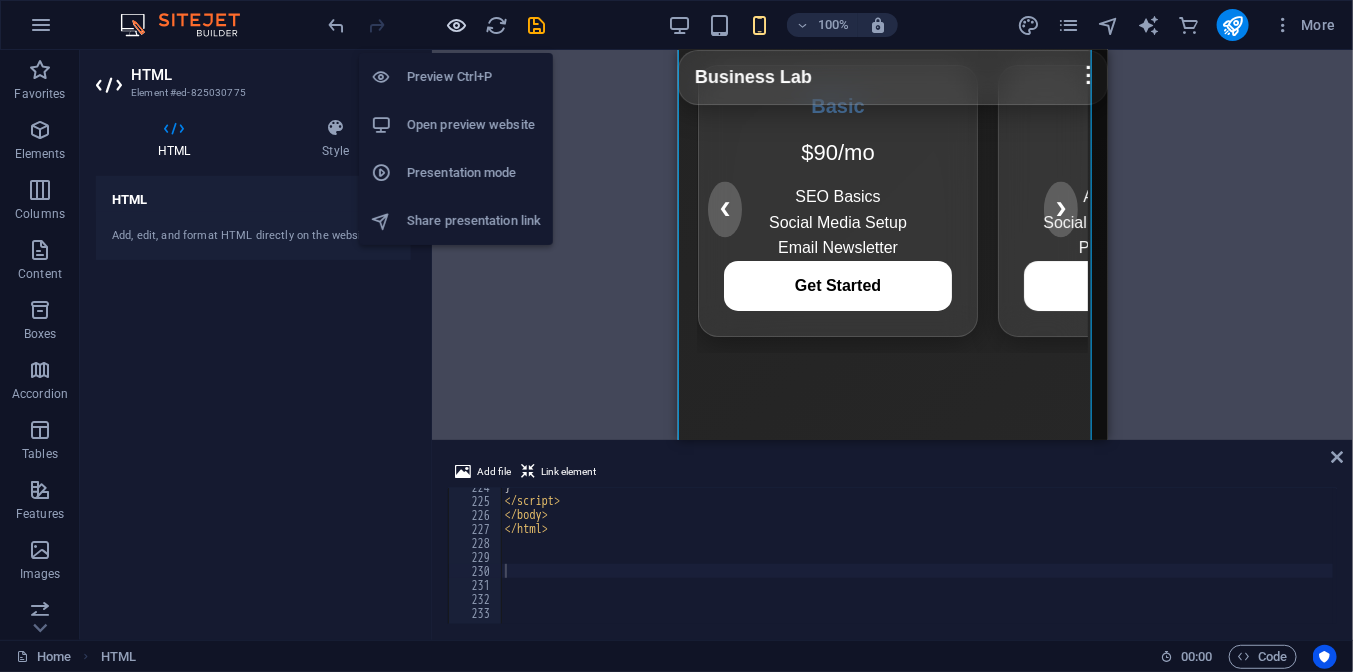 scroll, scrollTop: 1650, scrollLeft: 0, axis: vertical 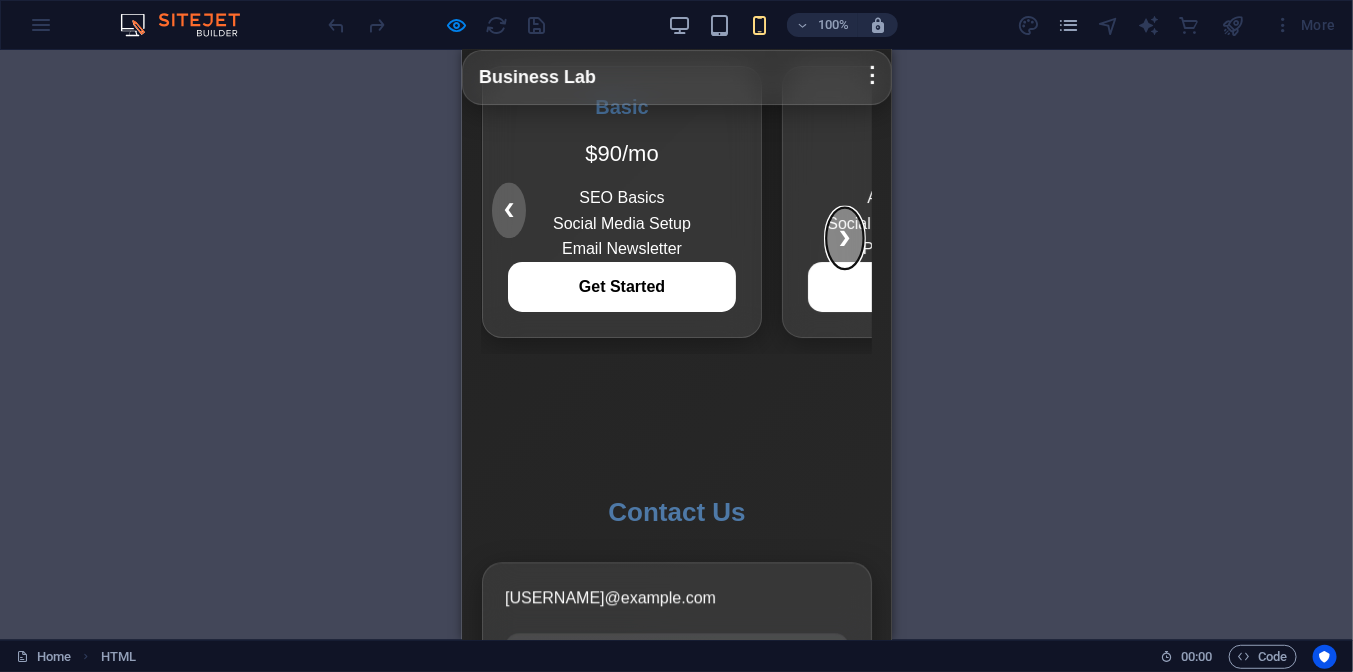 click on "❯" at bounding box center (843, 237) 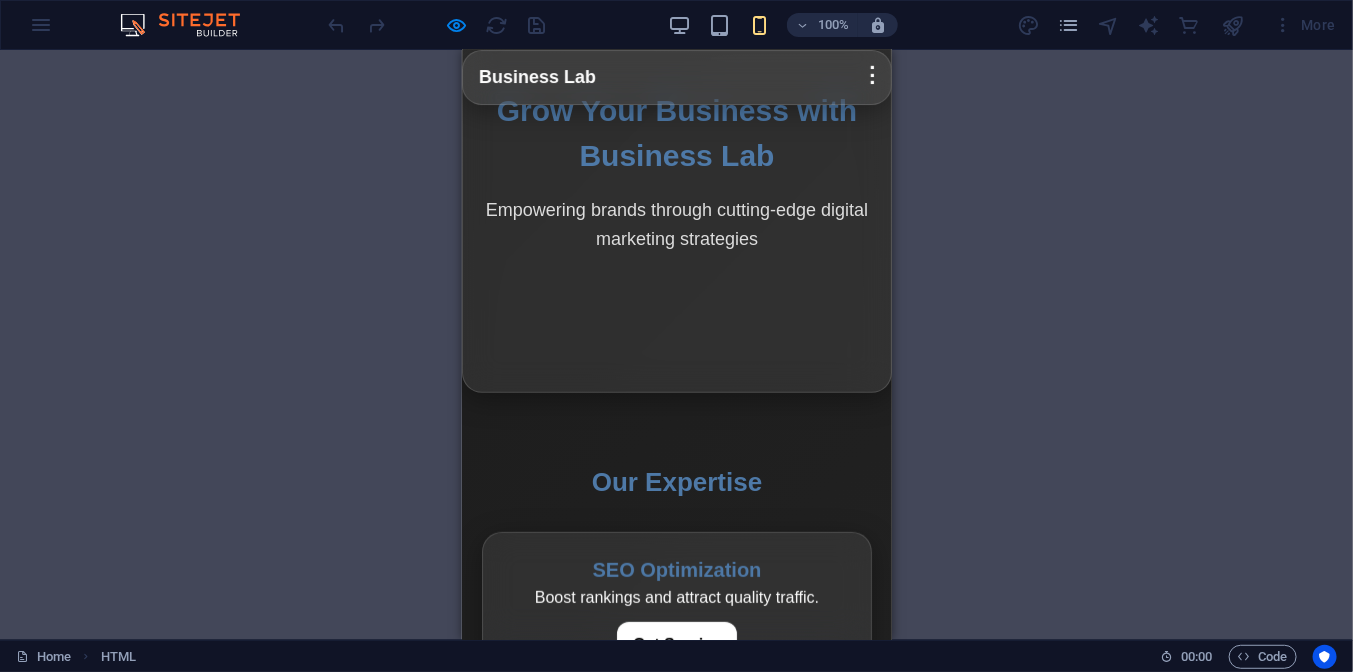 scroll, scrollTop: 0, scrollLeft: 0, axis: both 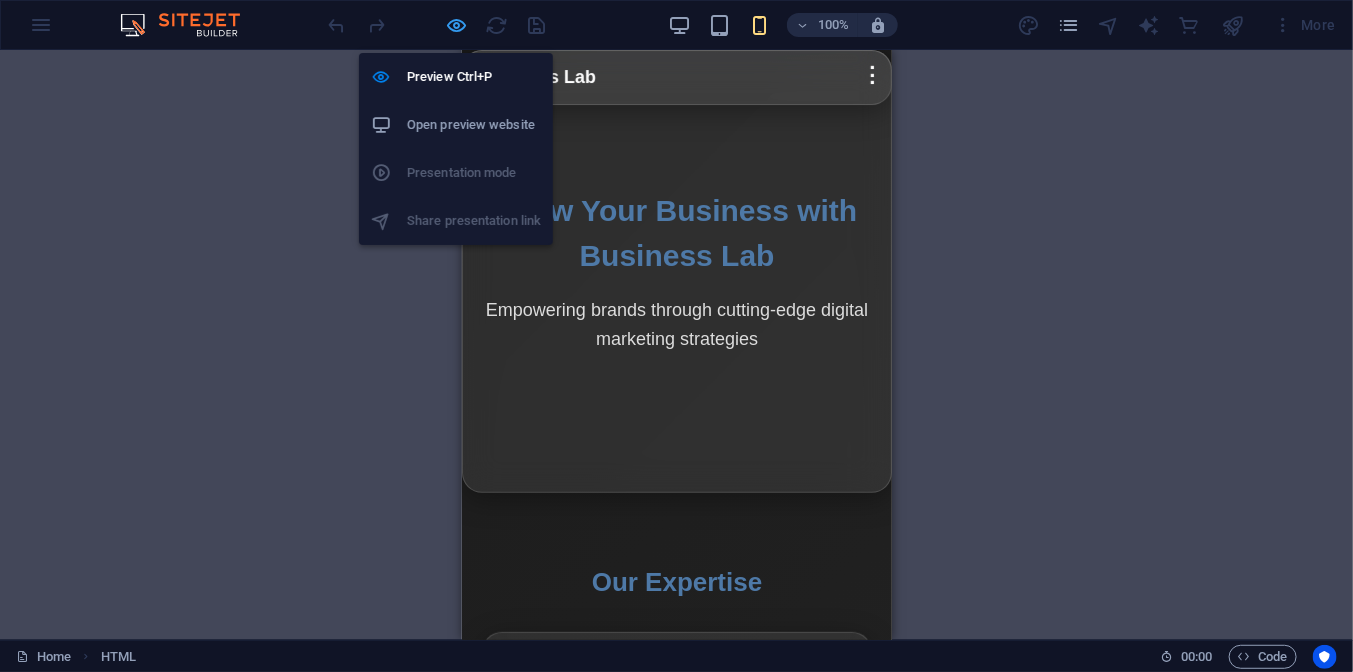 click at bounding box center (457, 25) 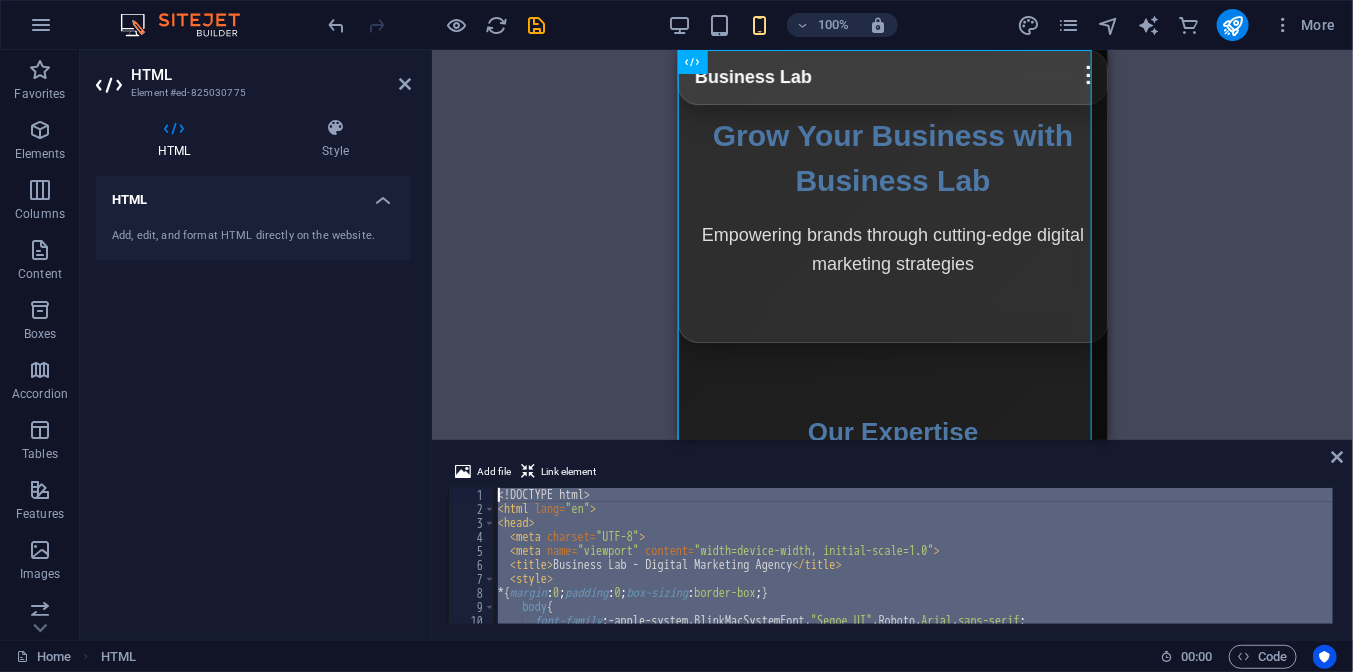 scroll, scrollTop: 0, scrollLeft: 0, axis: both 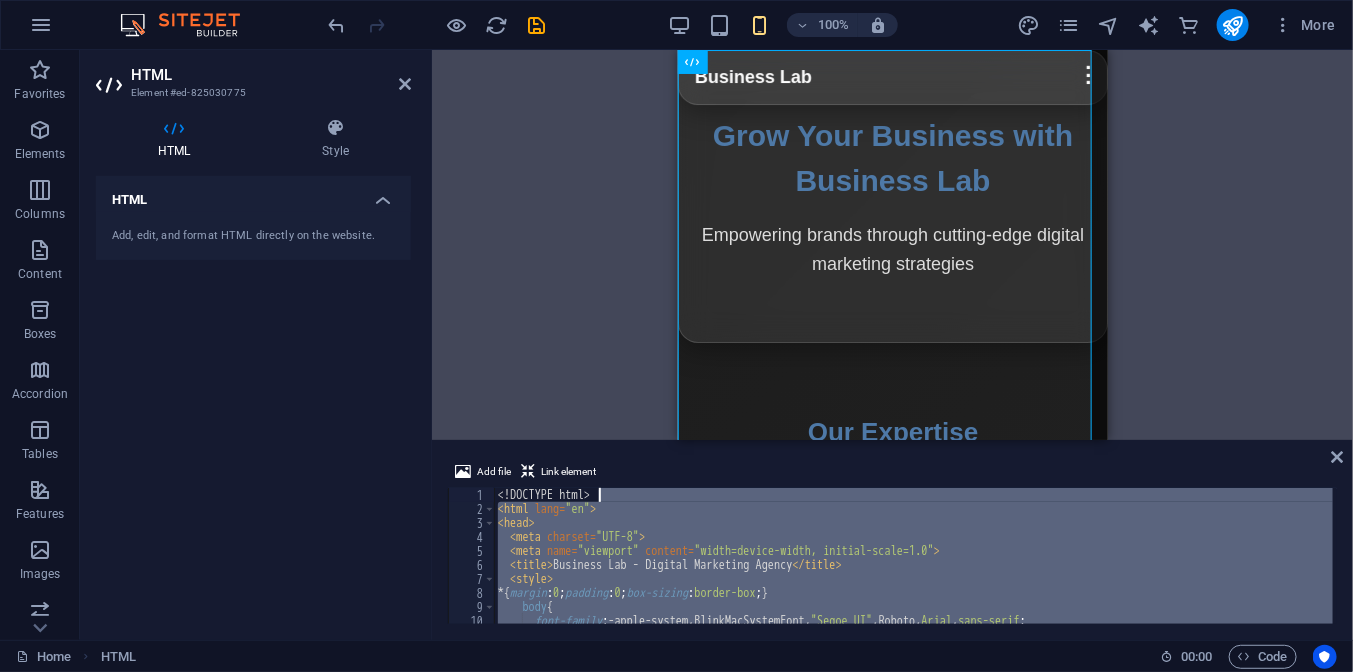 drag, startPoint x: 597, startPoint y: 536, endPoint x: 623, endPoint y: 492, distance: 51.10773 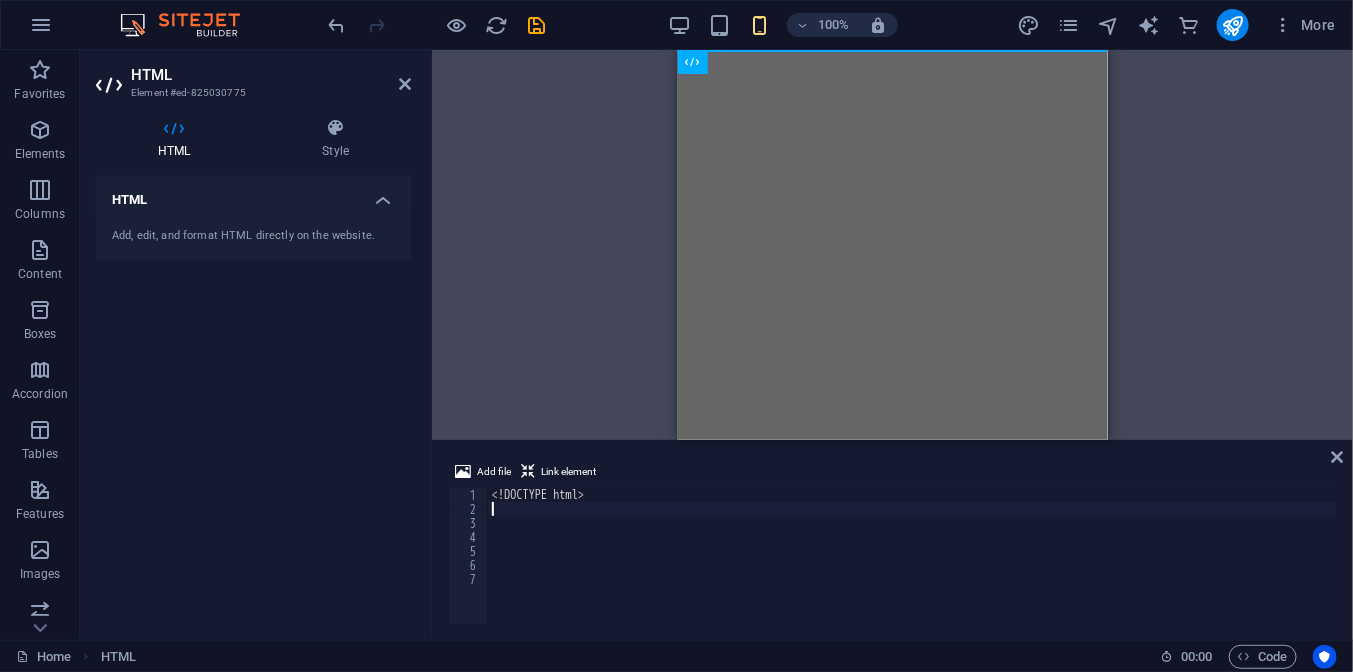 click on "<! DOCTYPE   html >" at bounding box center [912, 570] 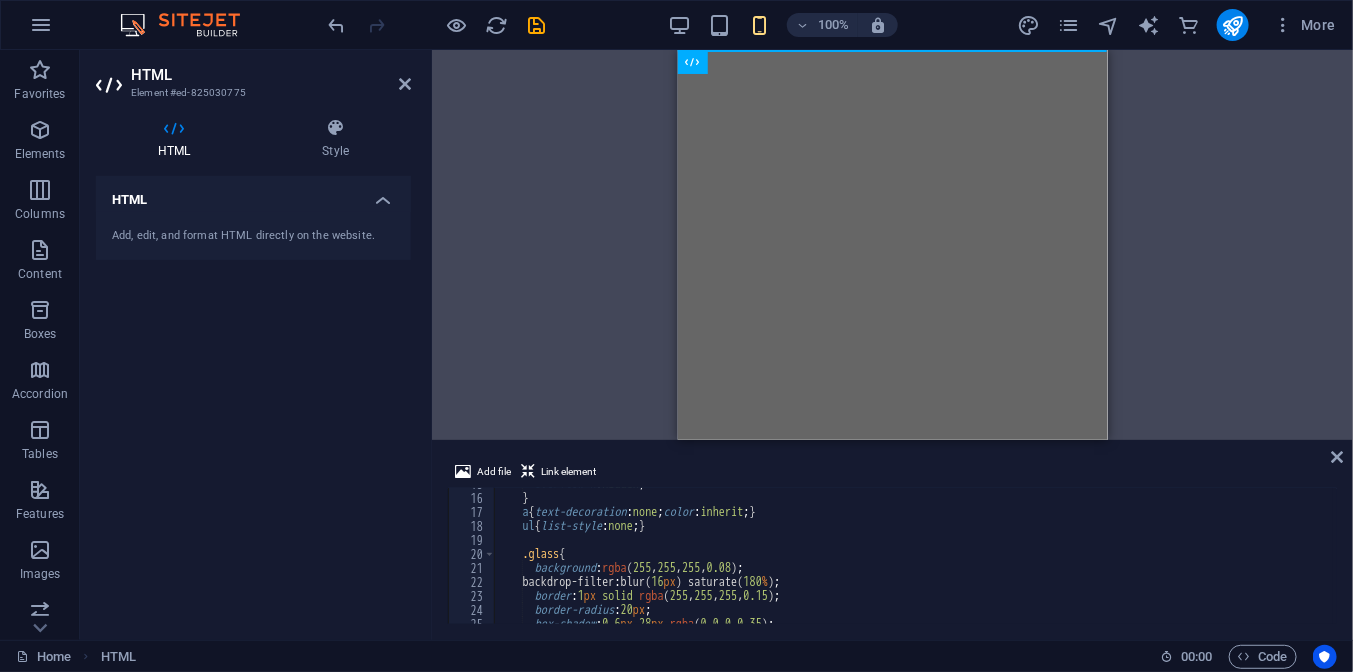 scroll, scrollTop: 0, scrollLeft: 0, axis: both 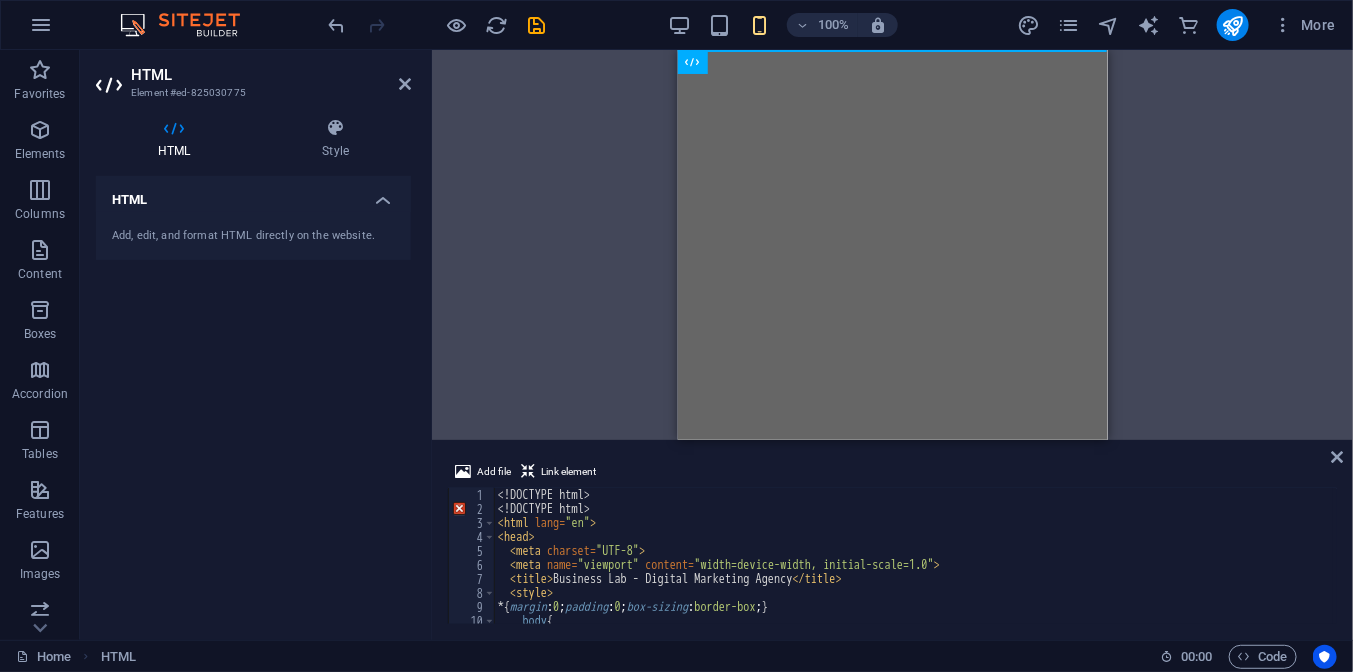 click on "<! DOCTYPE   html > <! DOCTYPE   html > < html   lang = "en" > < head >    < meta   charset = "UTF-8" >    < meta   name = "viewport"   content = "width=device-width, initial-scale=1.0" >    < title > Business Lab - Digital Marketing Agency </ title >    < style >     * { margin : 0 ; padding : 0 ; box-sizing : border-box ; }      body {         font-family : -apple-system,BlinkMacSystemFont, " Segoe UI " ,Roboto, Arial , sans-serif ;" at bounding box center [1155, 568] 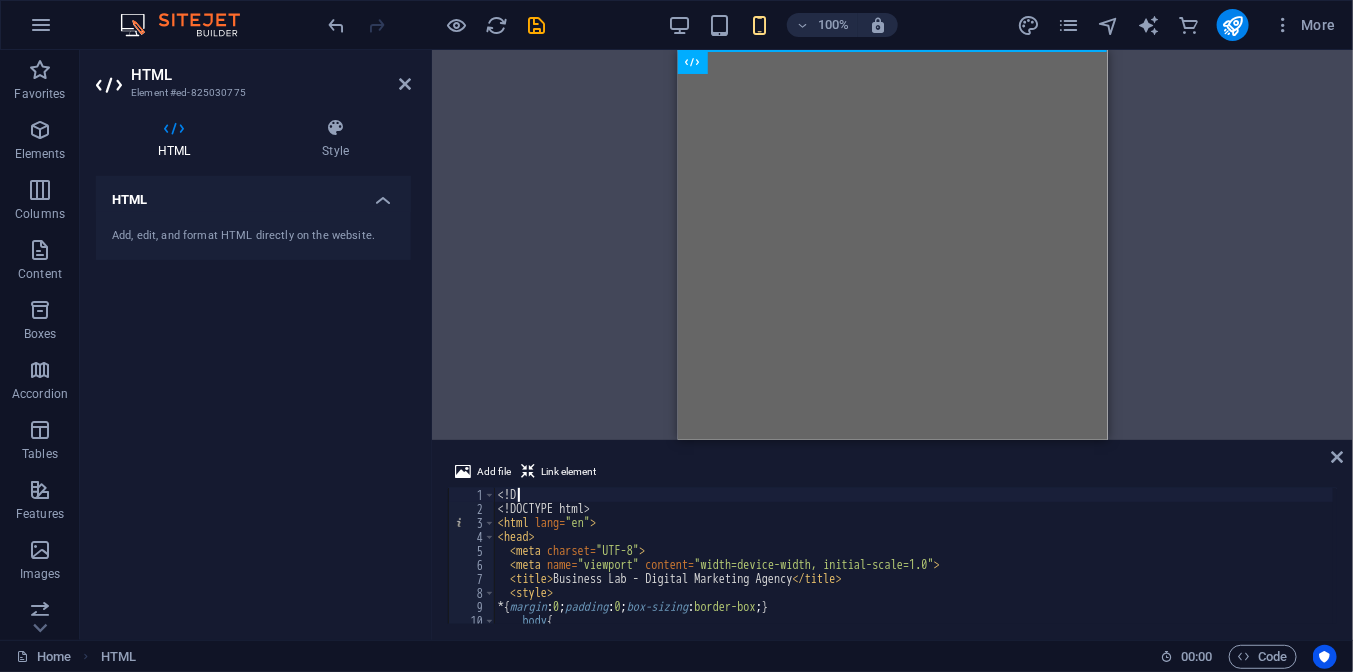 type on "<" 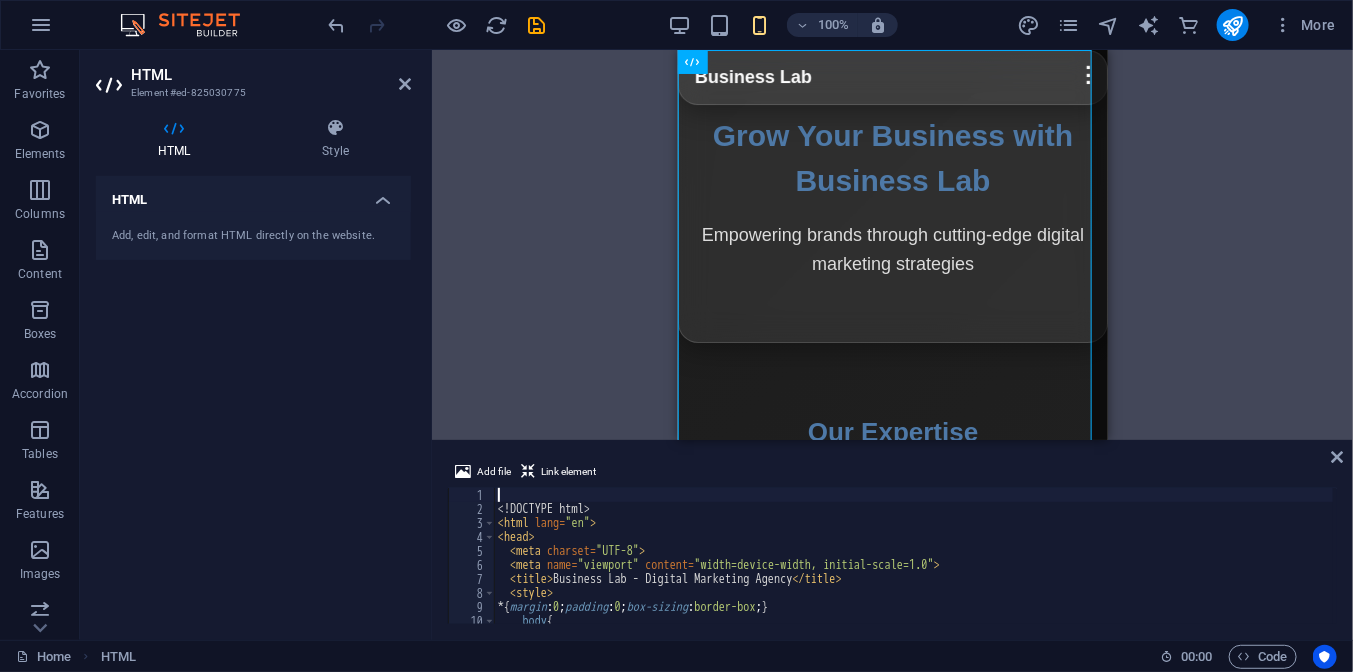 click on "<! DOCTYPE   html > < html   lang = "en" > < head >    < meta   charset = "UTF-8" >    < meta   name = "viewport"   content = "width=device-width, initial-scale=1.0" >    < title > Business Lab - Digital Marketing Agency </ title >    < style >     * { margin : 0 ; padding : 0 ; box-sizing : border-box ; }      body {         font-family : -apple-system,BlinkMacSystemFont, " Segoe UI " ,Roboto, Arial , sans-serif ;" at bounding box center (1155, 568) 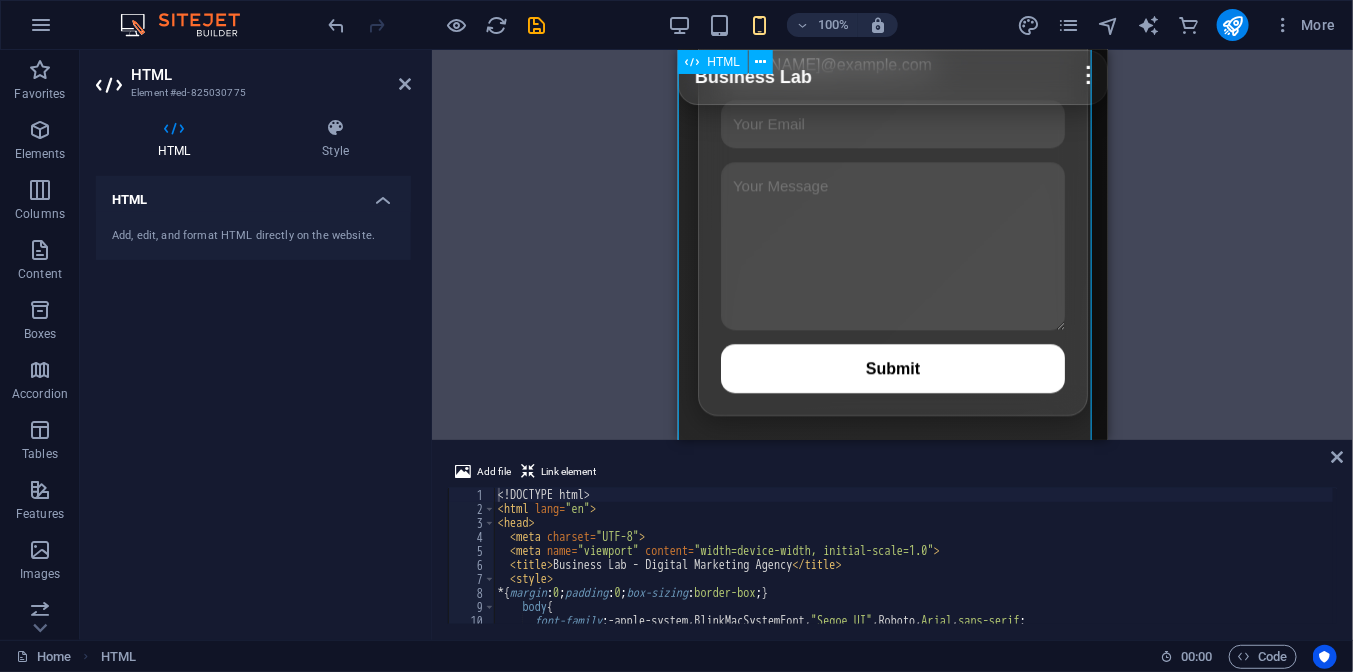 scroll, scrollTop: 2261, scrollLeft: 0, axis: vertical 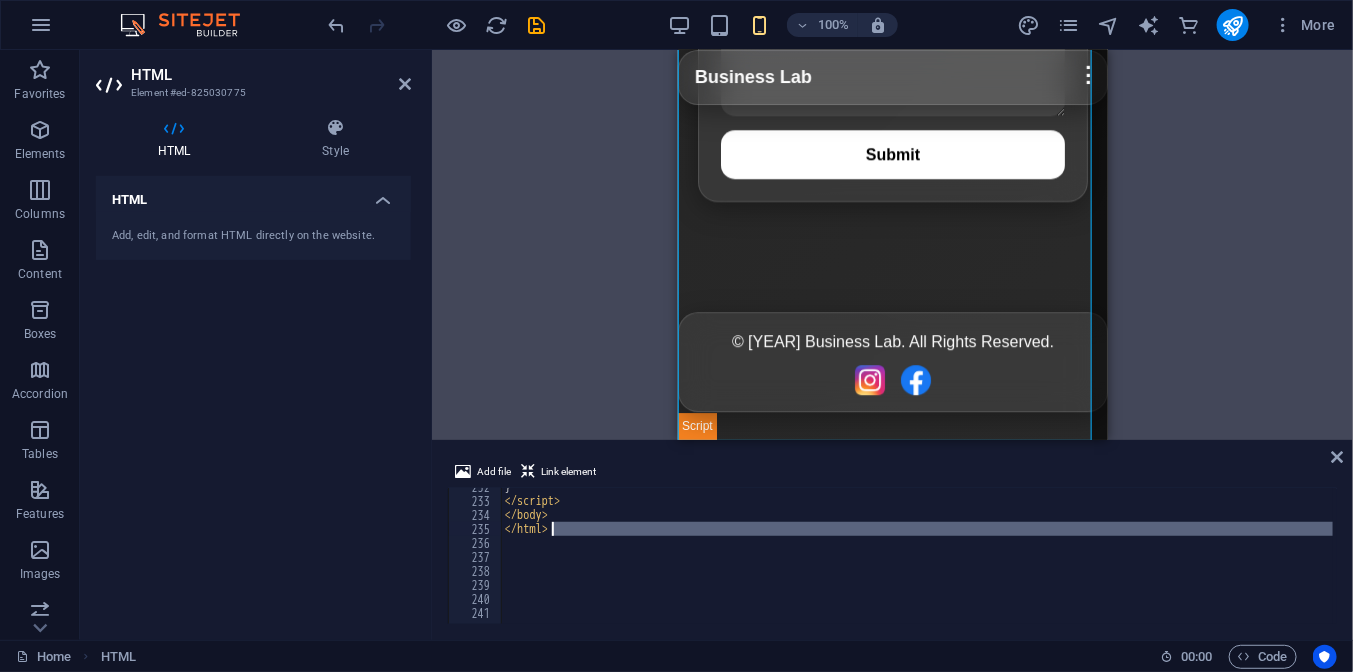 click on "} </ script > </ body > </ html >" at bounding box center [1162, 560] 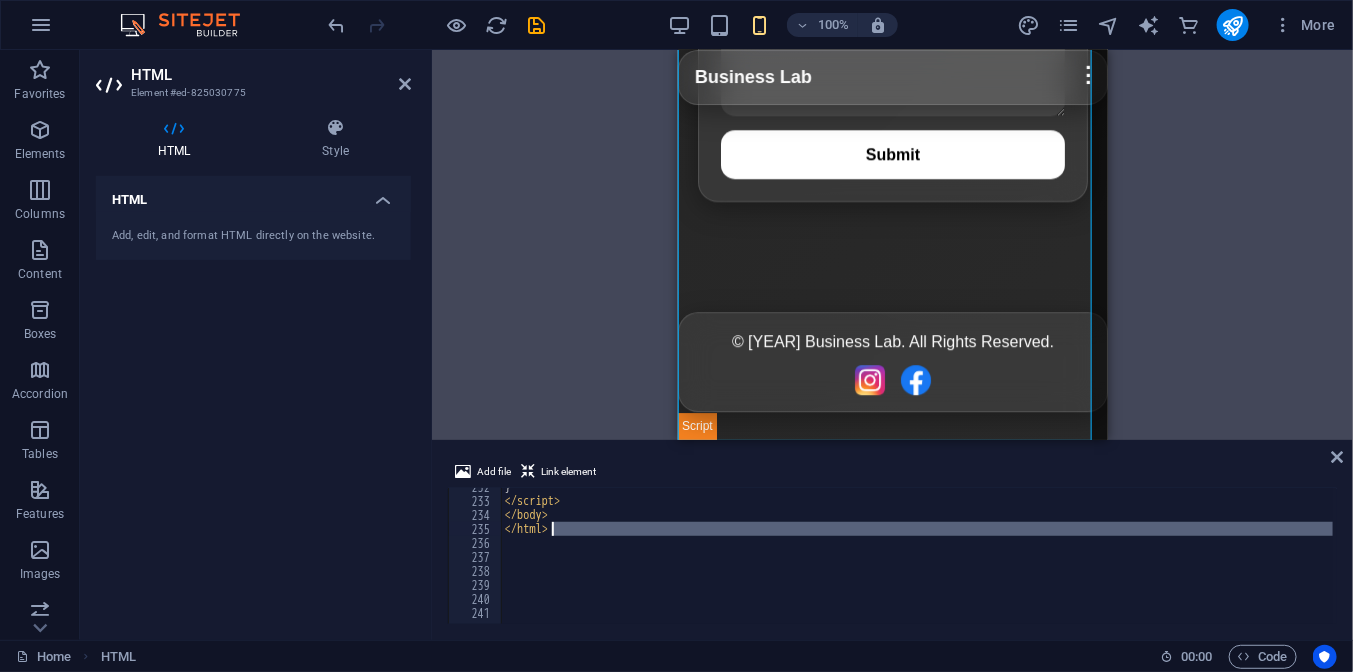 type on "</html>" 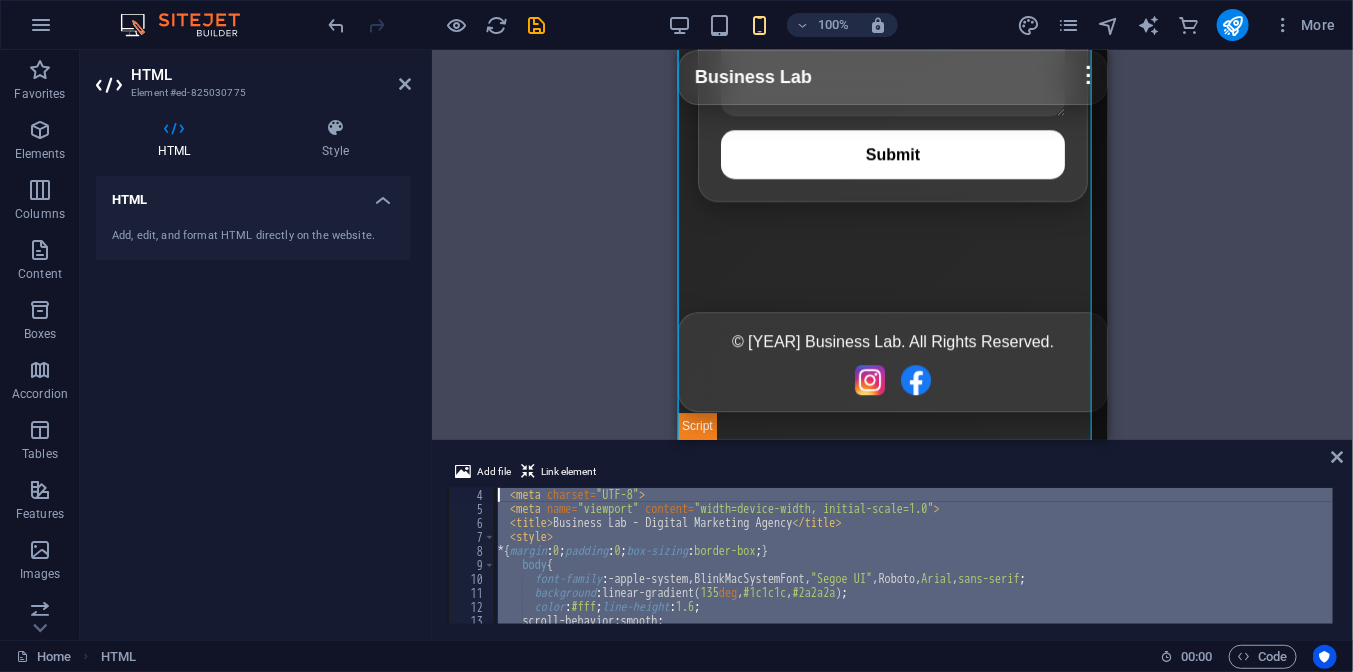 scroll, scrollTop: 0, scrollLeft: 0, axis: both 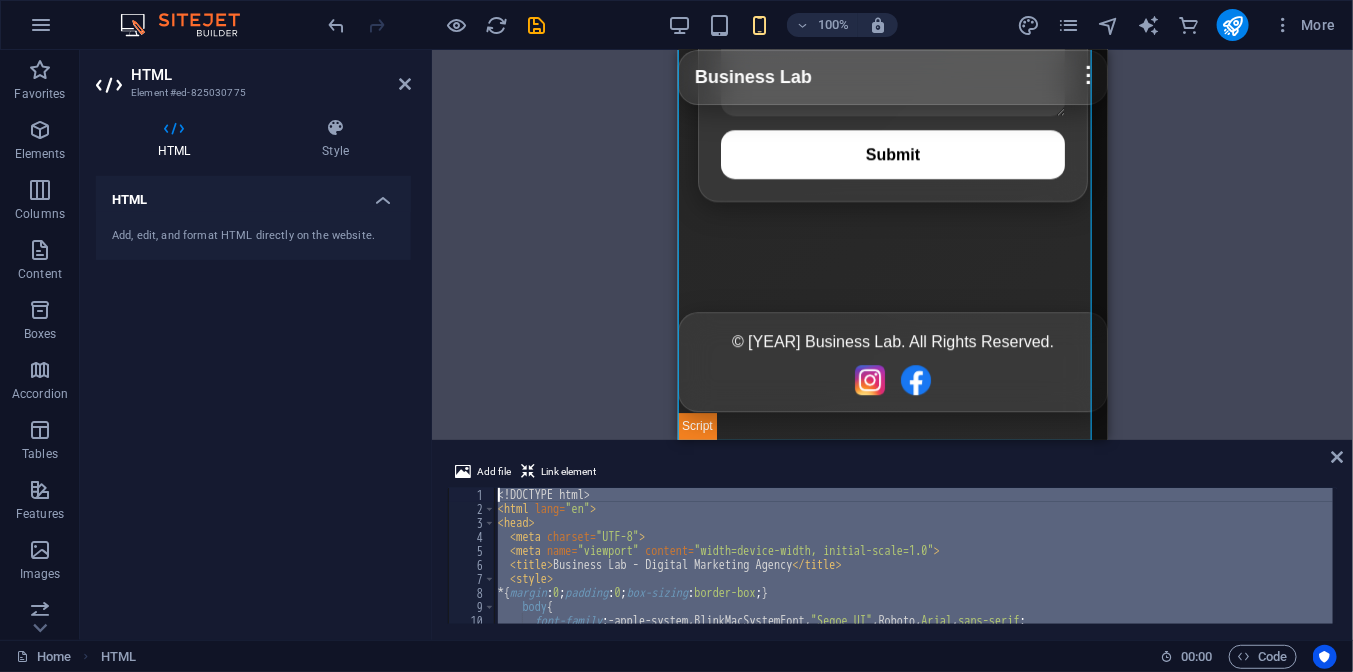 drag, startPoint x: 586, startPoint y: 529, endPoint x: 445, endPoint y: 416, distance: 180.69312 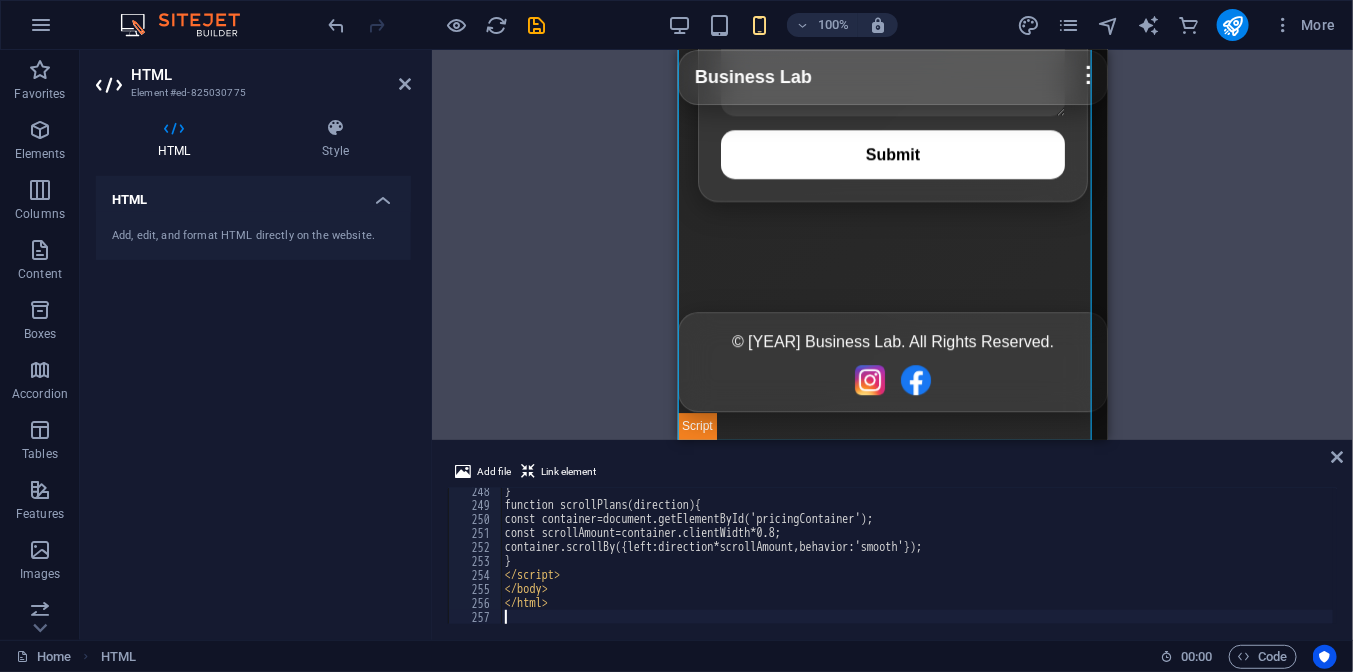 scroll, scrollTop: 3462, scrollLeft: 0, axis: vertical 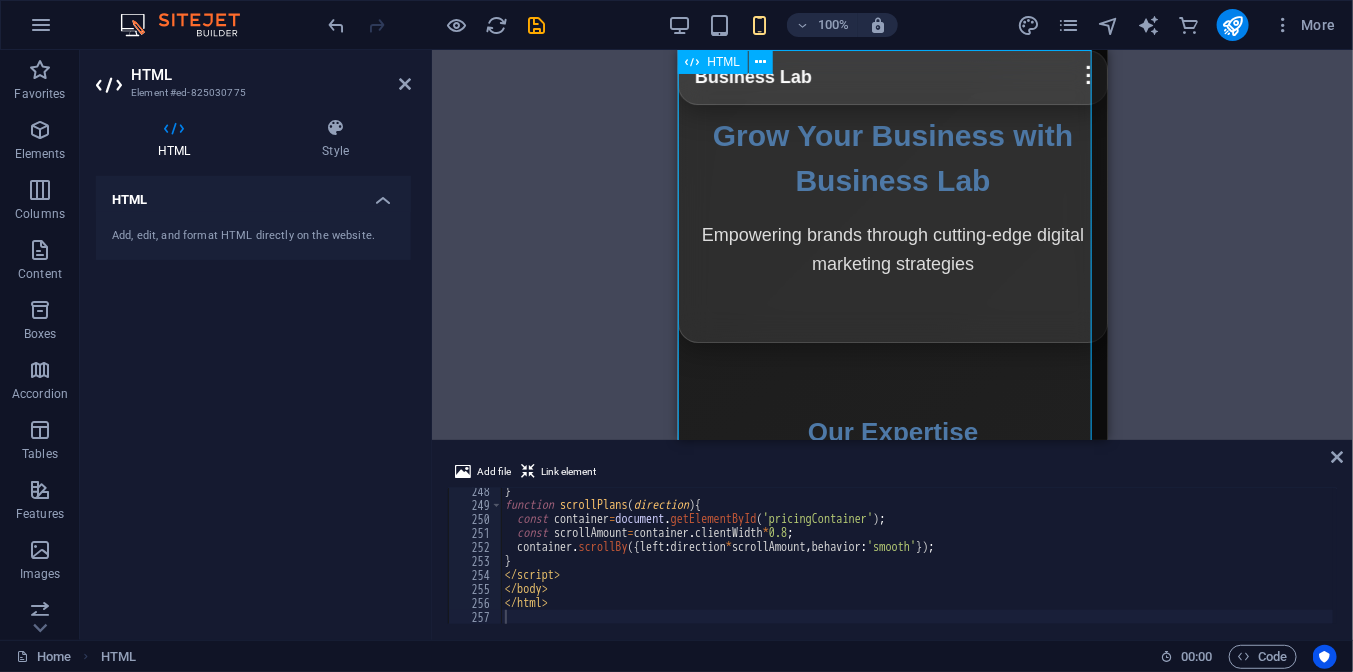 click on "Business Lab - Digital Marketing Agency
Business Lab
⋮
Home
Services
Pricing
Contact
Grow Your Business with Business Lab
Empowering brands through cutting-edge digital marketing strategies
Our Expertise
SEO Optimization Boost rankings and attract quality traffic. Get Service
Social Media Marketing Engage audiences across all platforms. Get Service
PPC Campaigns Drive instant results with data-driven ads. Get Service
Email Marketing Turn leads into loyal clients effectively. Get Service
Amazon Product Hunting Discover profitable products for FBA success. Get Service
Choose Your Plan
❮
Basic $[PRICE]/mo
SEO Basics Social Media Setup Email Newsletter
Get Started
Standard $[PRICE]/mo
Advanced SEO Social Media Management PPC Campaigns
Get Started" at bounding box center (892, 1367) 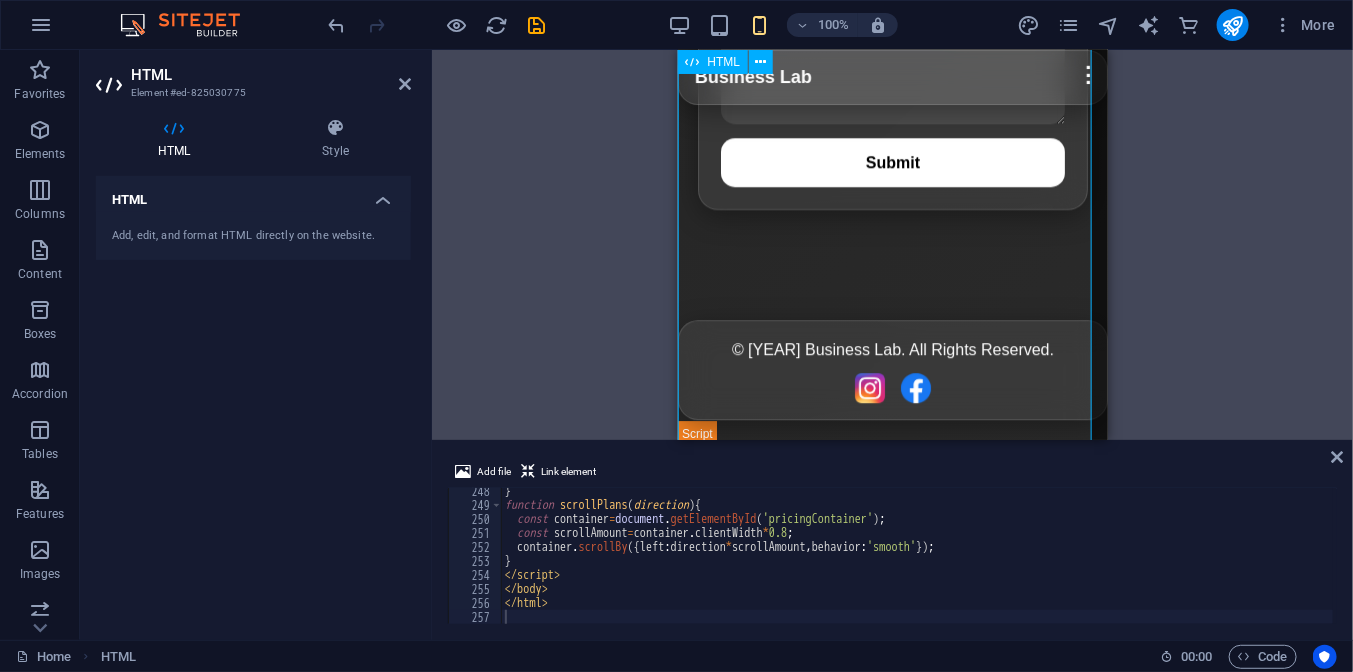 scroll, scrollTop: 2261, scrollLeft: 0, axis: vertical 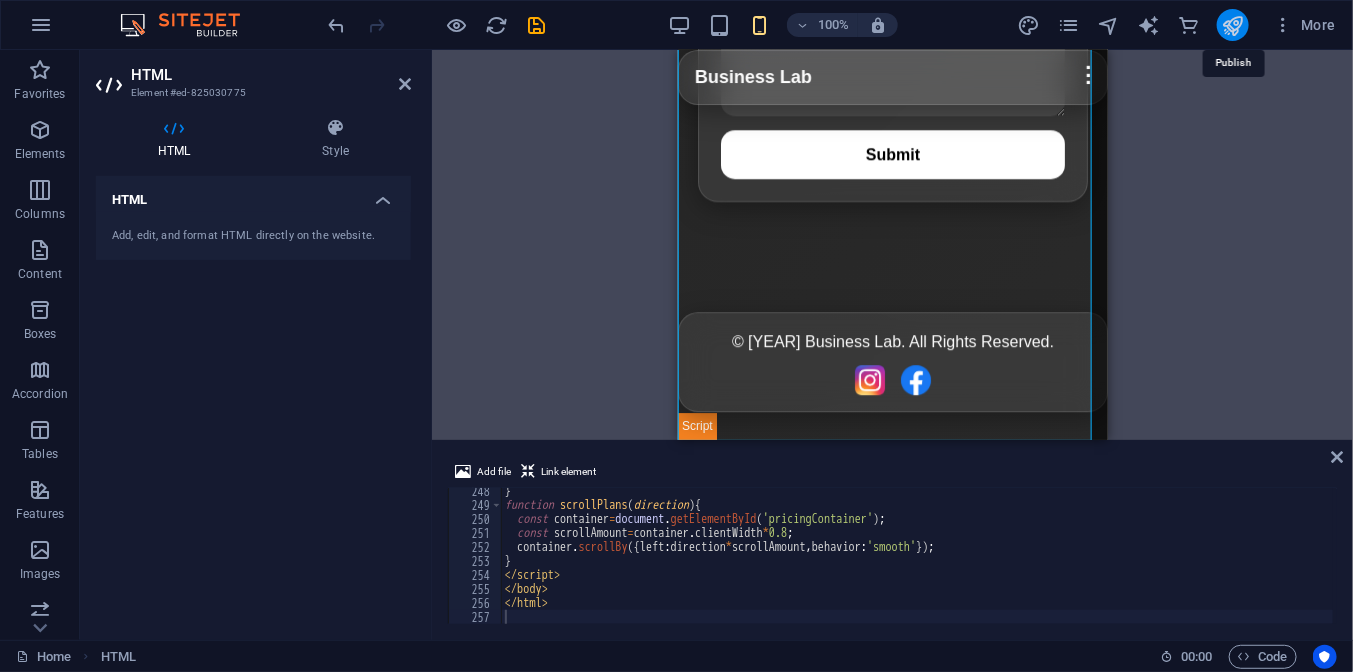 click at bounding box center (1232, 25) 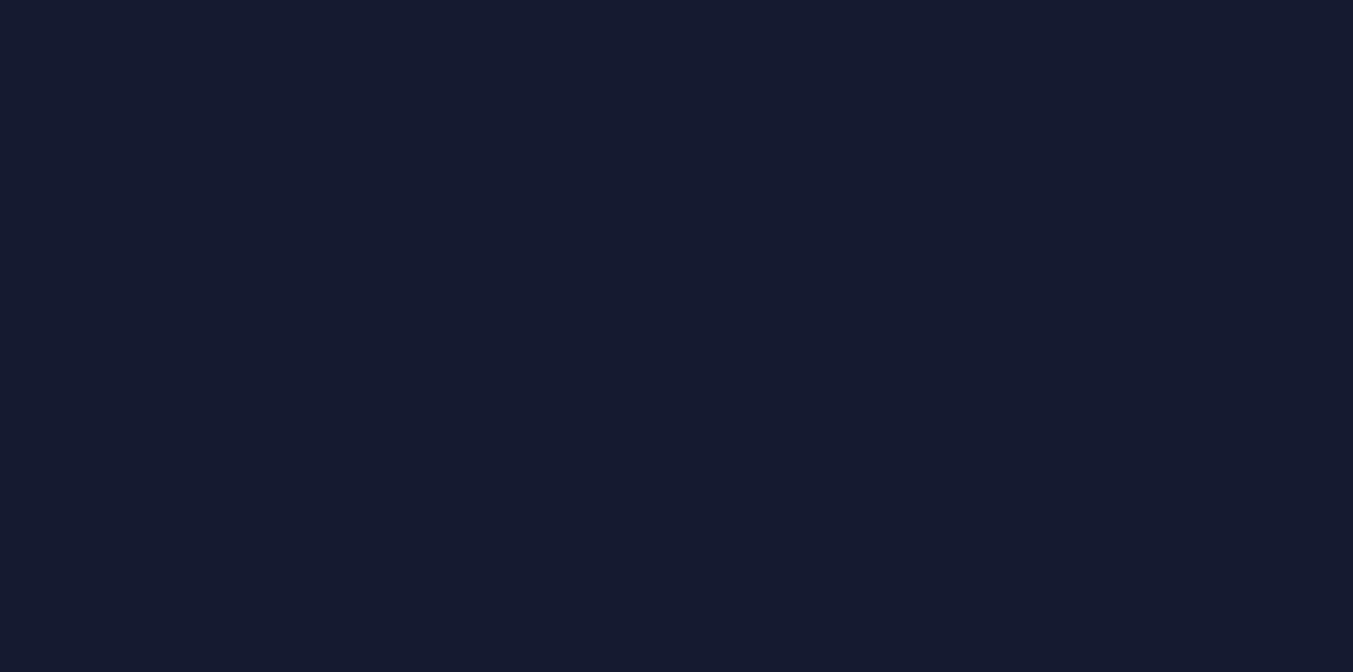 scroll, scrollTop: 0, scrollLeft: 0, axis: both 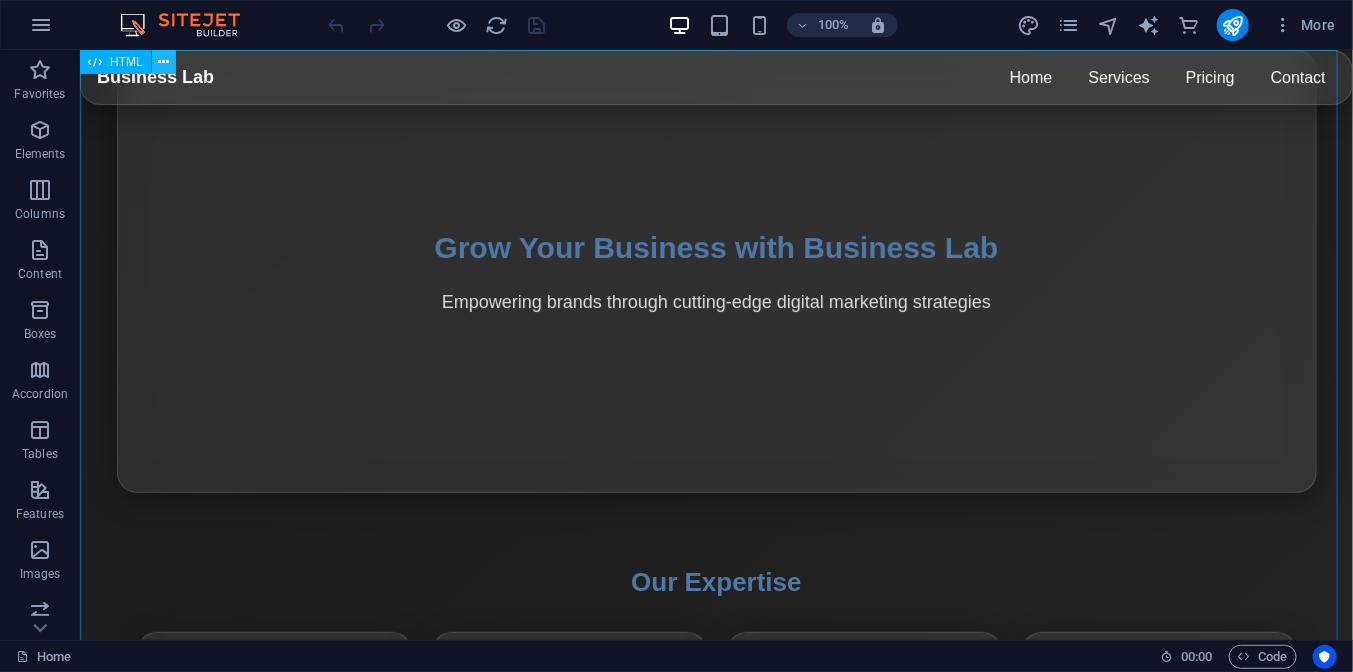 click at bounding box center (164, 62) 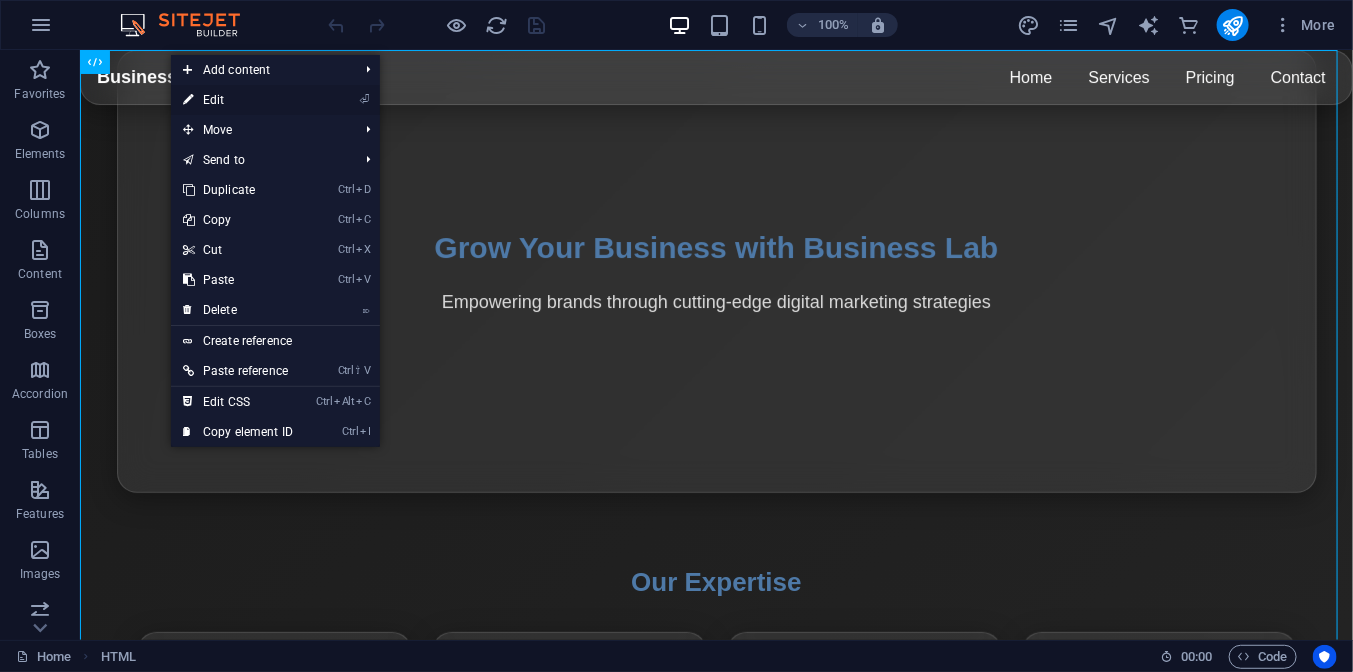 click on "⏎  Edit" at bounding box center [238, 100] 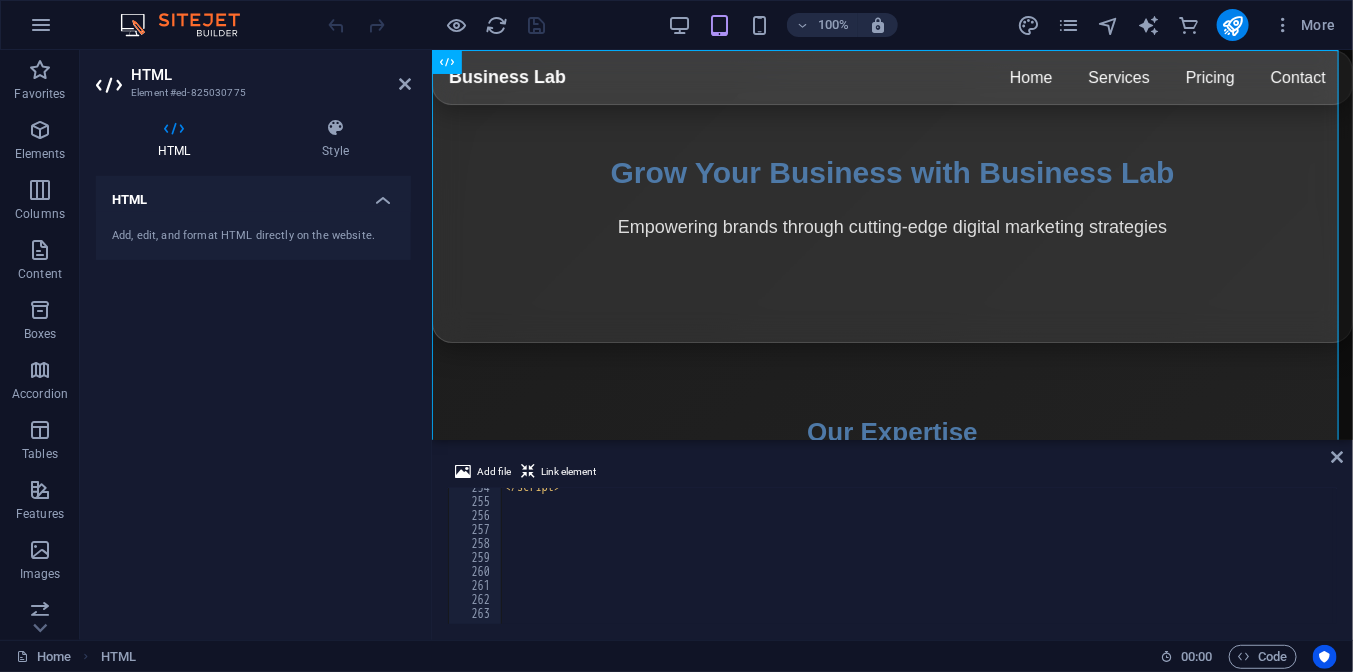 scroll, scrollTop: 3550, scrollLeft: 0, axis: vertical 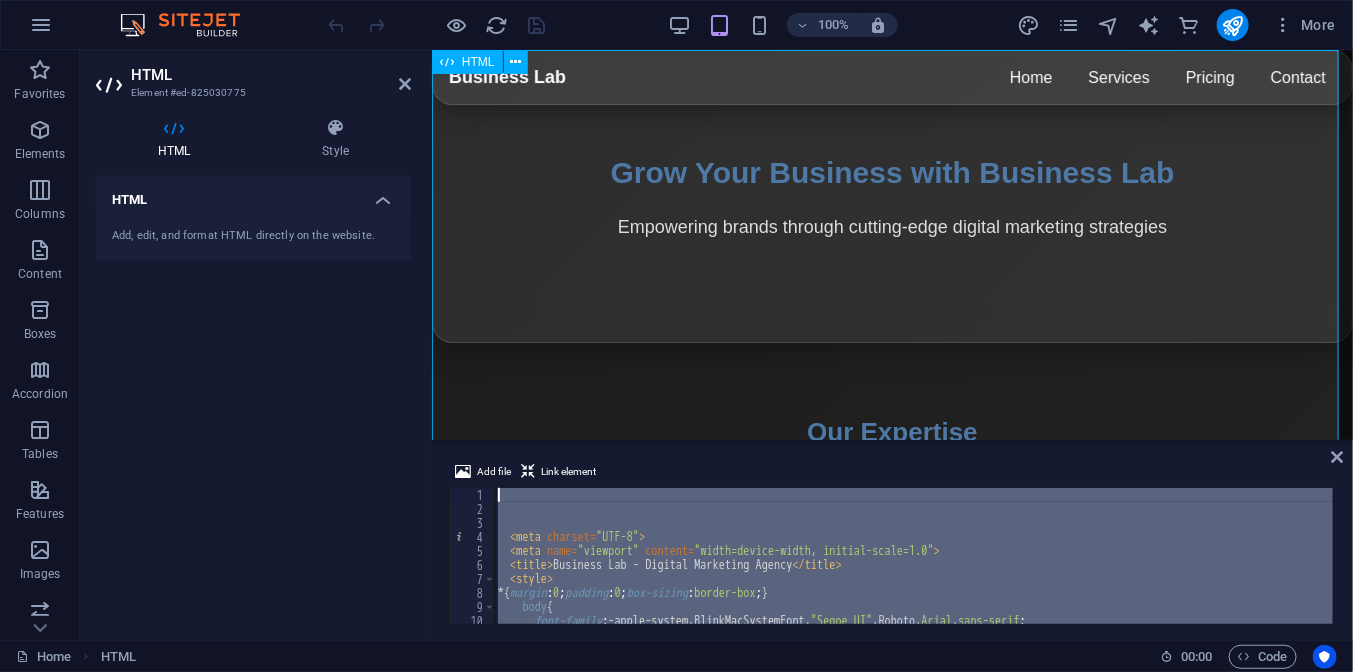 drag, startPoint x: 1085, startPoint y: 577, endPoint x: 633, endPoint y: 394, distance: 487.64023 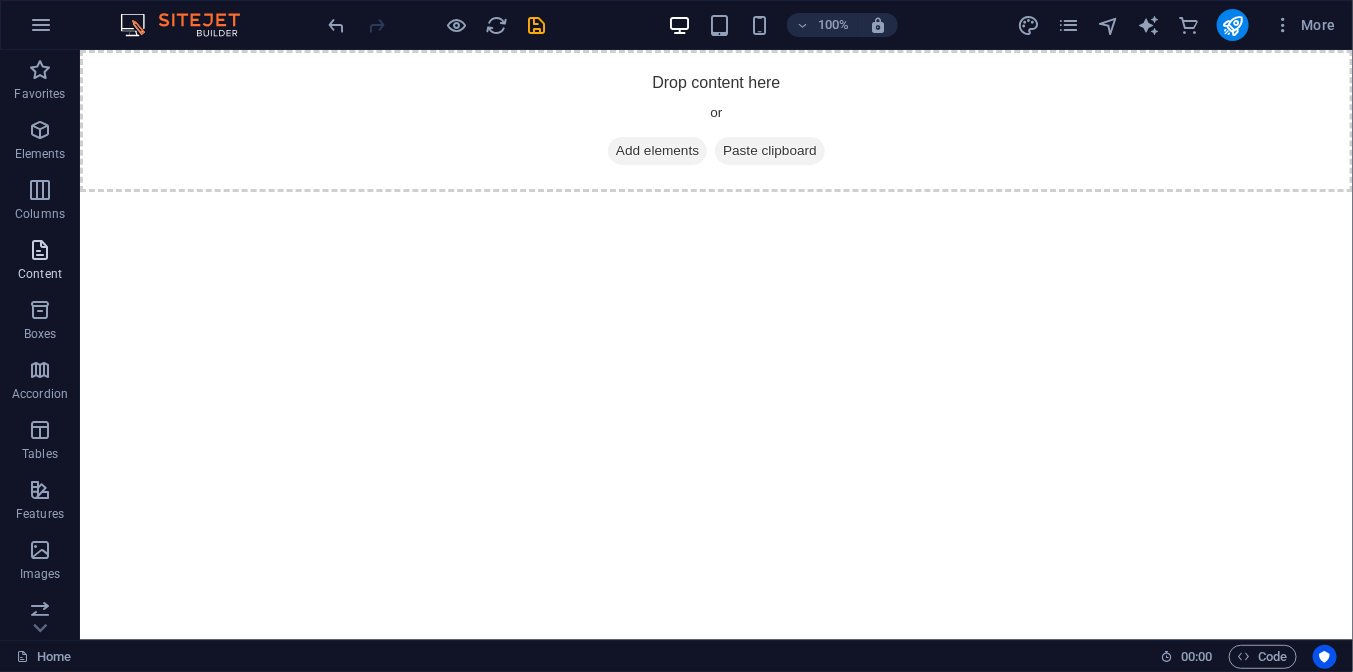 click on "Content" at bounding box center [40, 260] 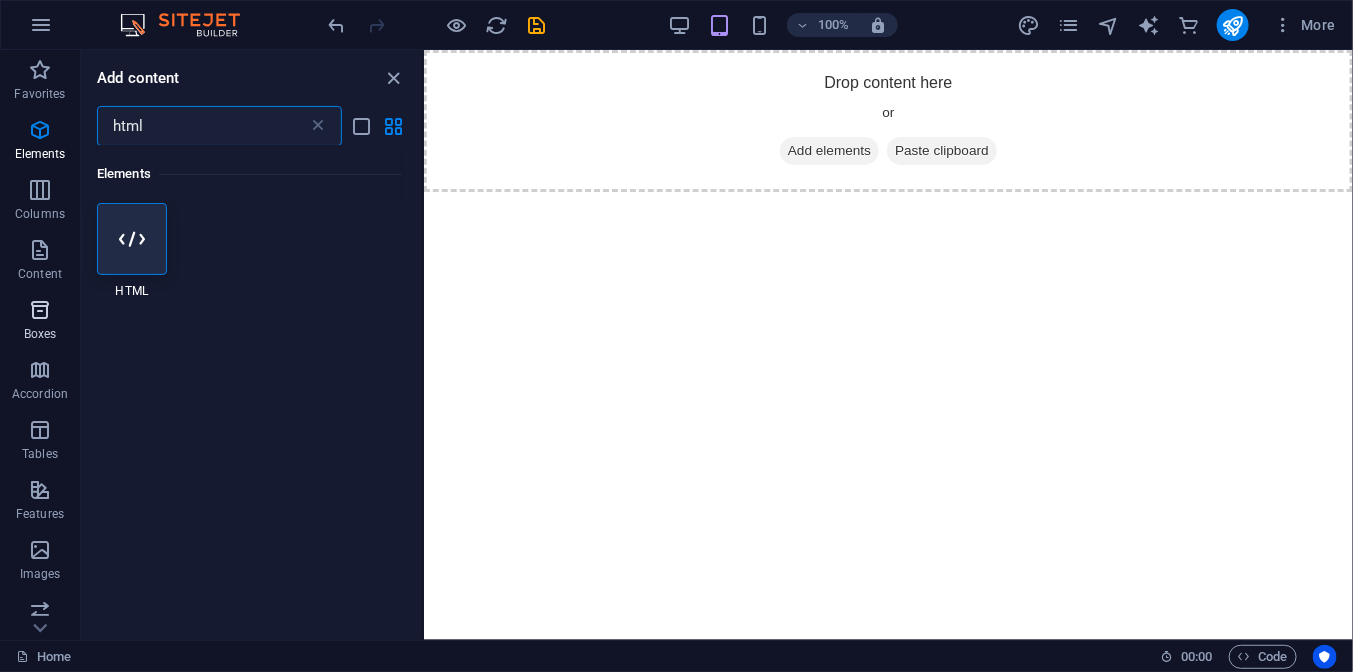 scroll, scrollTop: 0, scrollLeft: 0, axis: both 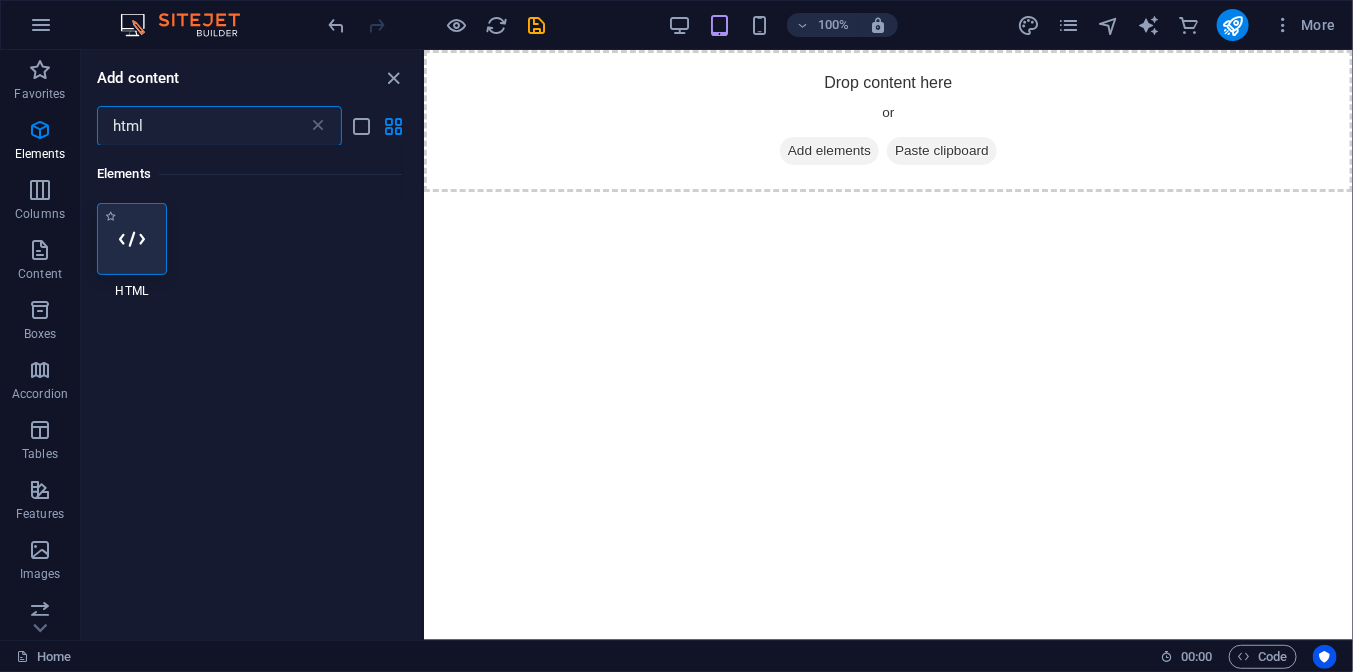 type on "html" 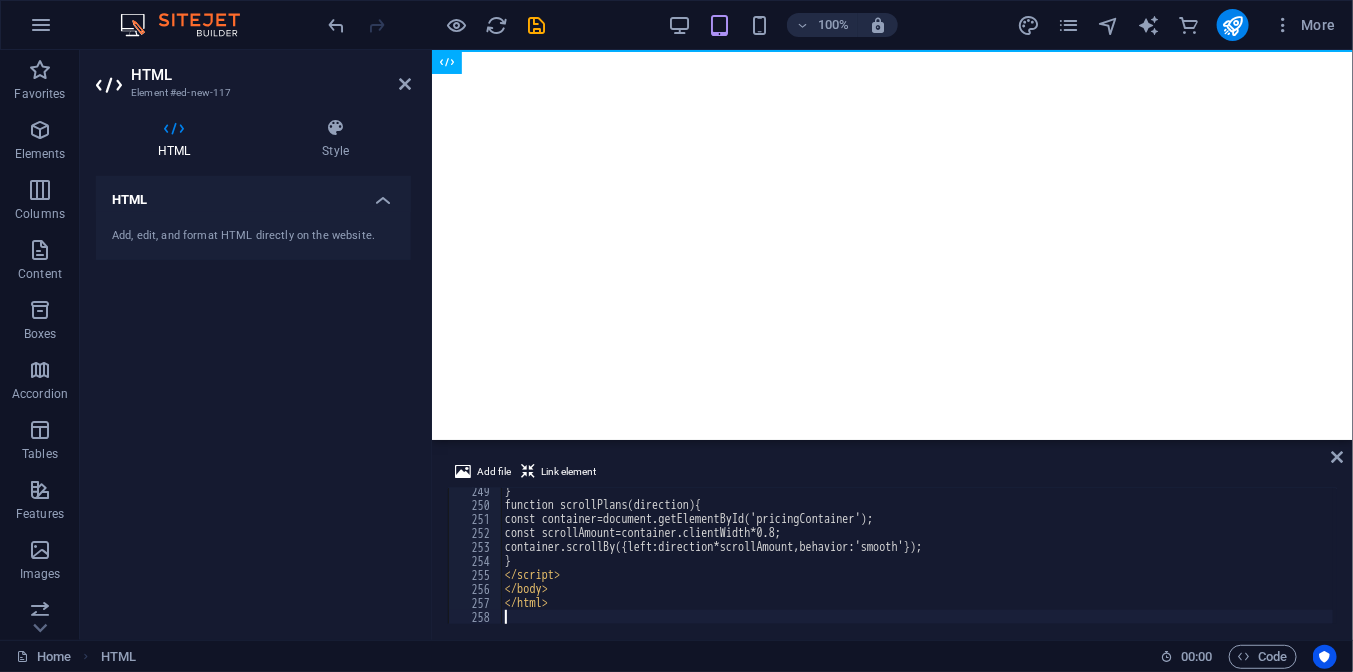 scroll, scrollTop: 3476, scrollLeft: 0, axis: vertical 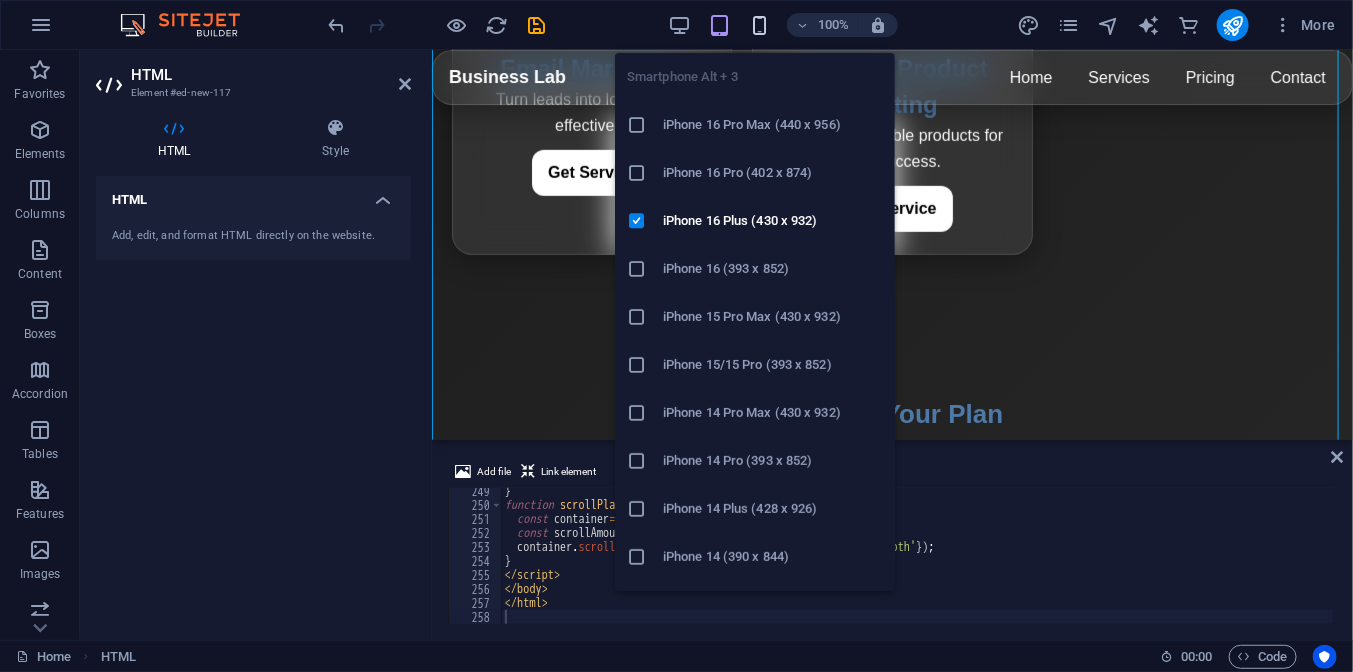 click at bounding box center [759, 25] 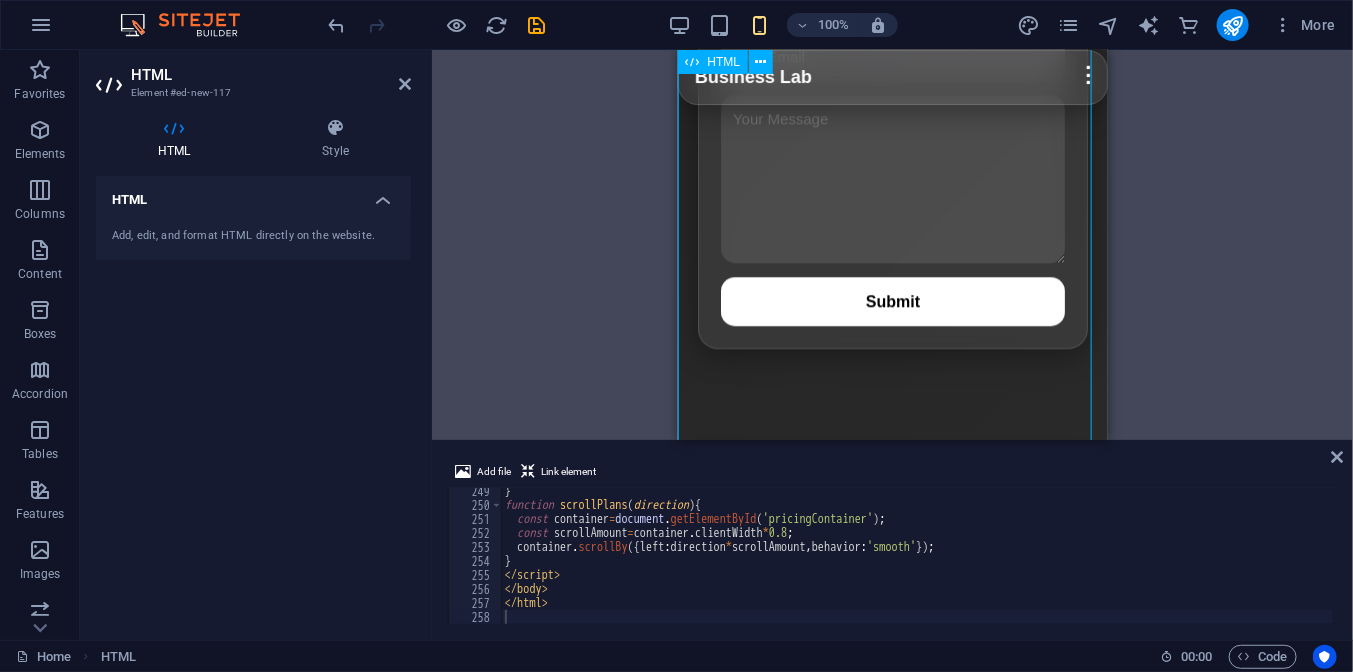 scroll, scrollTop: 2261, scrollLeft: 0, axis: vertical 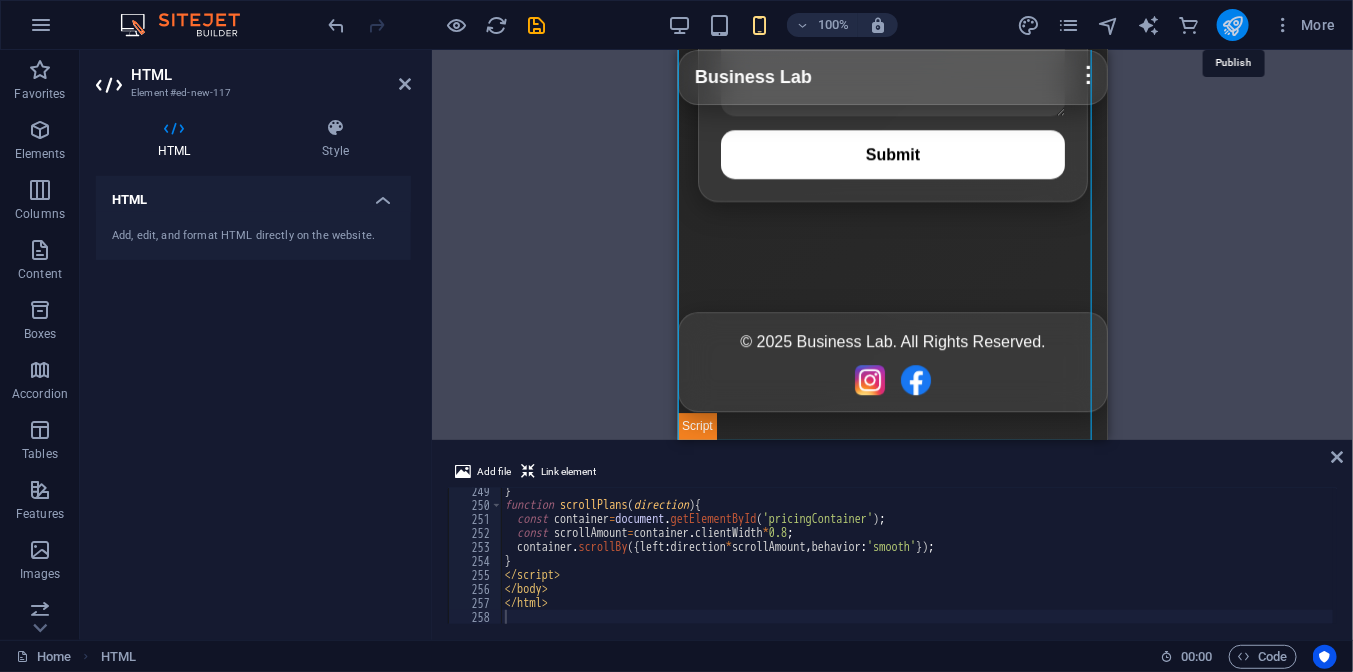 click at bounding box center (1232, 25) 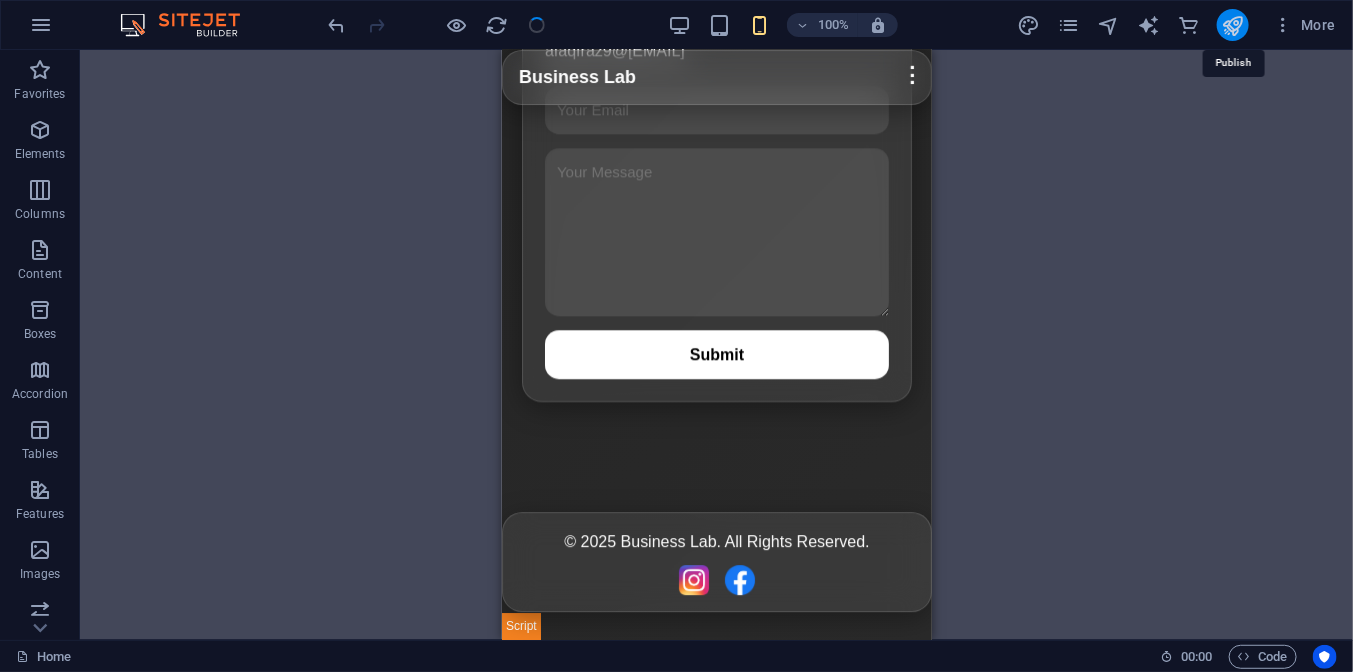 scroll, scrollTop: 2211, scrollLeft: 0, axis: vertical 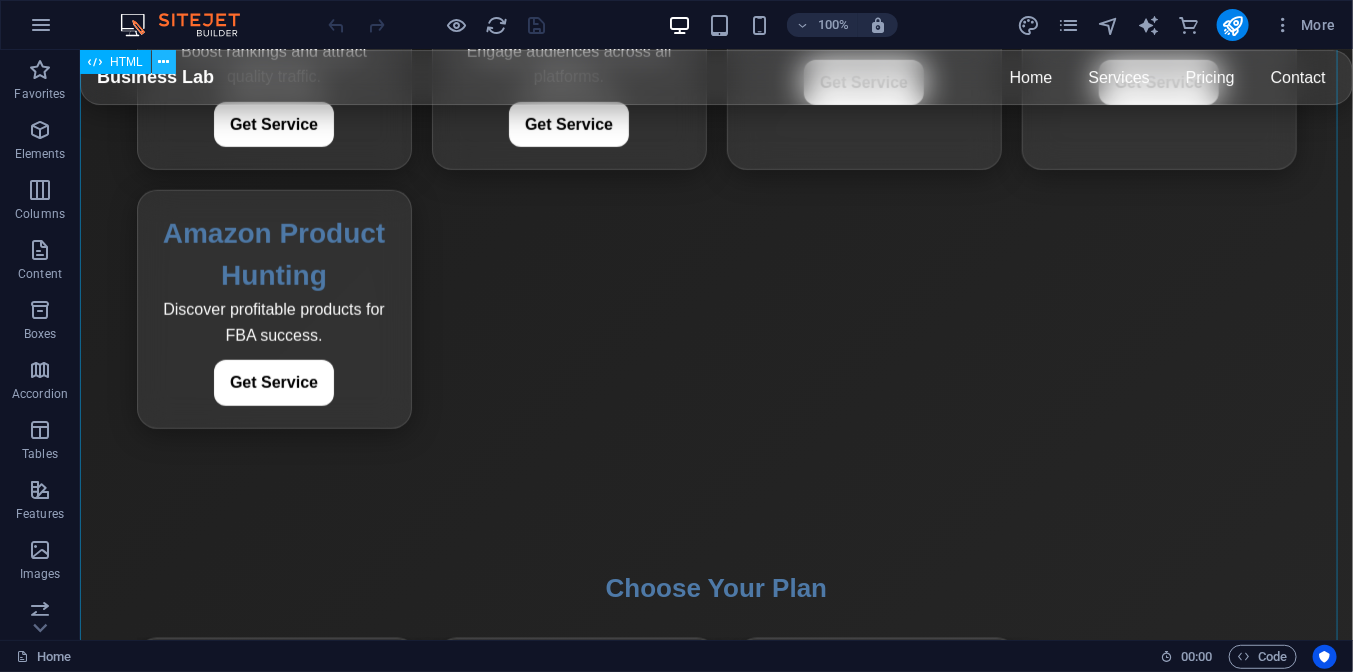 click at bounding box center (164, 62) 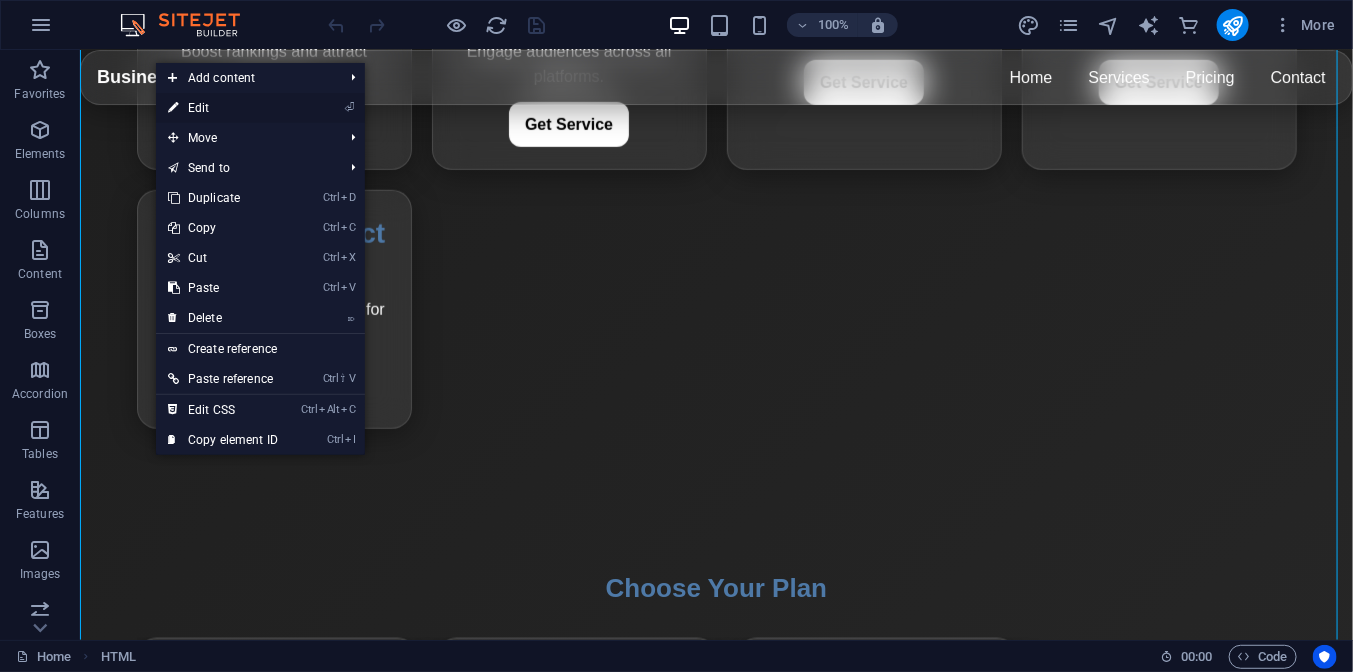 click on "⏎  Edit" at bounding box center (223, 108) 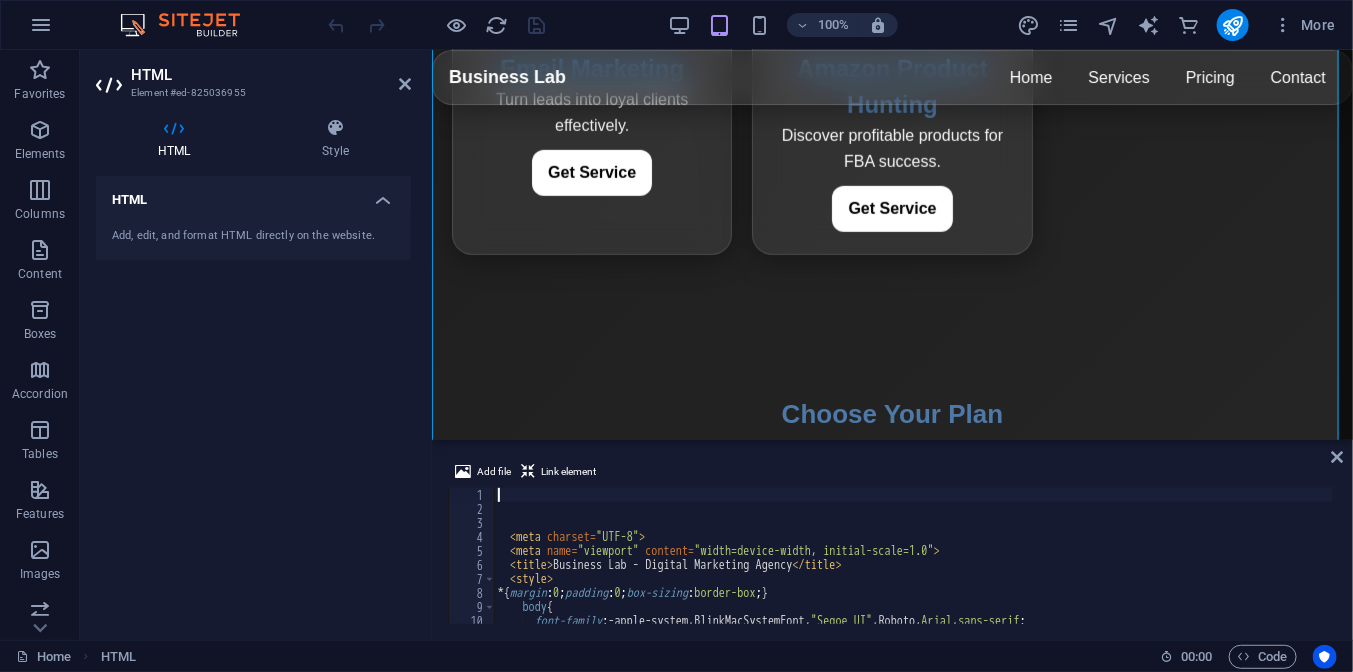 scroll, scrollTop: 549, scrollLeft: 0, axis: vertical 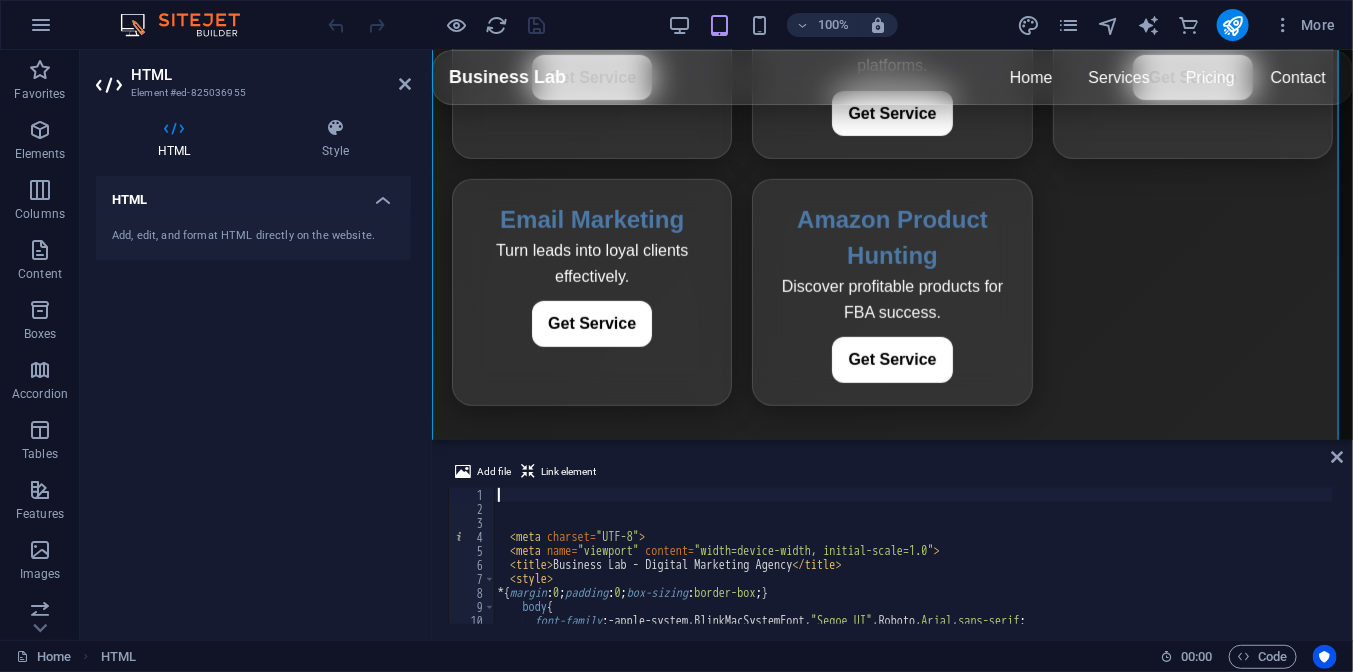 click on "< meta   charset = "UTF-8" >    < meta   name = "viewport"   content = "width=device-width, initial-scale=1.0" >    < title > Business Lab - Digital Marketing Agency </ title >    < style >     * { margin : 0 ; padding : 0 ; box-sizing : border-box ; }      body {         font-family : -apple-system,BlinkMacSystemFont, " Segoe UI " ,Roboto, Arial , sans-serif ;         background : linear-gradient( 135 deg , #1c1c1c , #2a2a2a ) ;" at bounding box center [1155, 568] 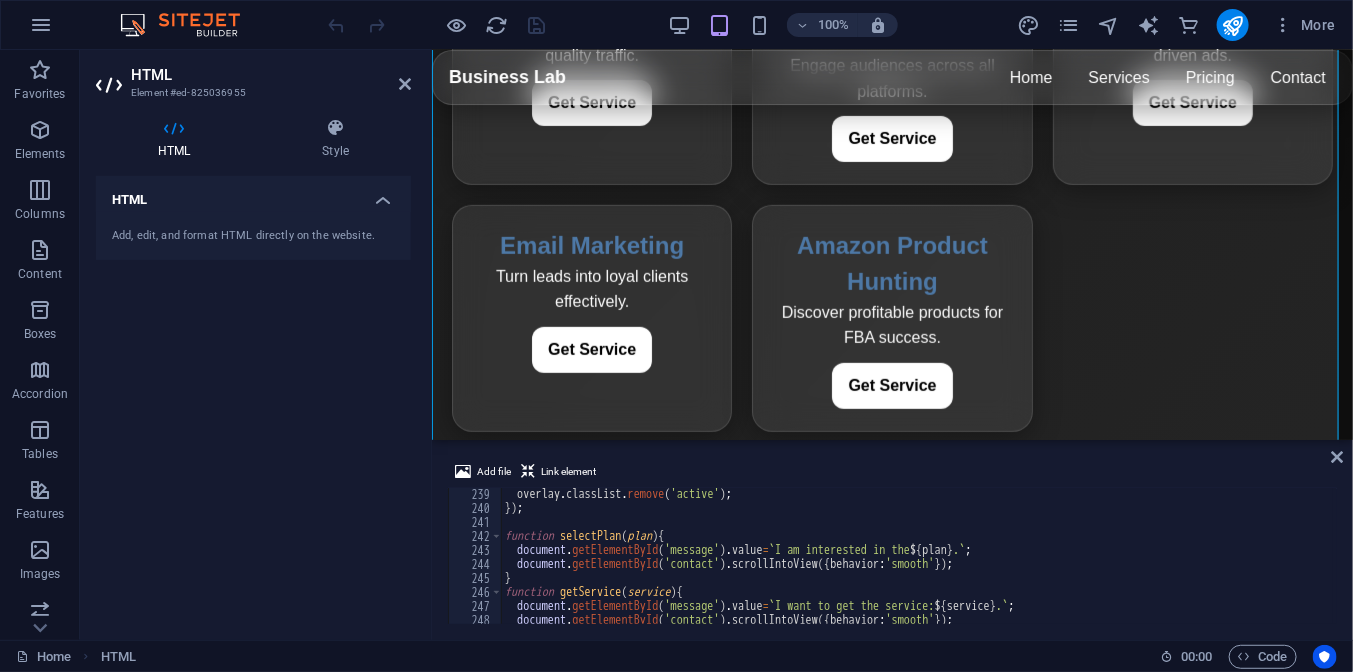 scroll, scrollTop: 3480, scrollLeft: 0, axis: vertical 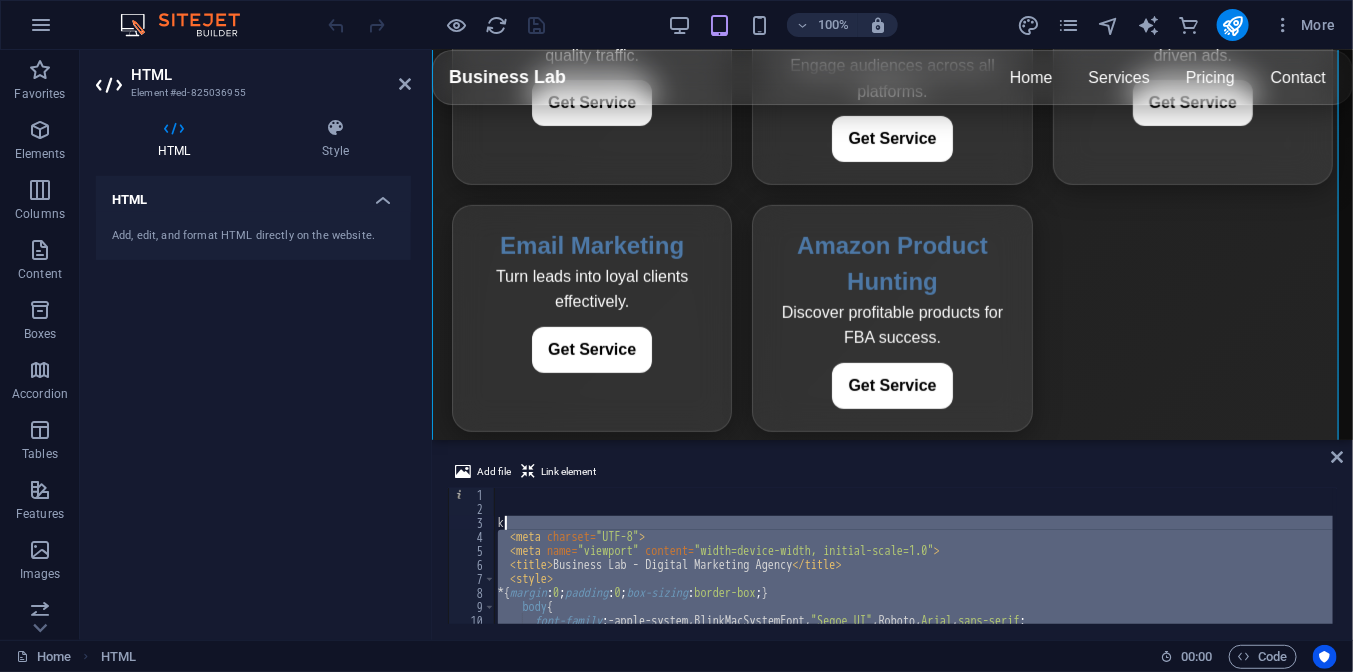 drag, startPoint x: 627, startPoint y: 566, endPoint x: 618, endPoint y: 524, distance: 42.953465 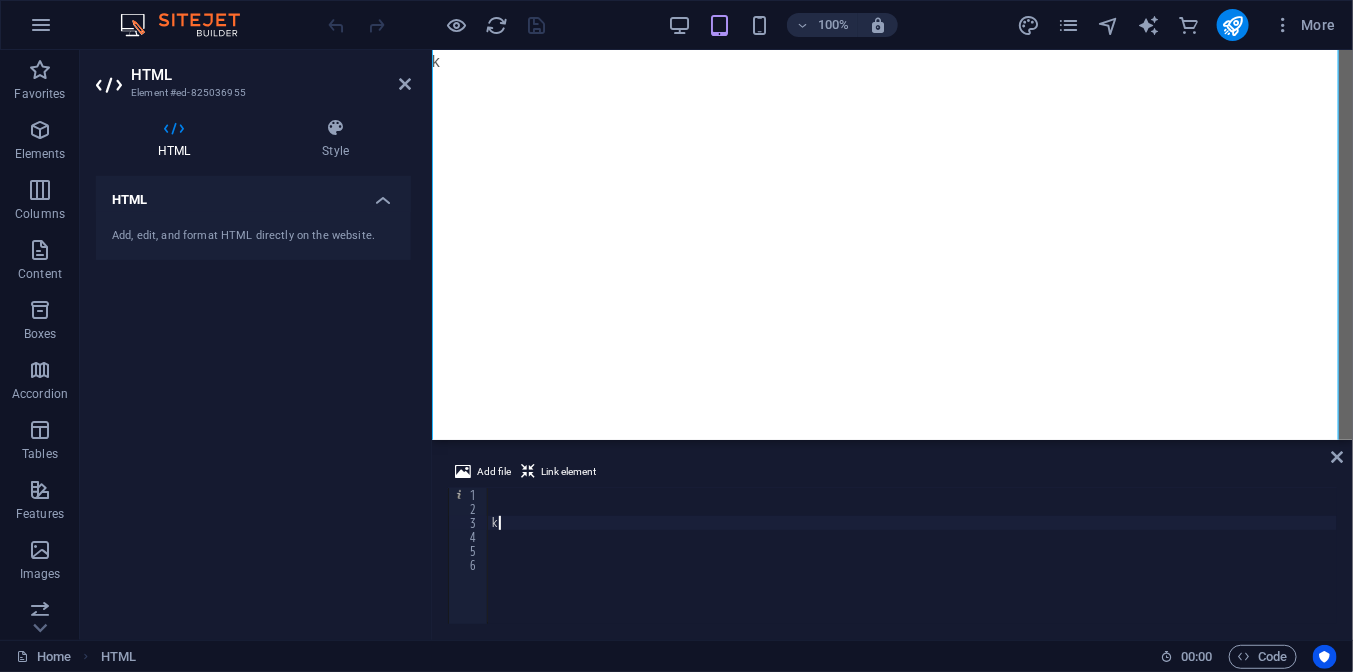 scroll, scrollTop: 0, scrollLeft: 0, axis: both 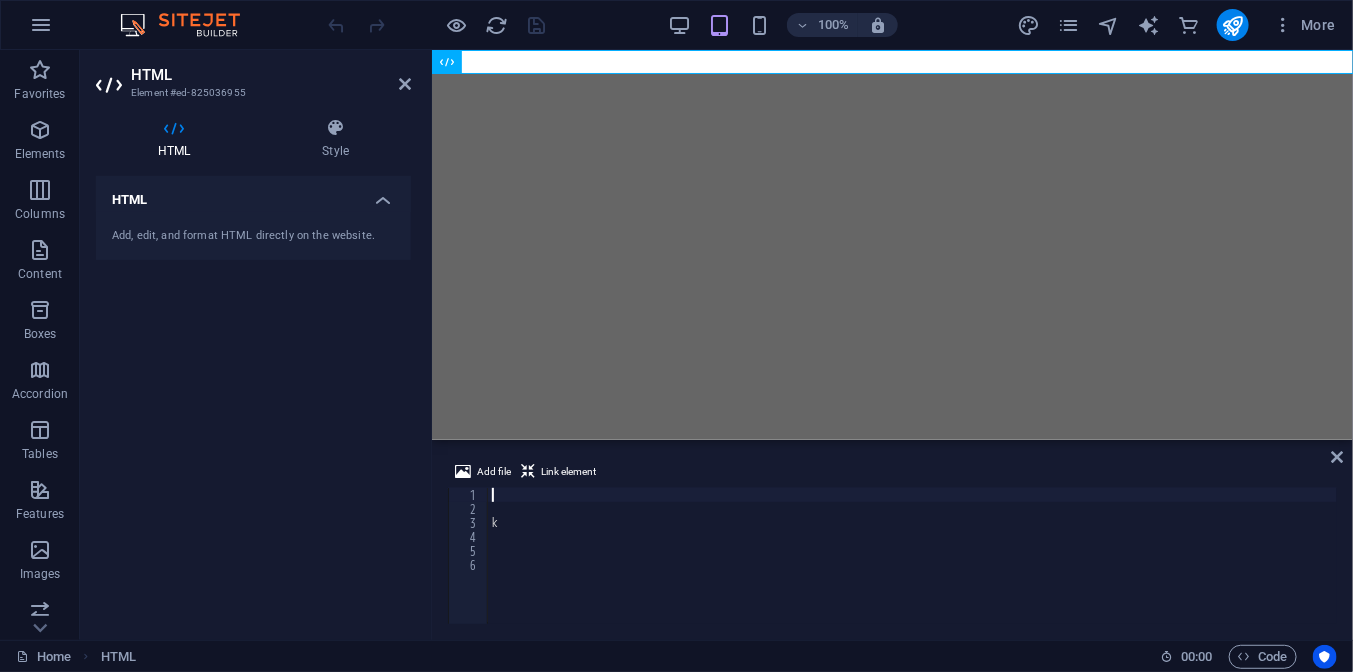 click on "k" at bounding box center [912, 570] 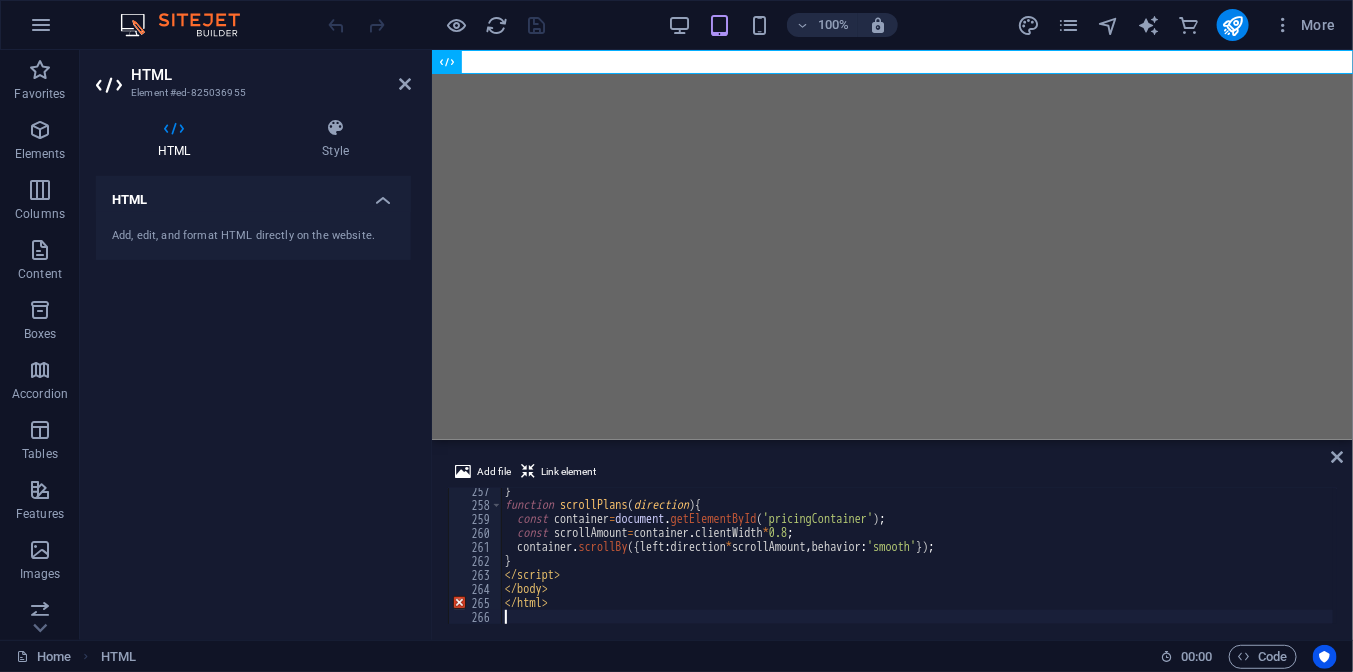 scroll, scrollTop: 3662, scrollLeft: 0, axis: vertical 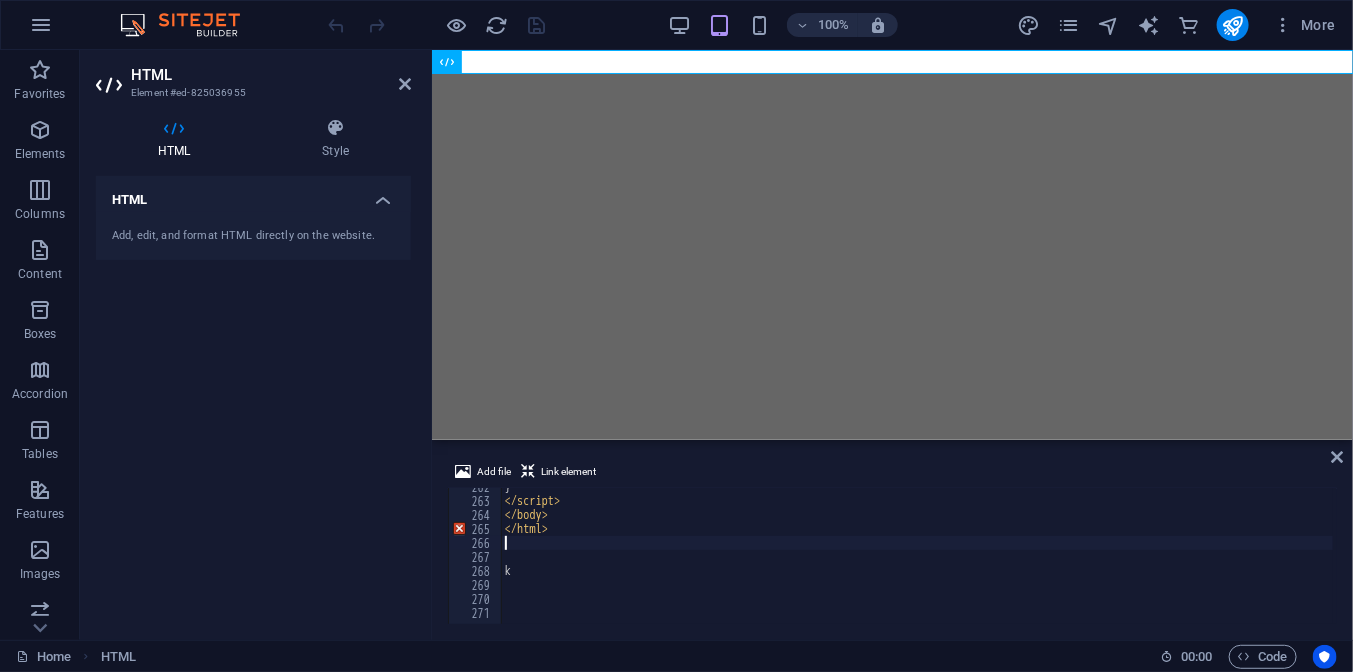 click on "} </ script > </ body > </ html > k" at bounding box center (1162, 560) 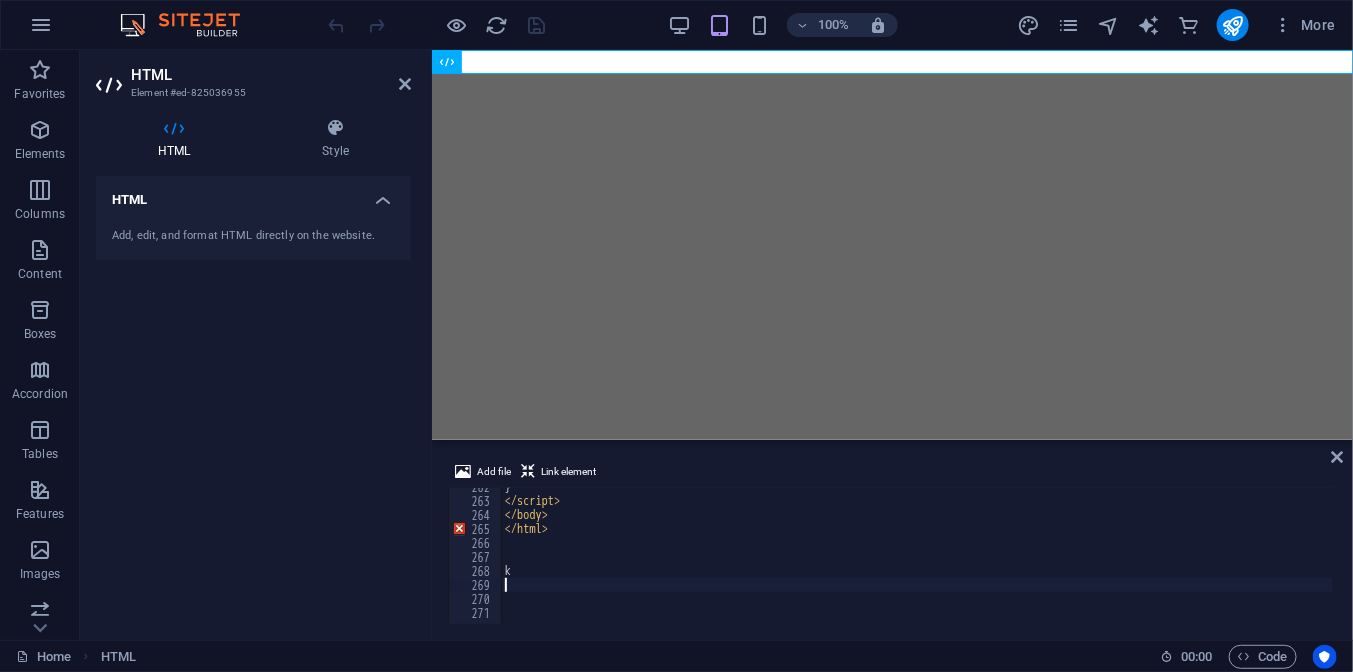 type on "k" 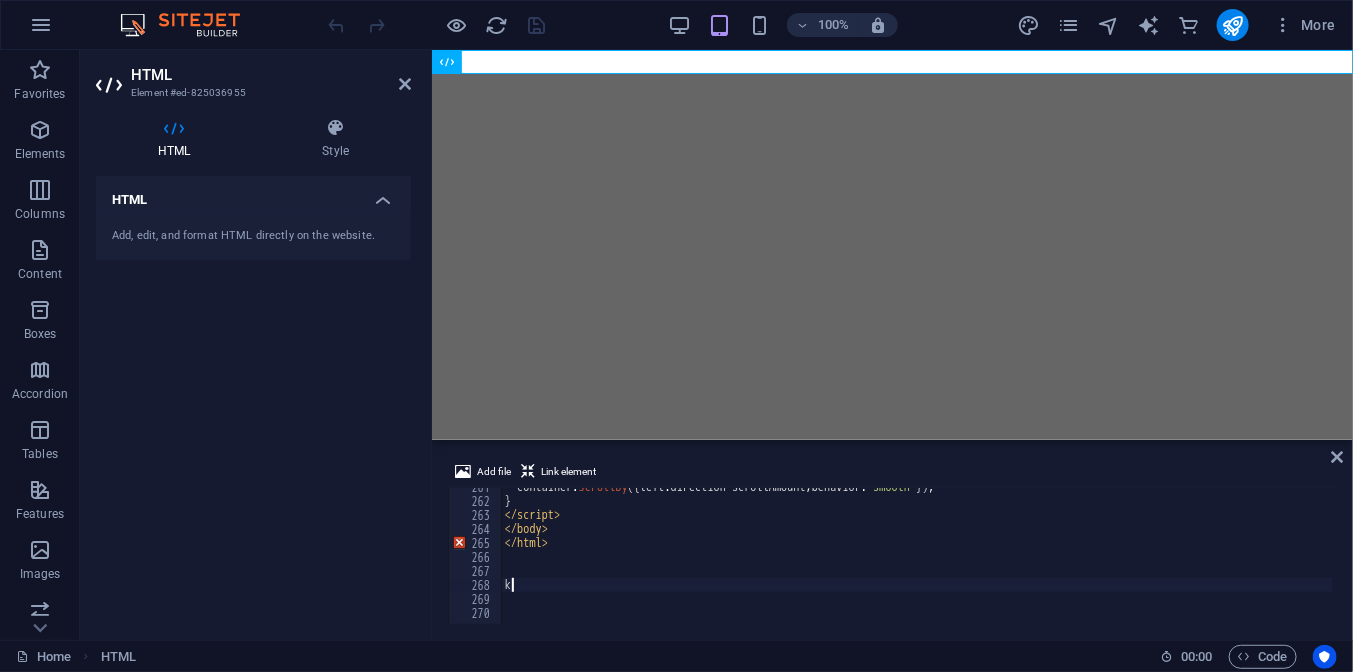 type 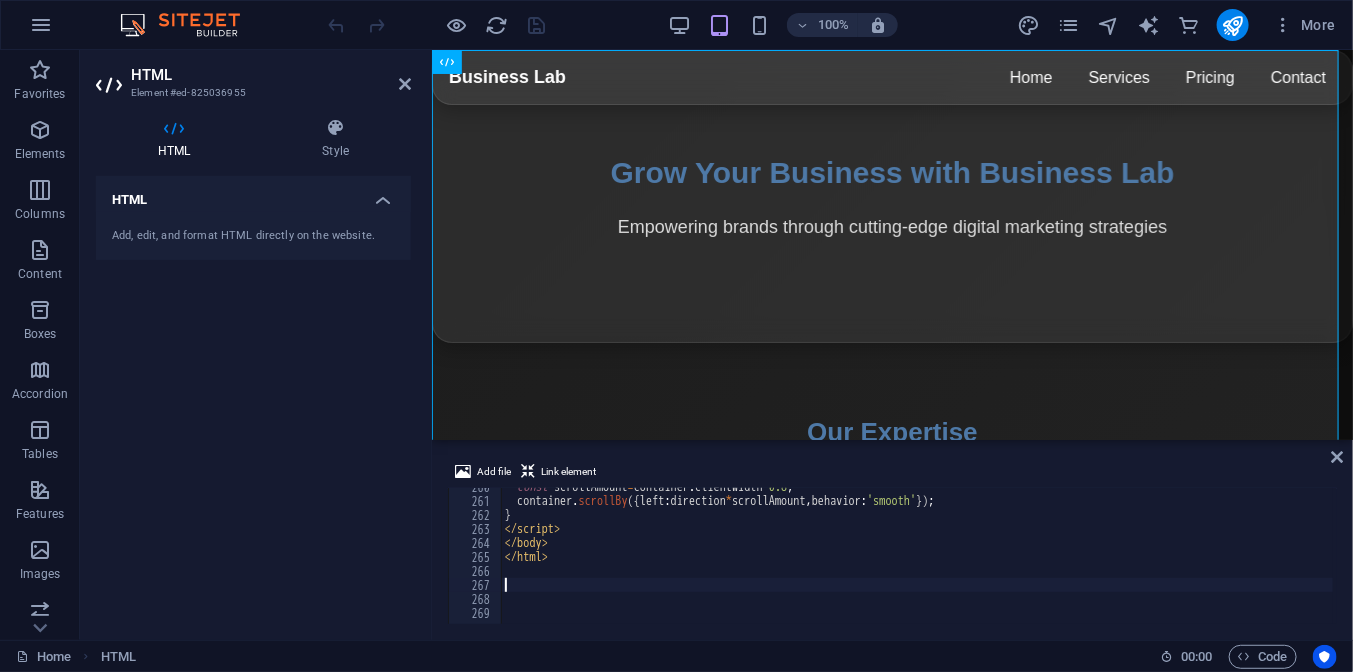scroll, scrollTop: 3619, scrollLeft: 0, axis: vertical 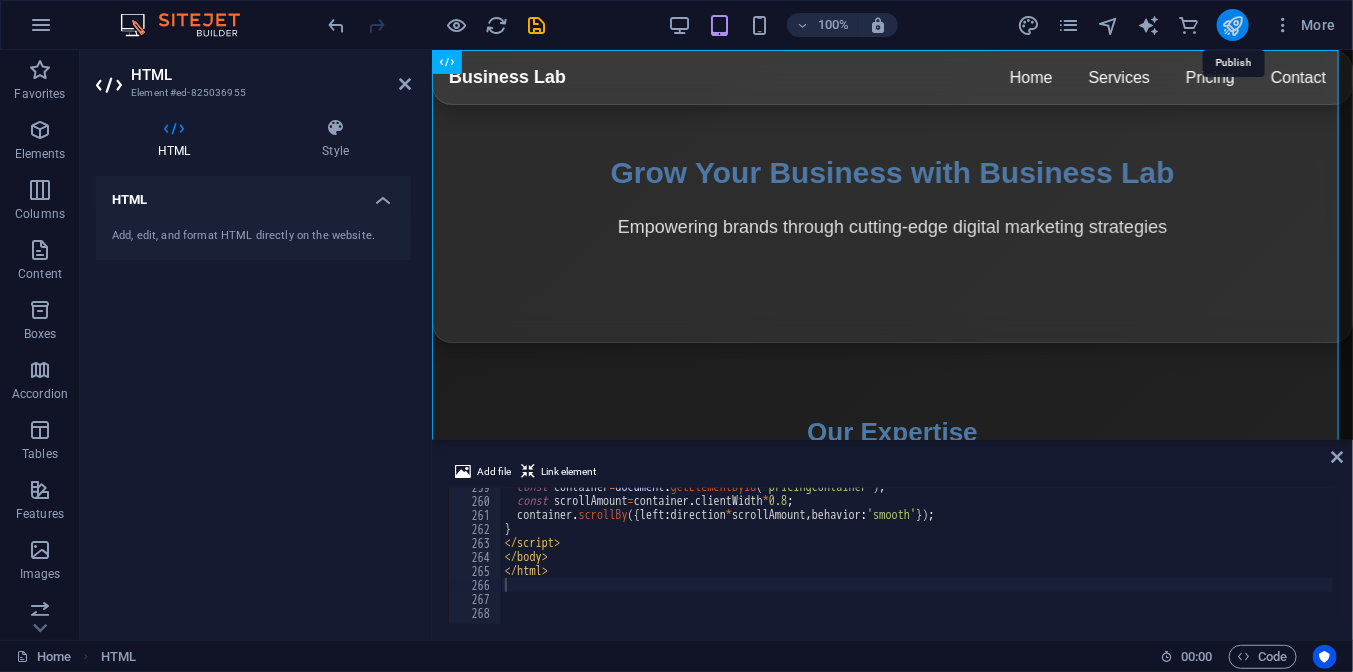 click at bounding box center (1232, 25) 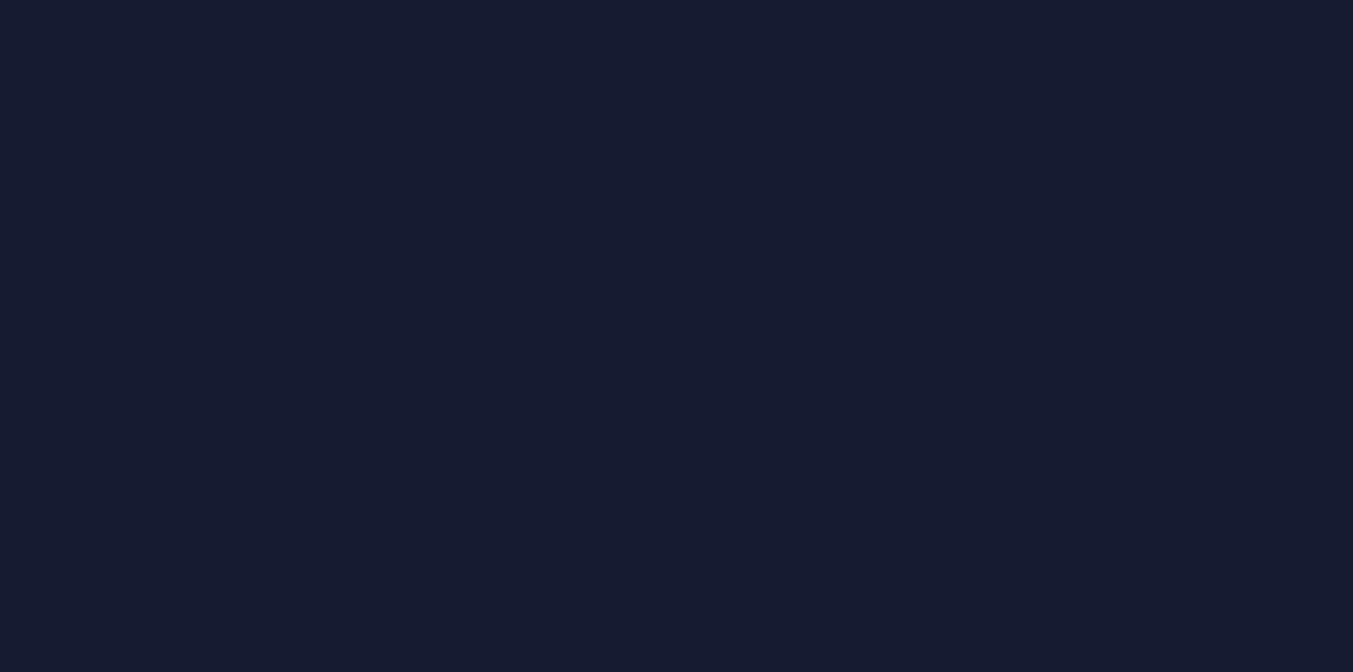 scroll, scrollTop: 0, scrollLeft: 0, axis: both 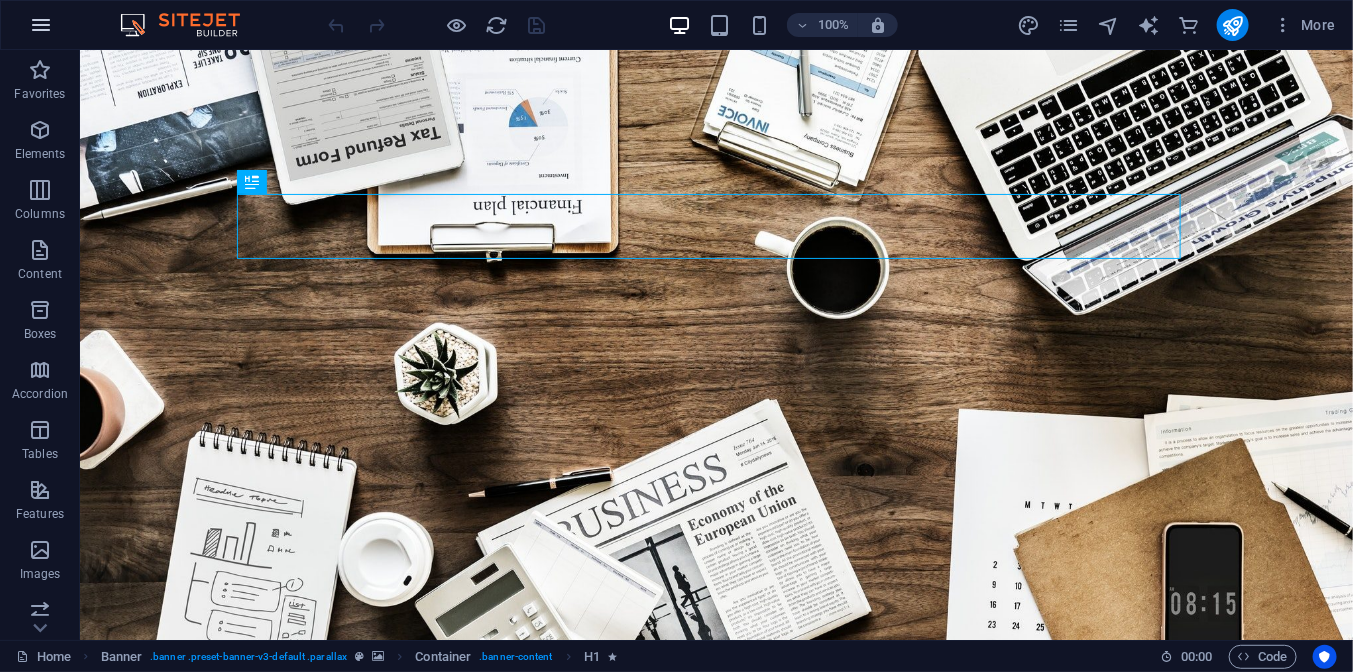 click at bounding box center (41, 25) 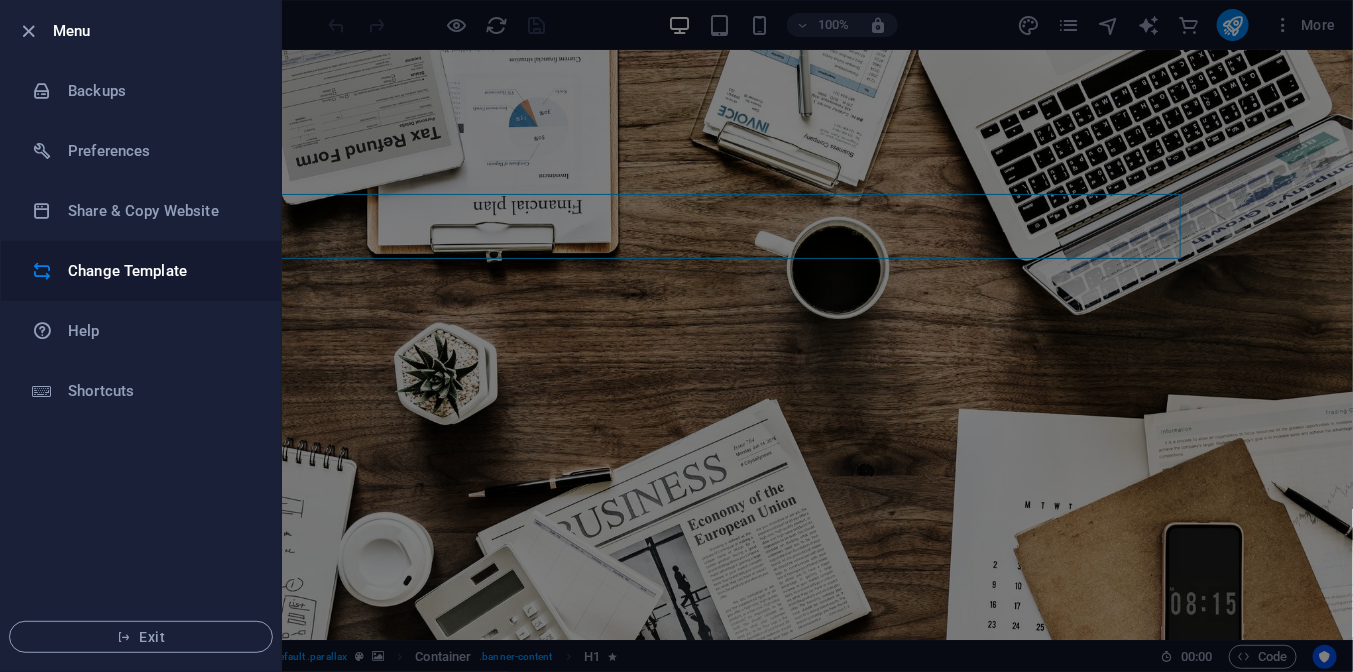 click on "Change Template" at bounding box center [141, 271] 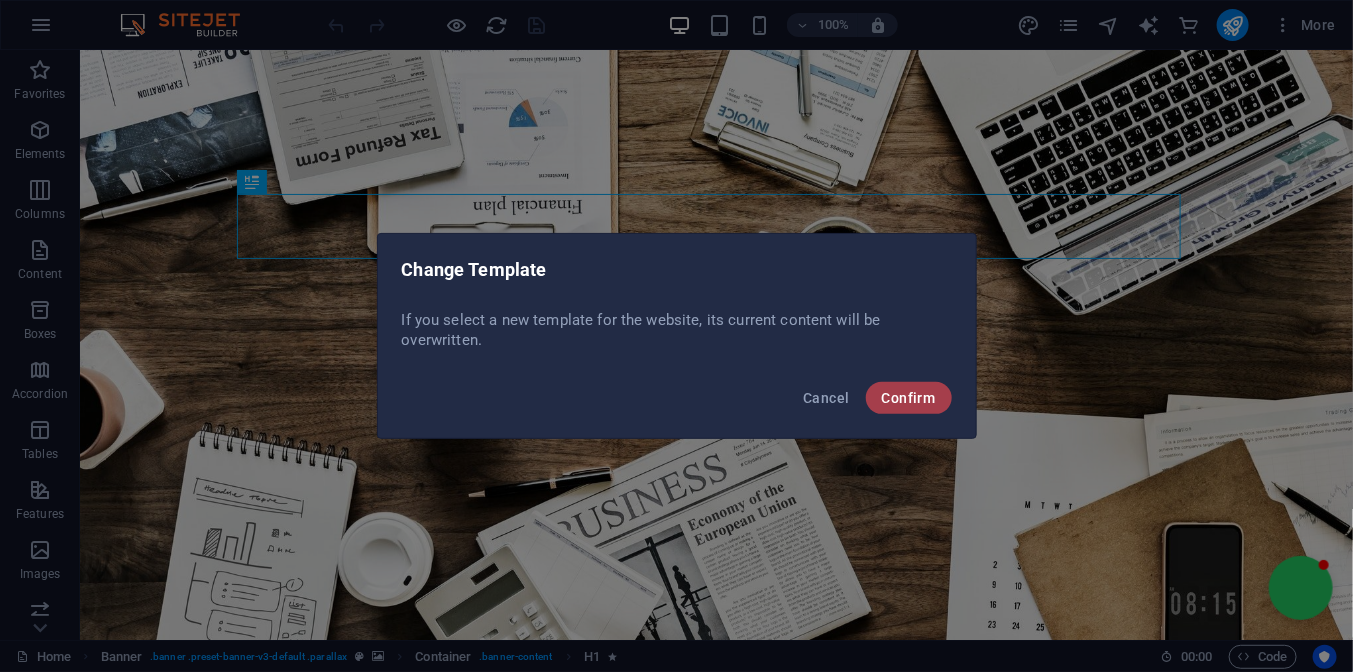 click on "Confirm" at bounding box center (909, 398) 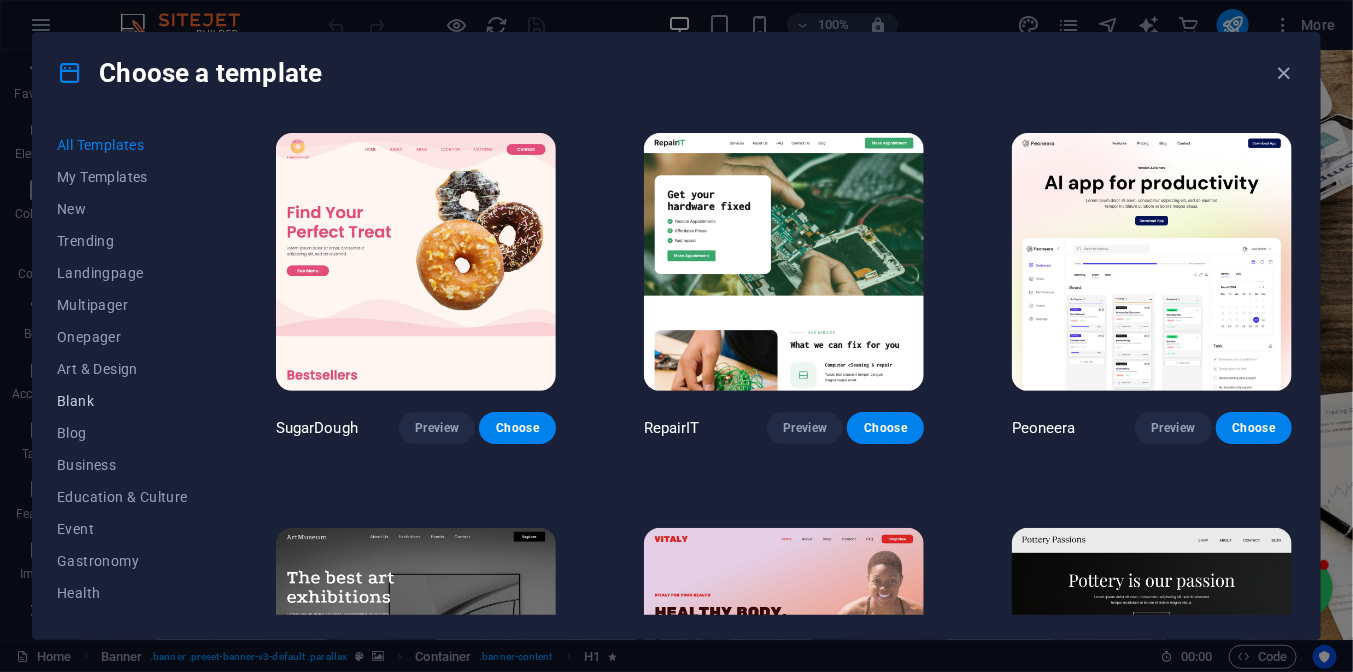 click on "Blank" at bounding box center (122, 401) 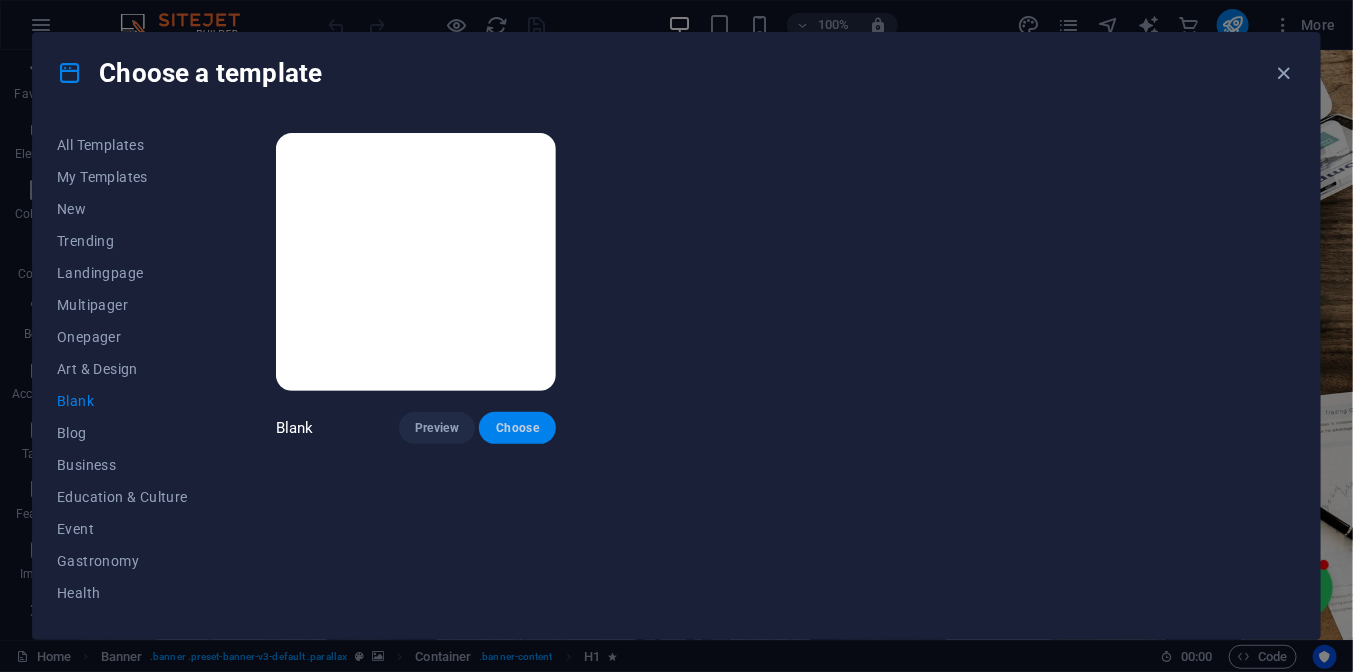 click on "Choose" at bounding box center [517, 428] 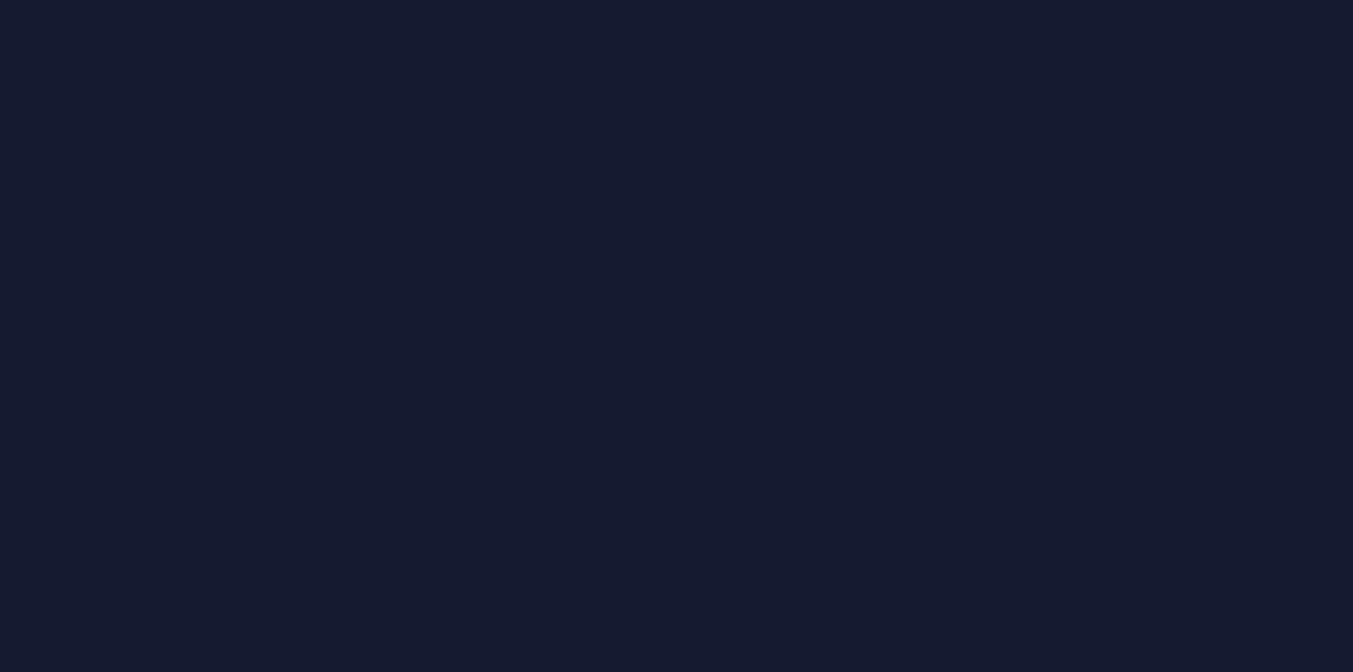 scroll, scrollTop: 0, scrollLeft: 0, axis: both 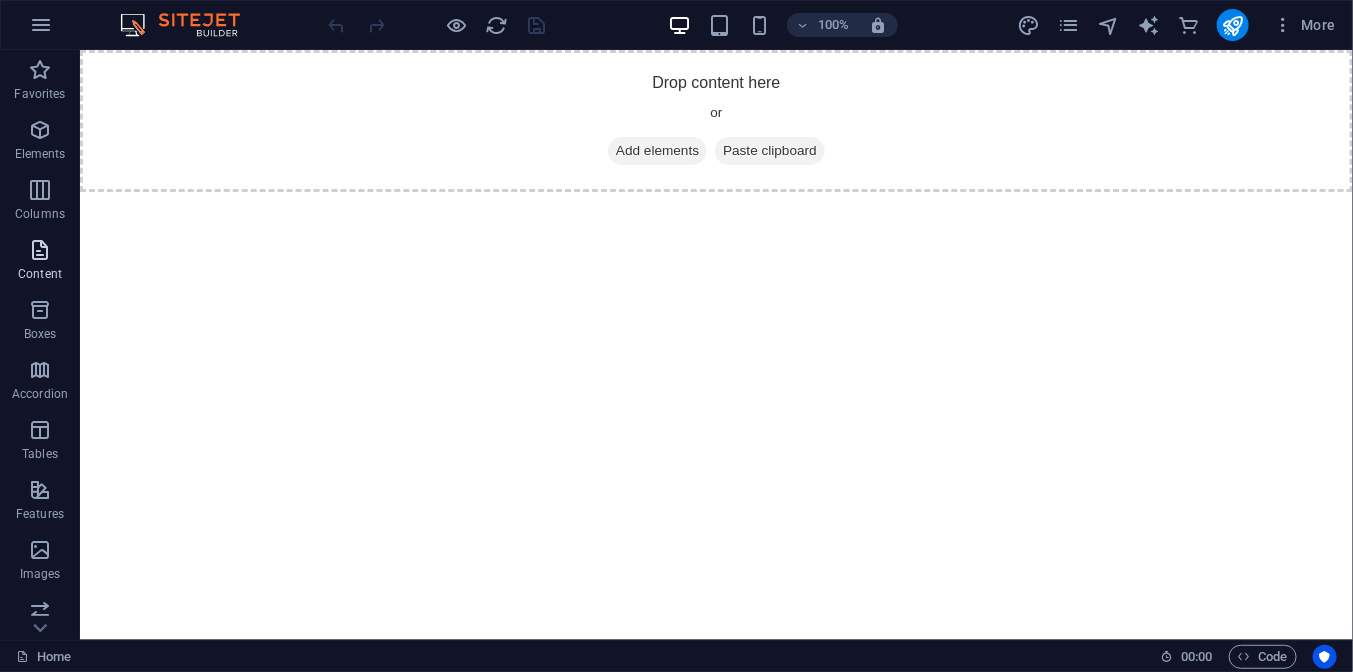 click at bounding box center (40, 250) 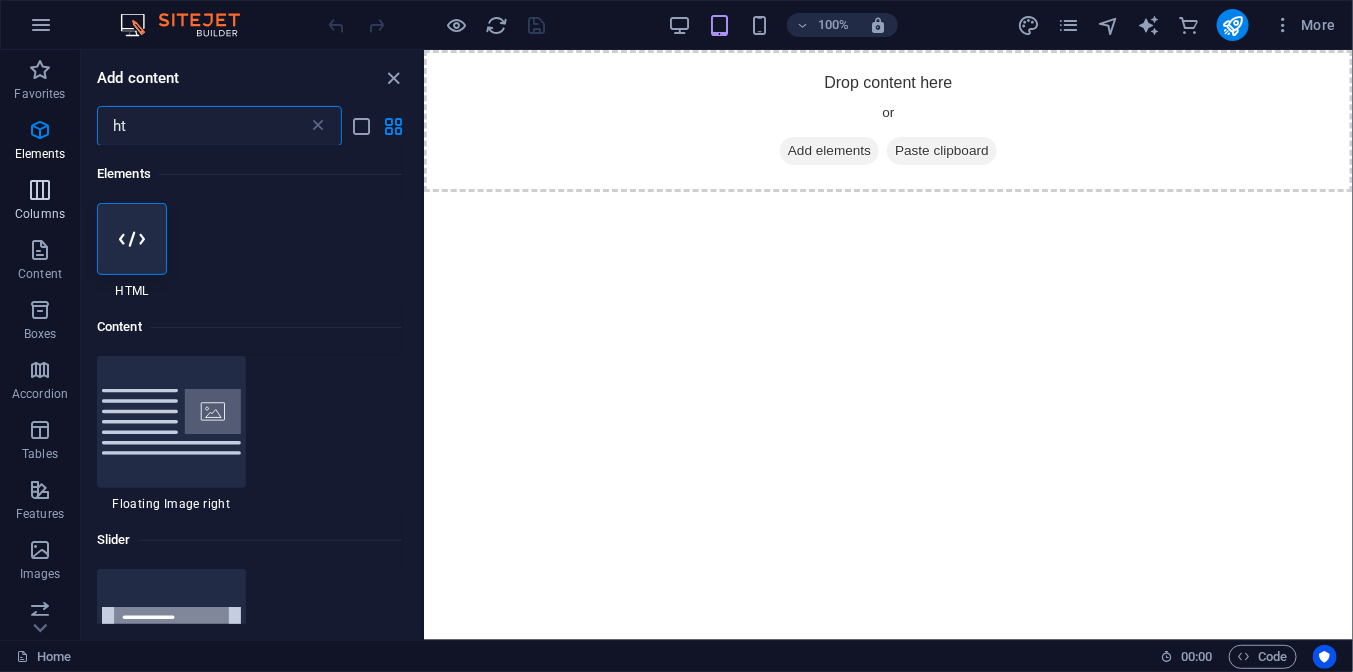 scroll, scrollTop: 0, scrollLeft: 0, axis: both 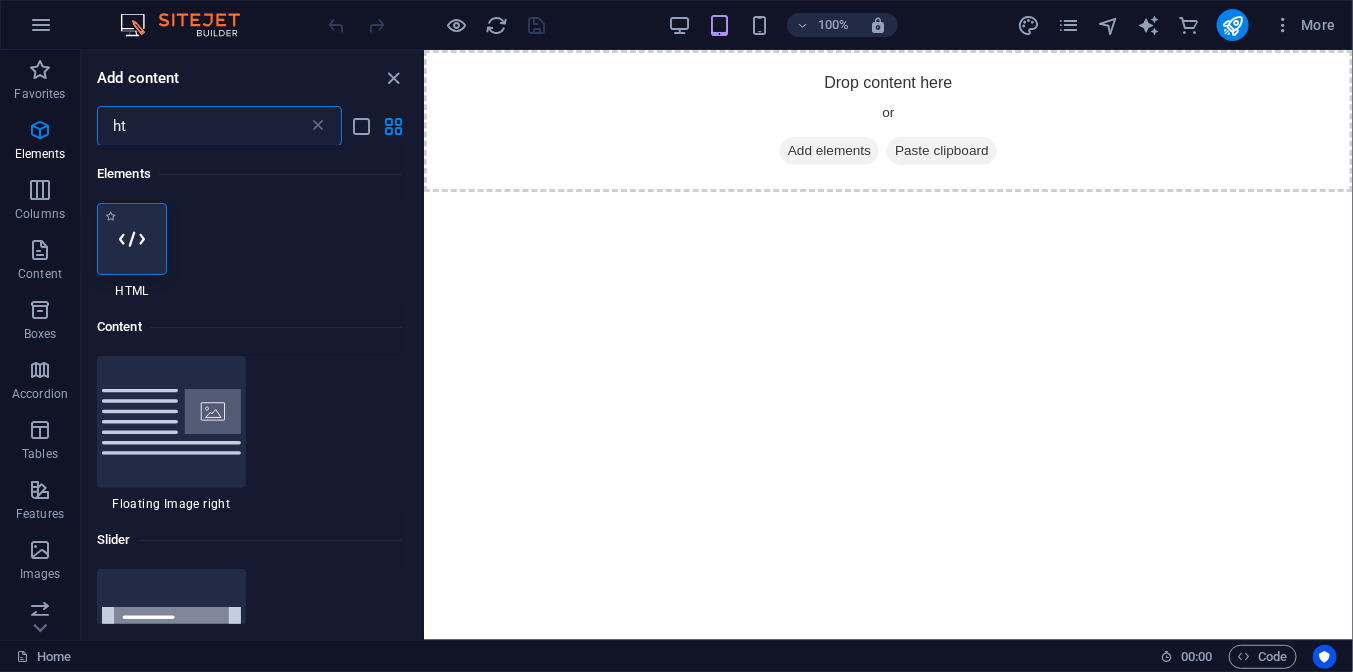 type on "ht" 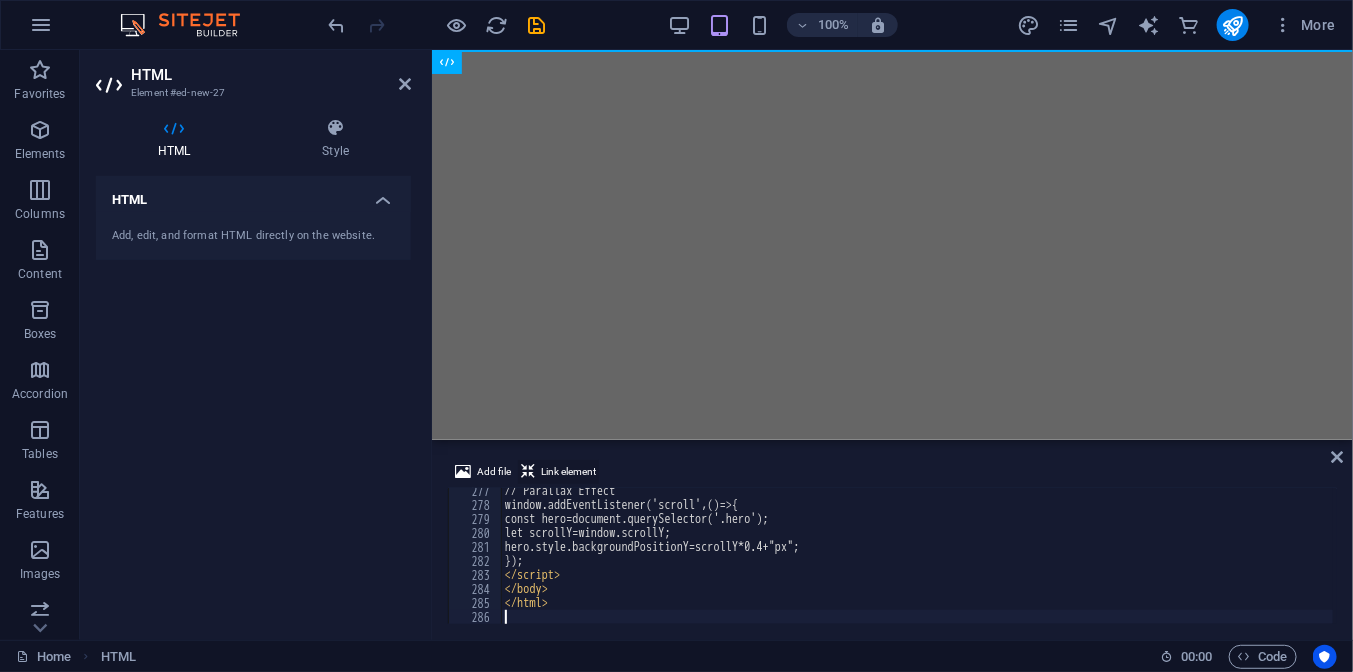 scroll, scrollTop: 3868, scrollLeft: 0, axis: vertical 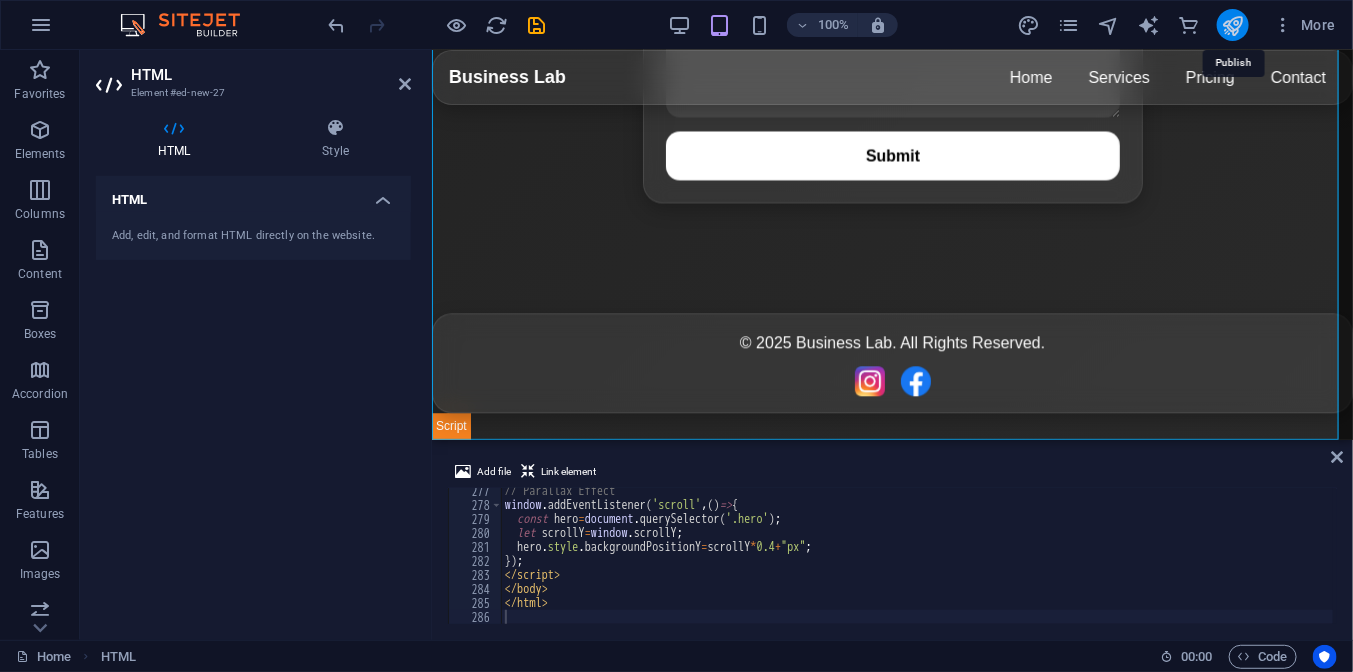 click at bounding box center (1232, 25) 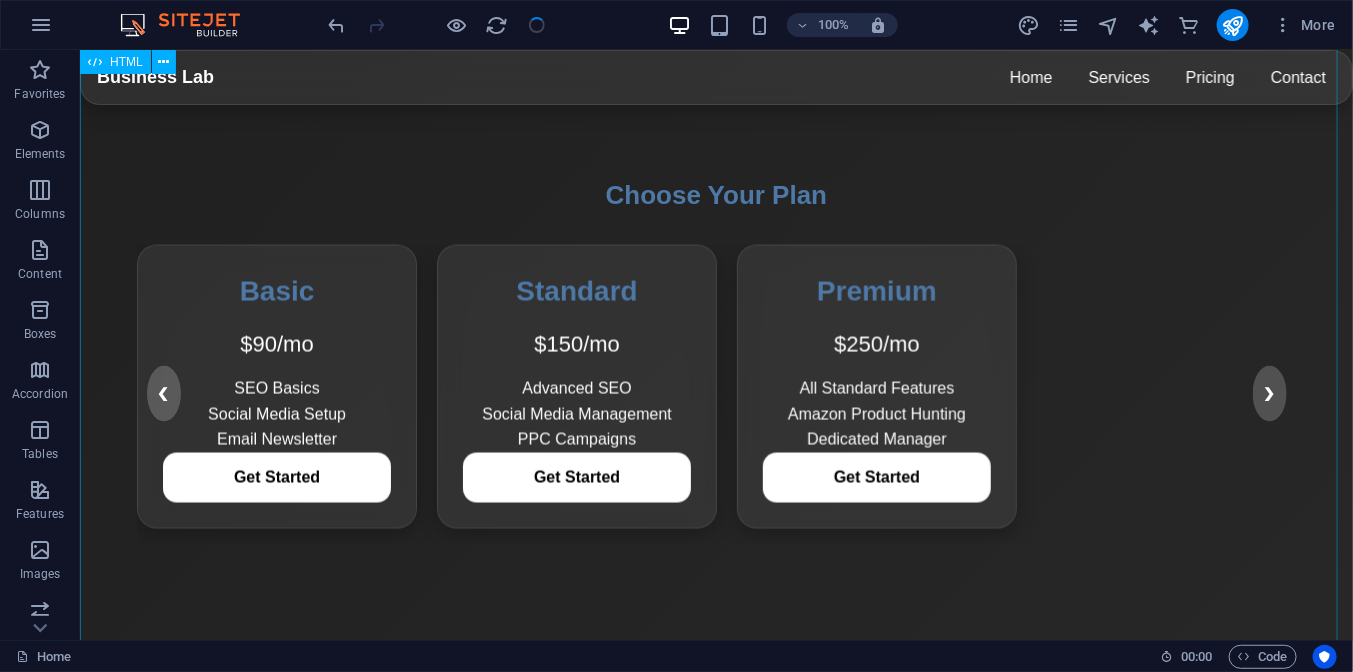 scroll, scrollTop: 830, scrollLeft: 0, axis: vertical 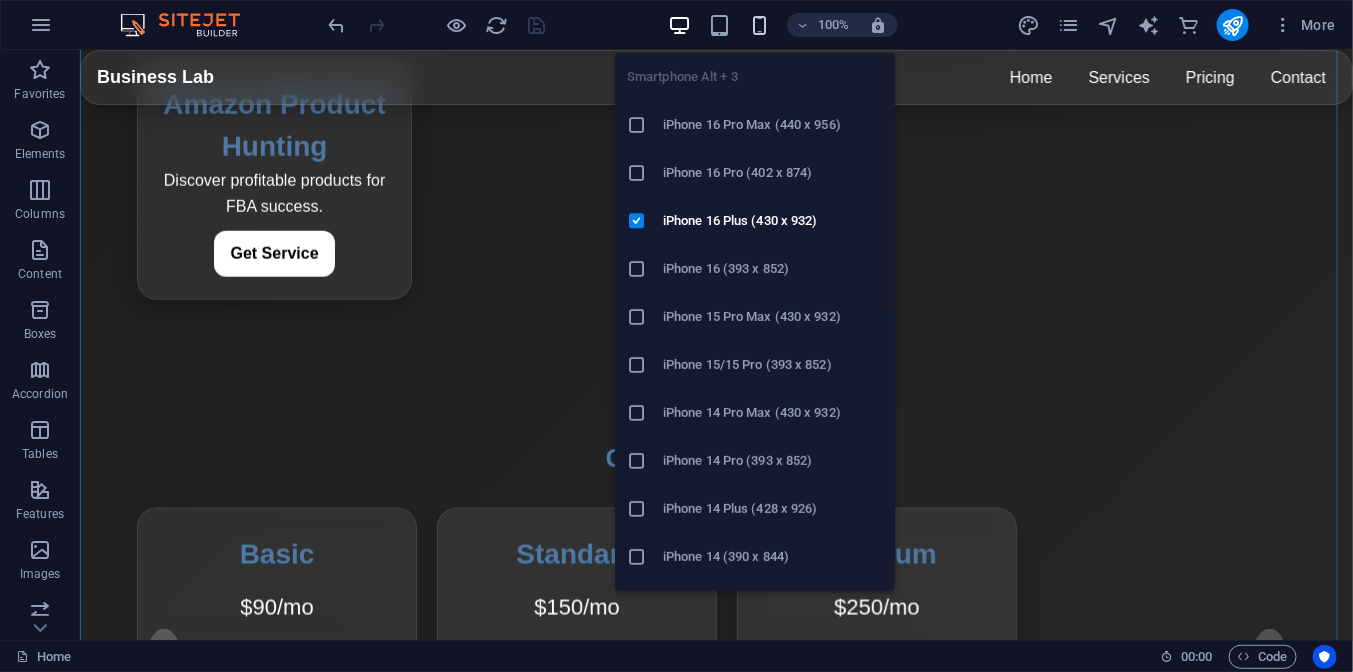 click at bounding box center [759, 25] 